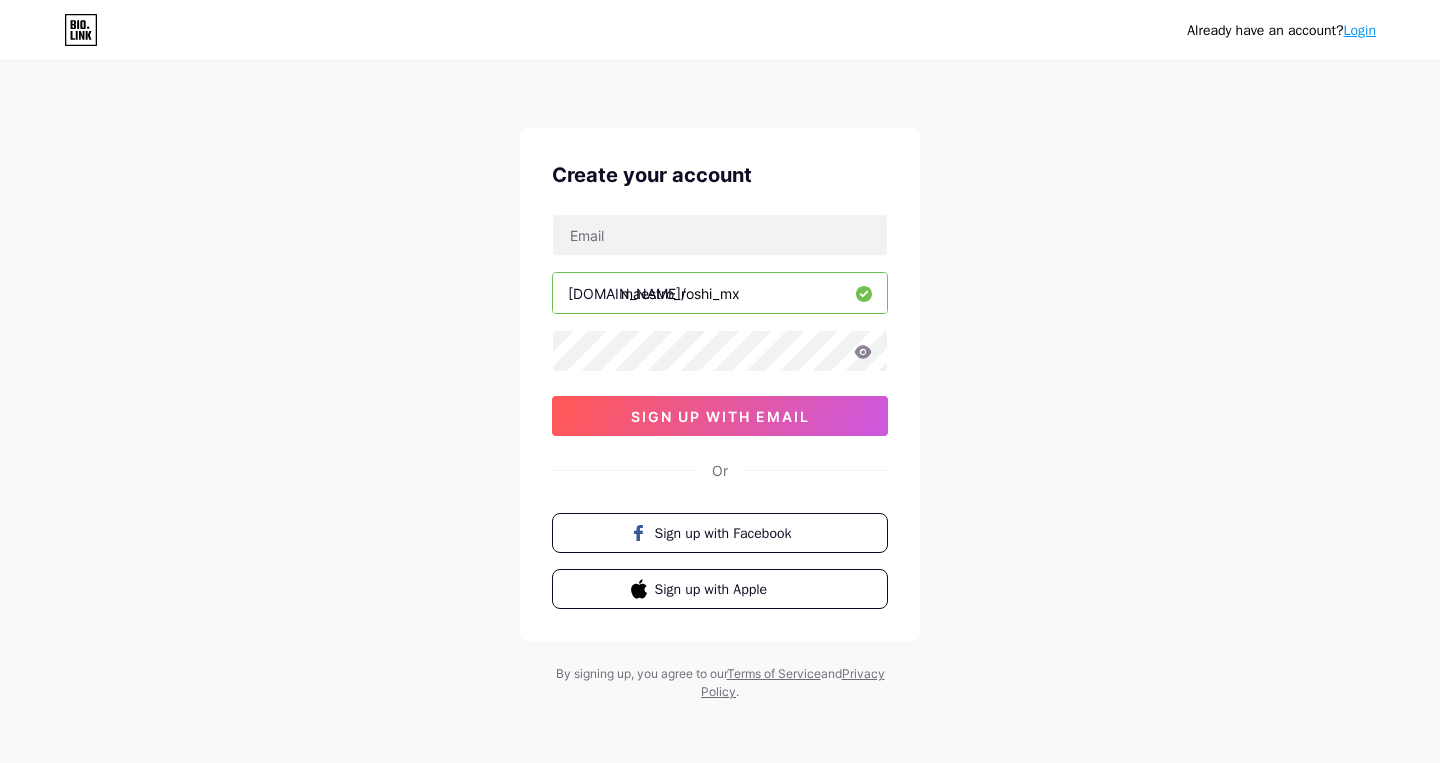 scroll, scrollTop: 0, scrollLeft: 0, axis: both 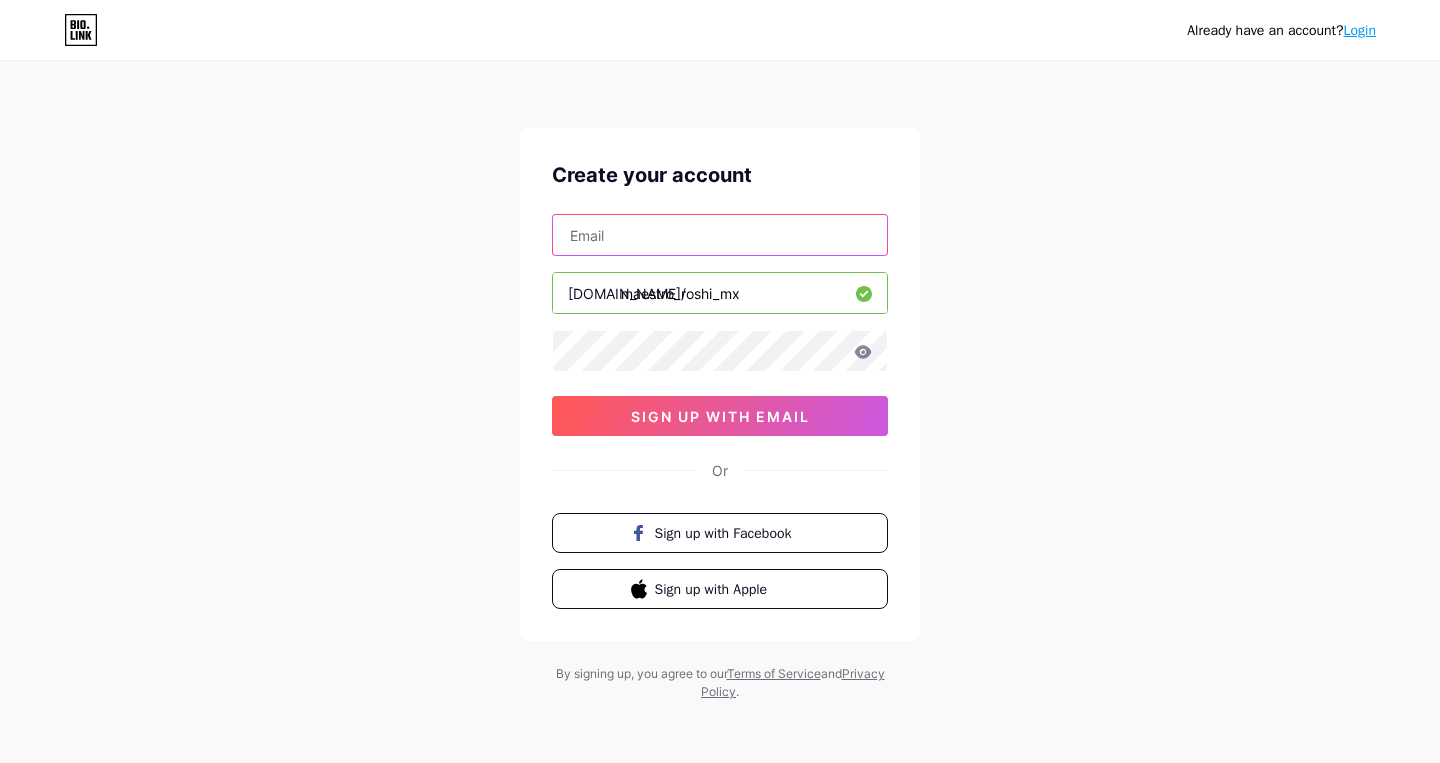 click at bounding box center (720, 235) 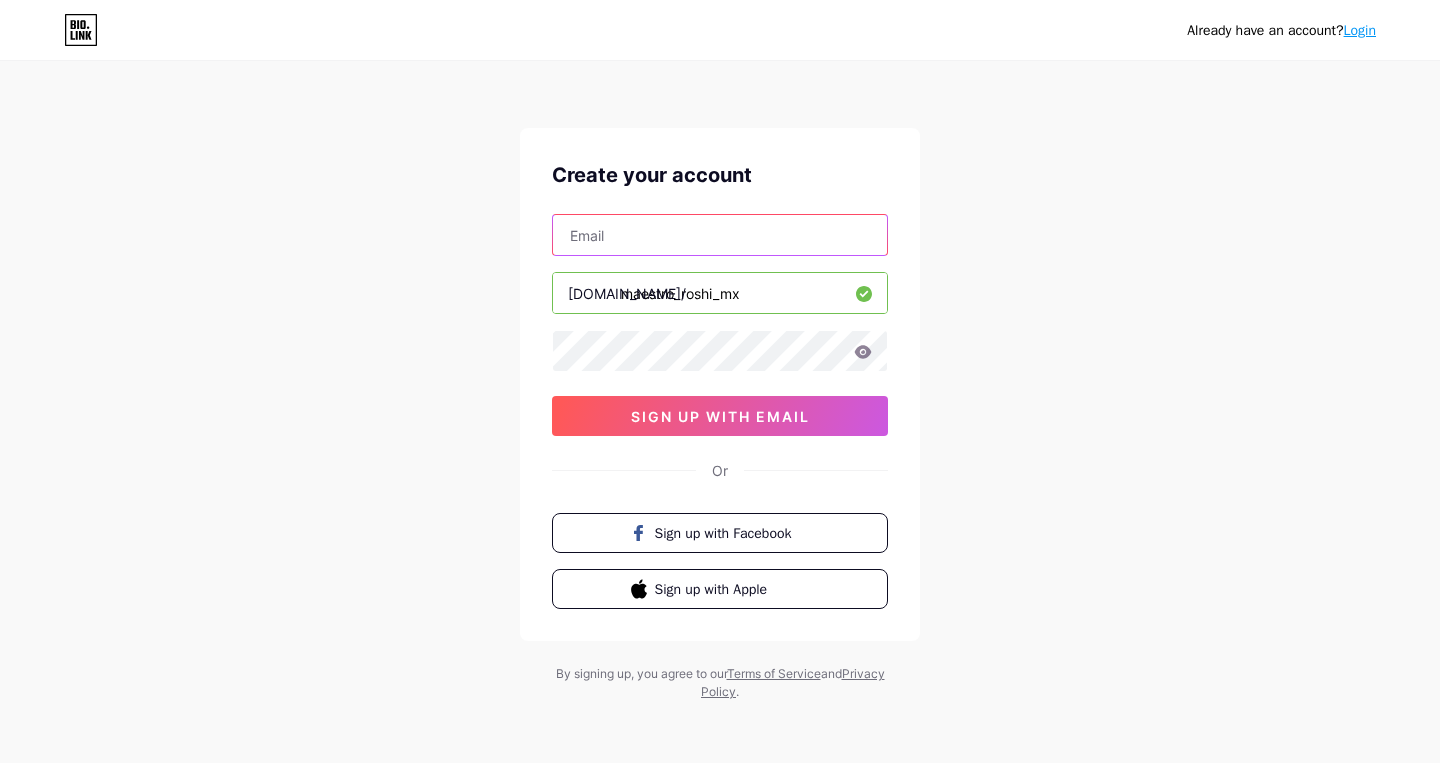 type on "[PERSON_NAME][EMAIL_ADDRESS][DOMAIN_NAME]" 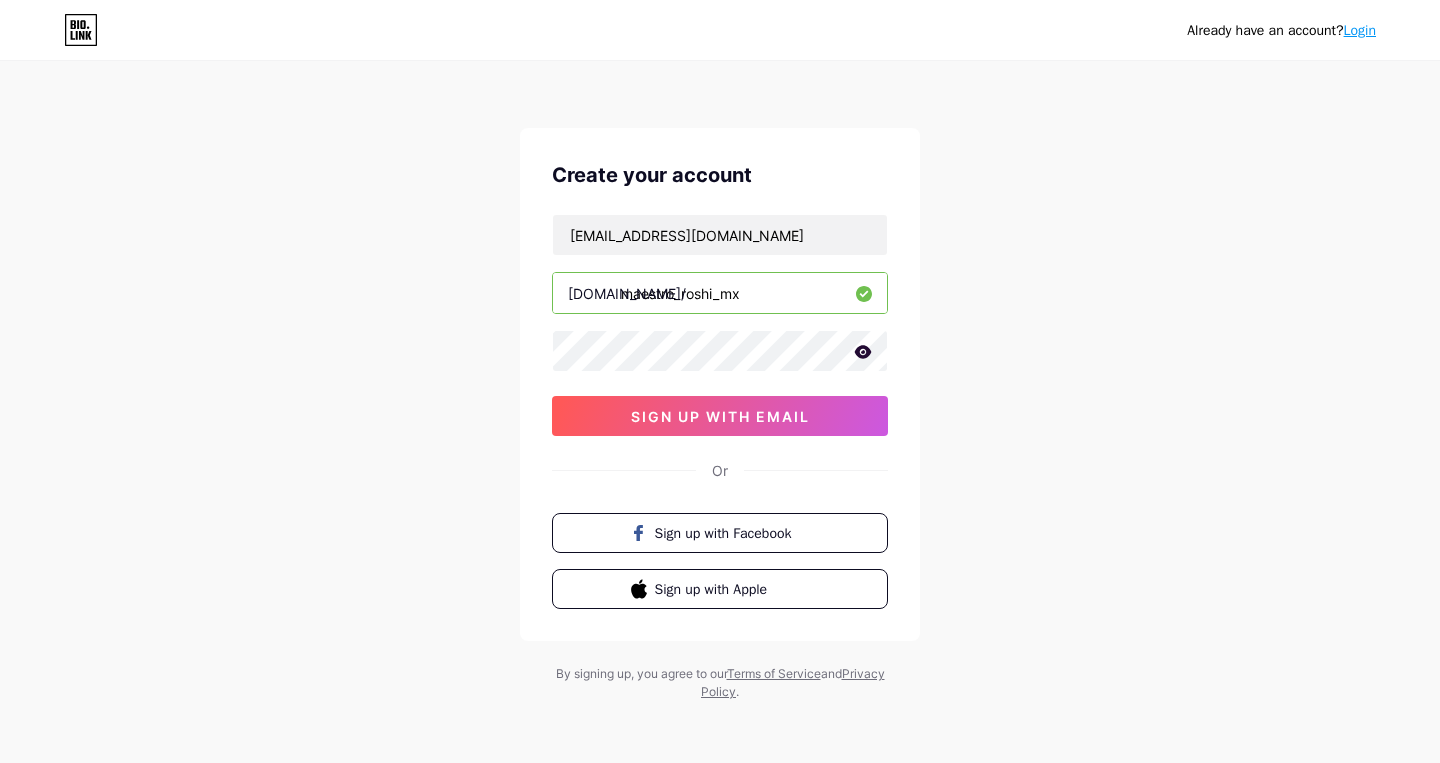 click 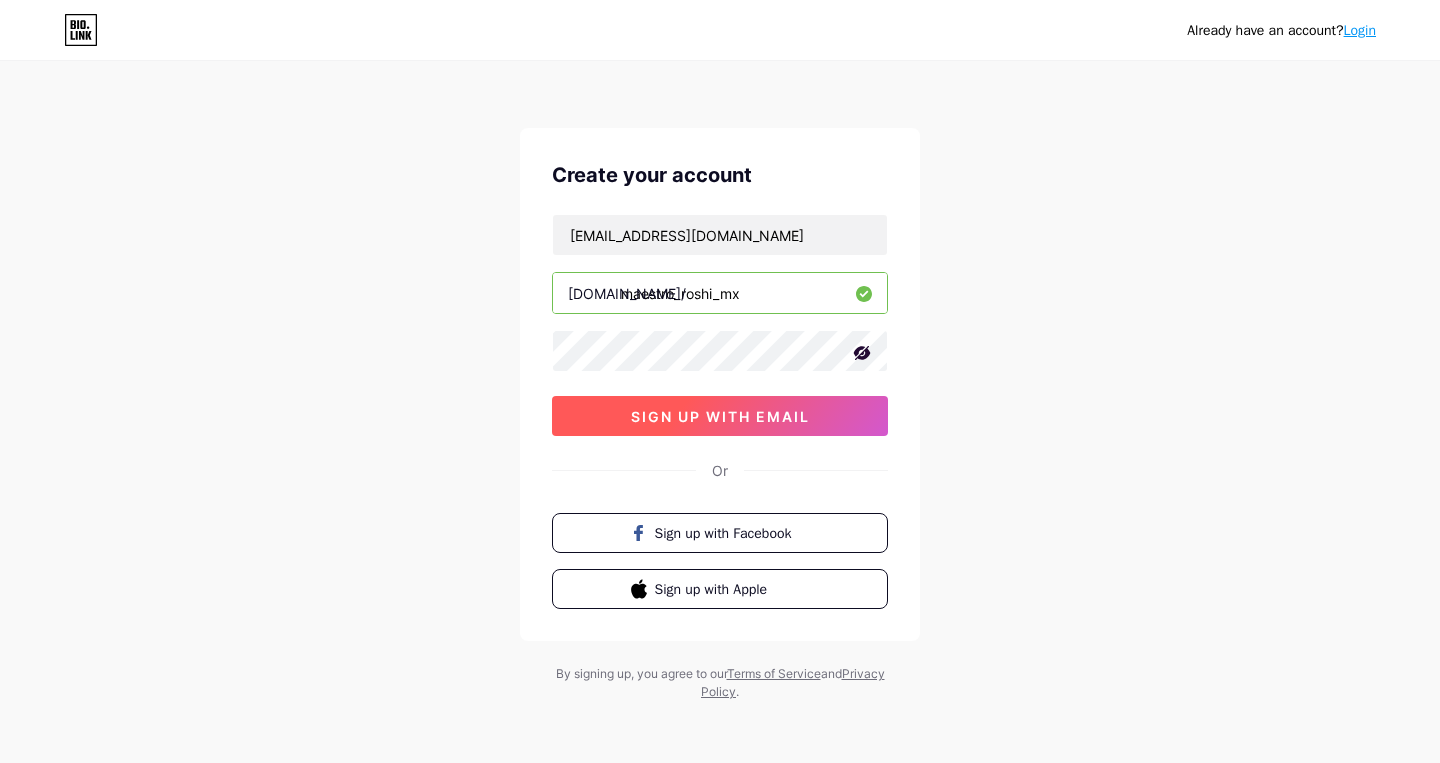 click on "sign up with email" at bounding box center [720, 416] 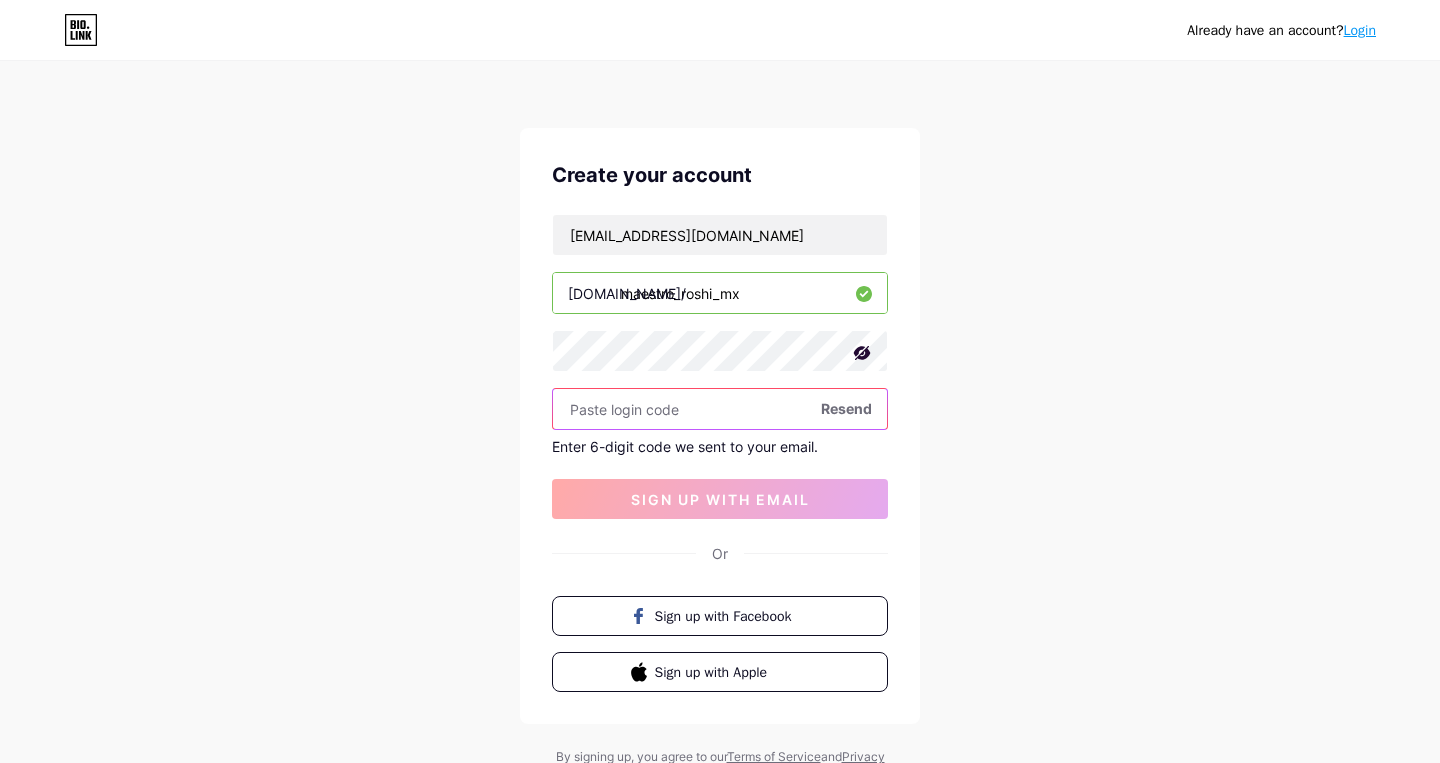click at bounding box center [720, 409] 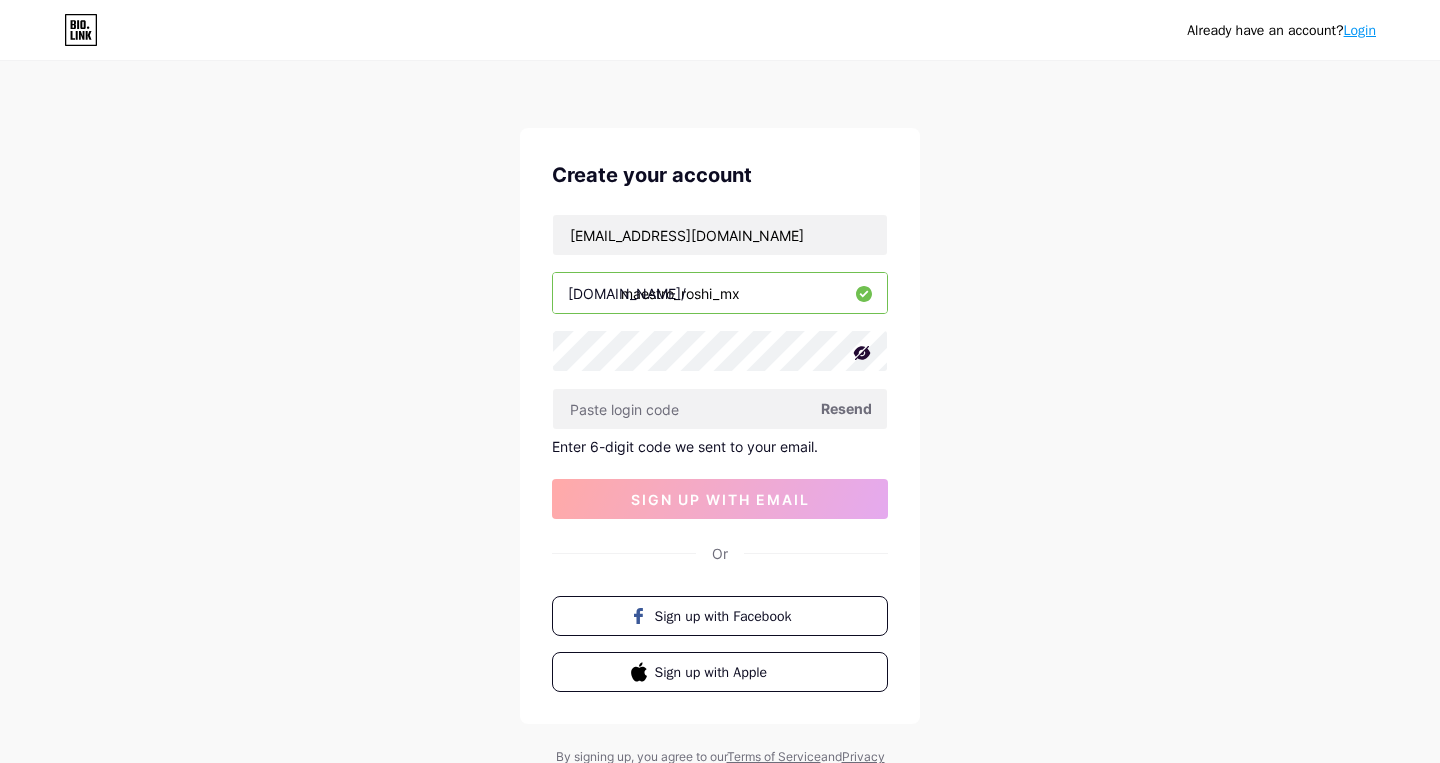 click on "Resend" at bounding box center [846, 408] 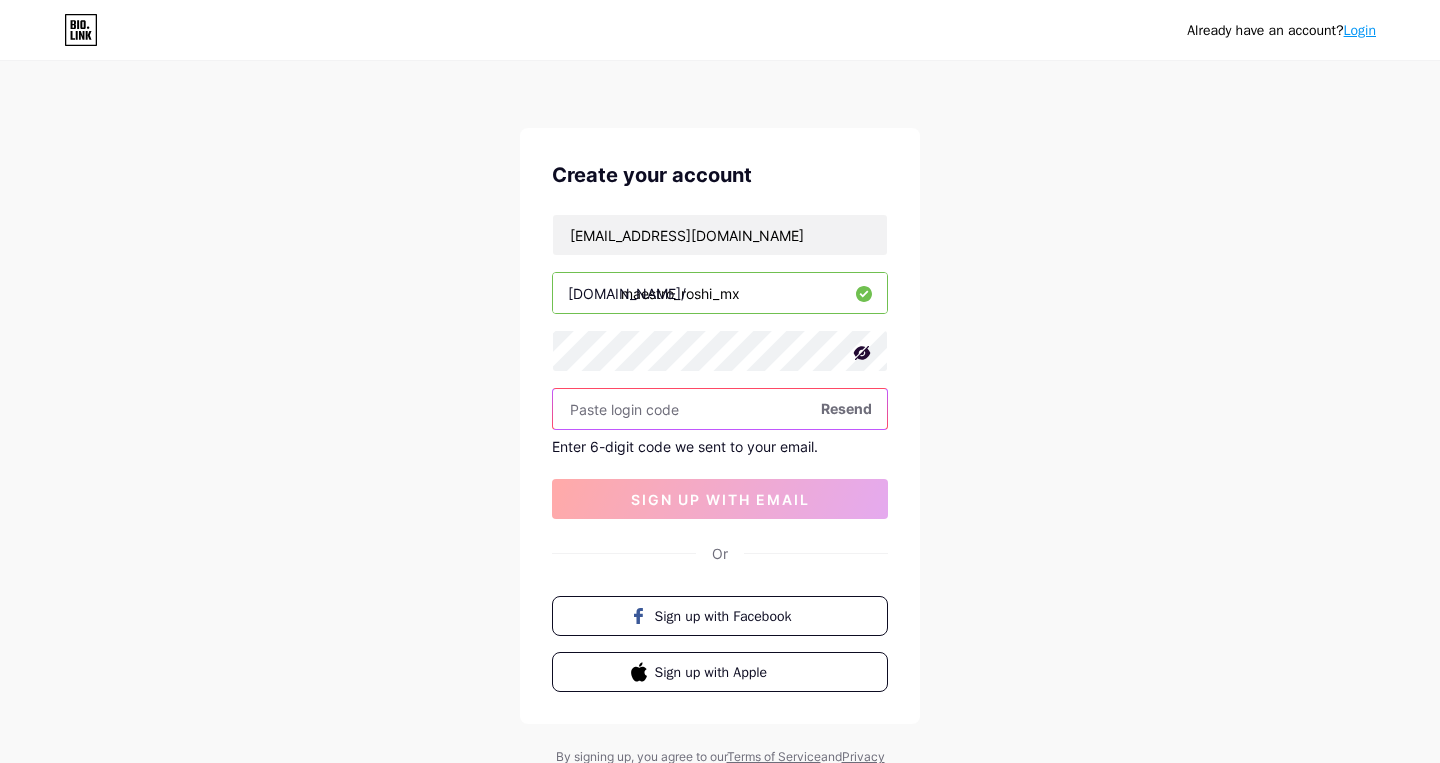 click at bounding box center (720, 409) 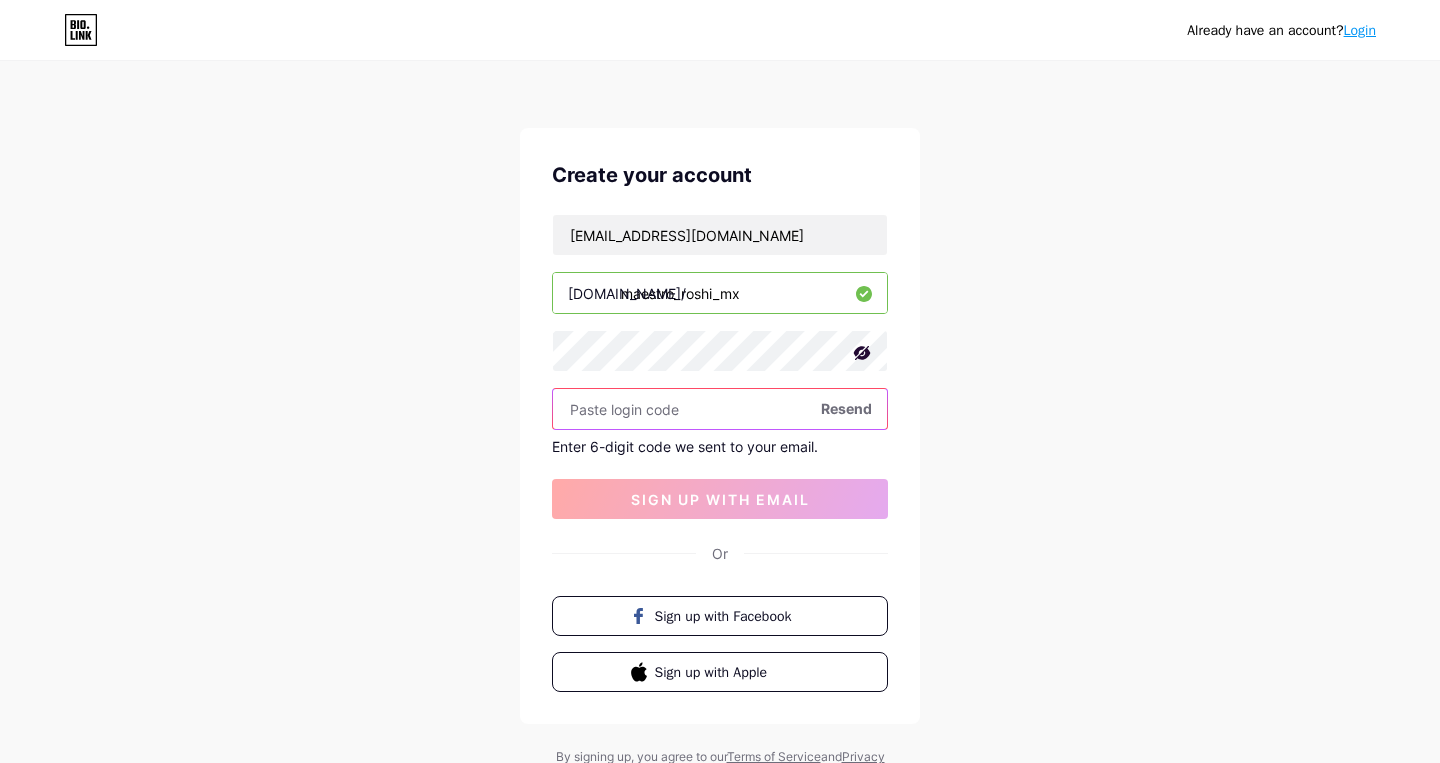 paste on "737970" 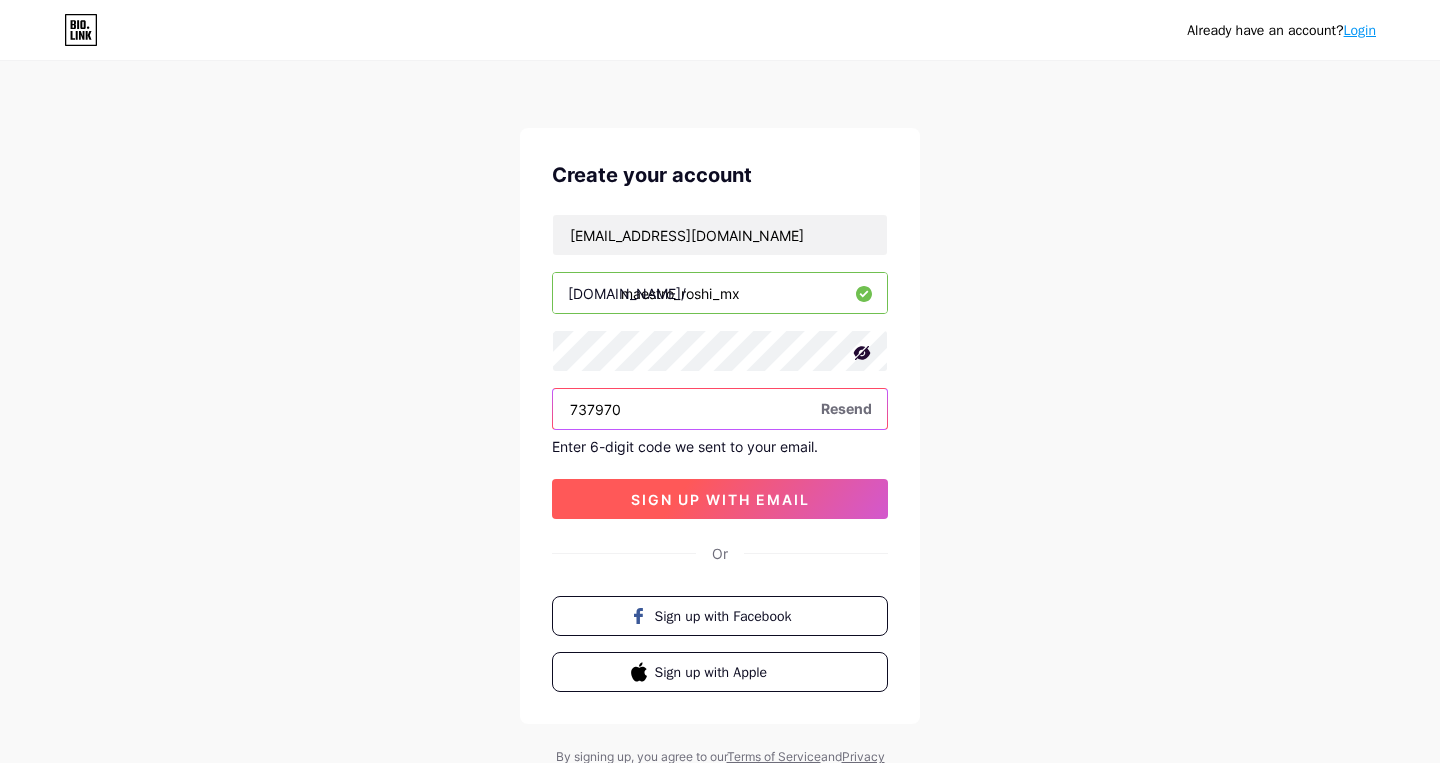 type on "737970" 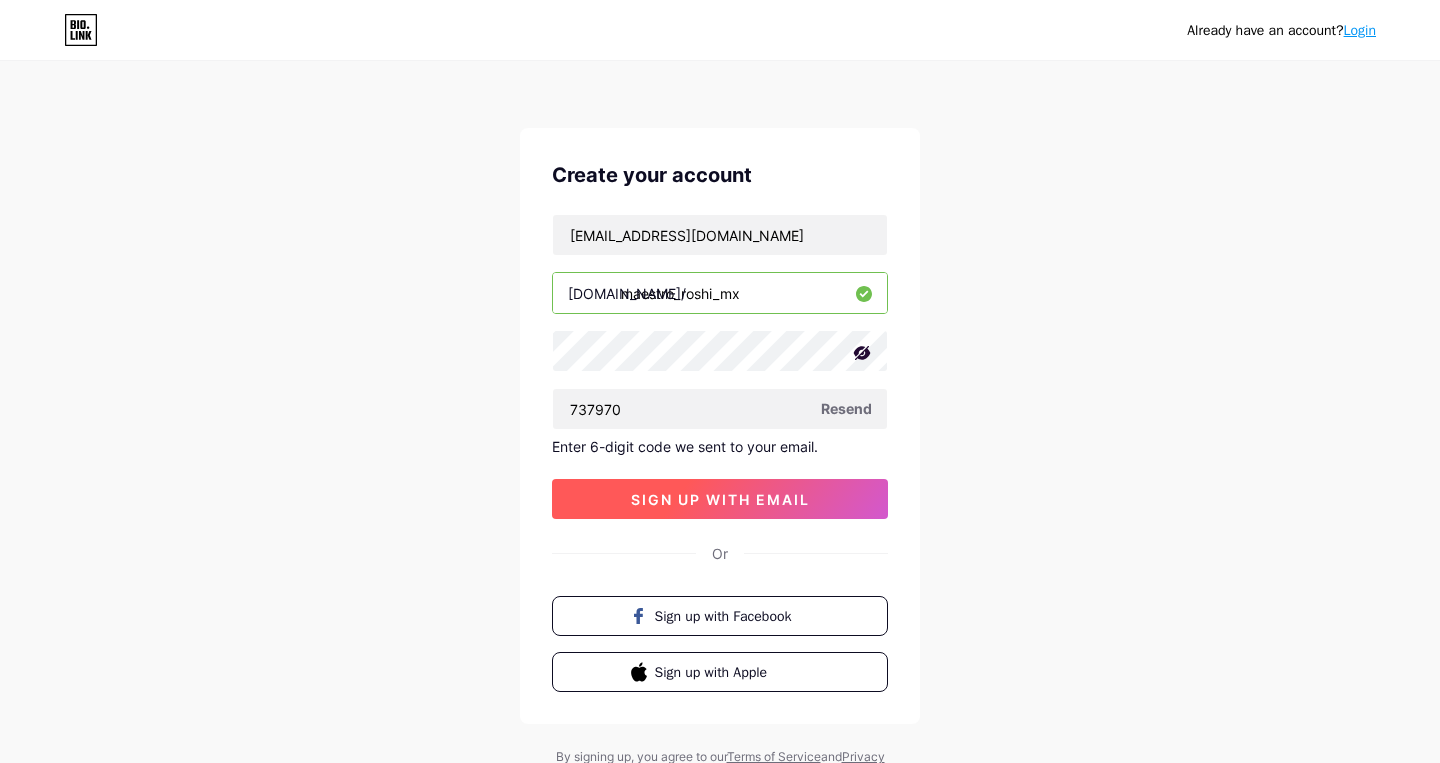 click on "sign up with email" at bounding box center [720, 499] 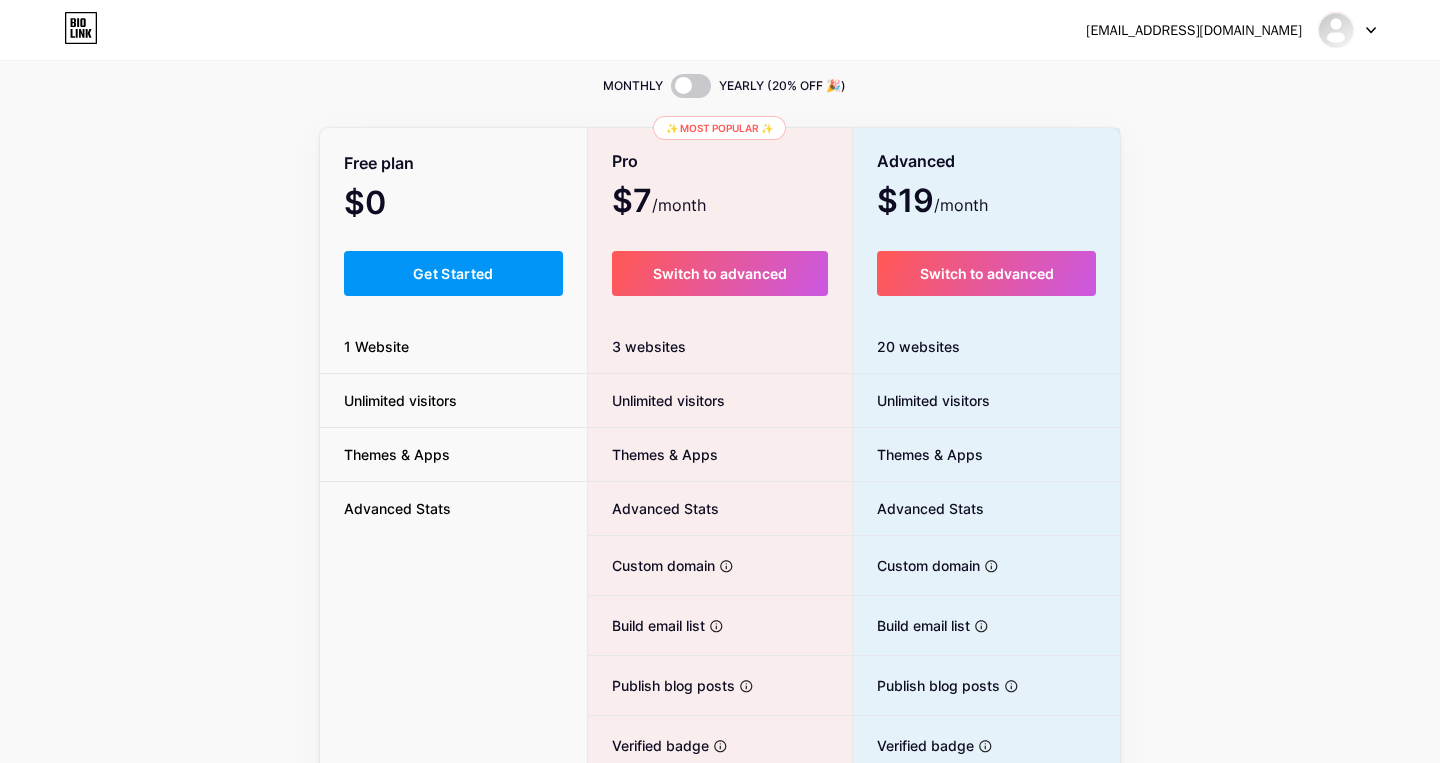 scroll, scrollTop: 64, scrollLeft: 0, axis: vertical 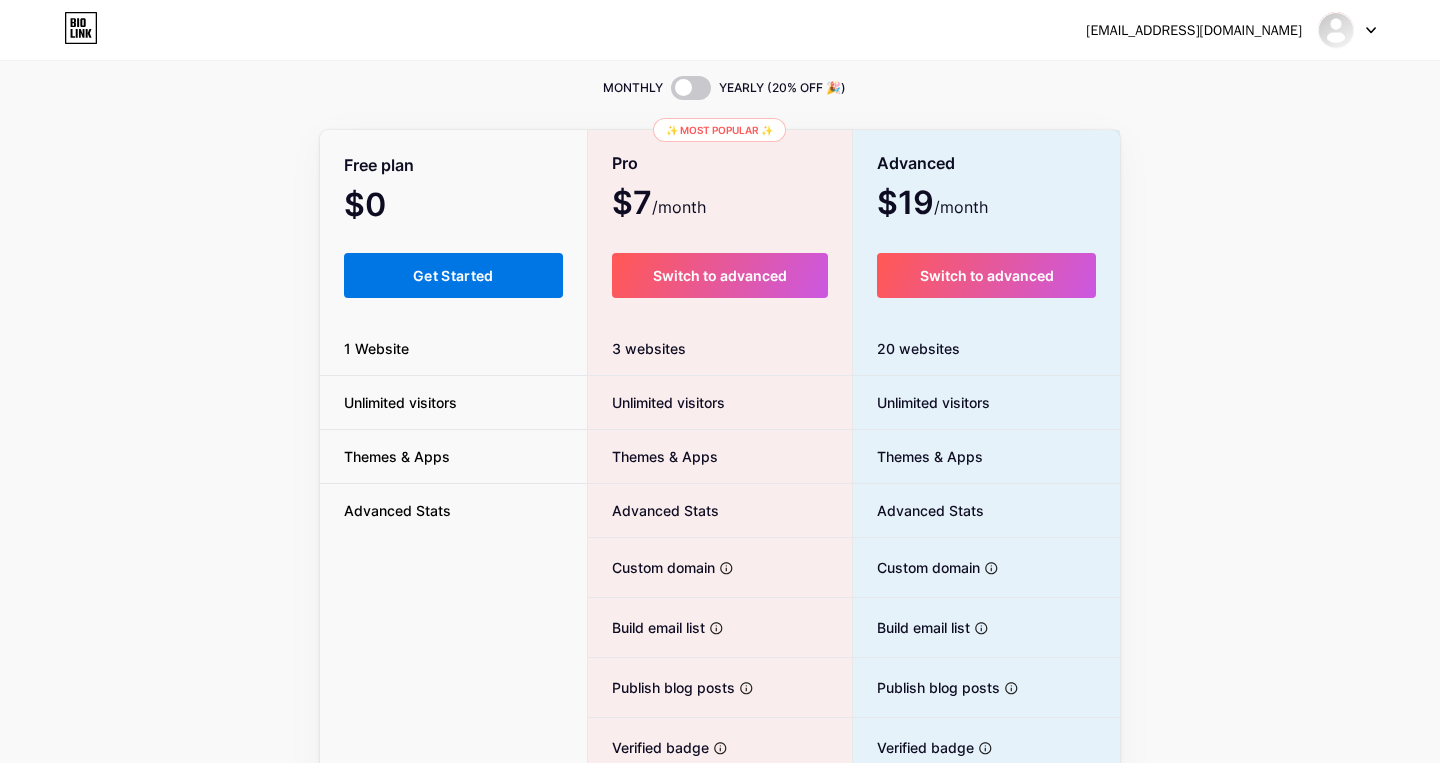 click on "Get Started" at bounding box center [453, 275] 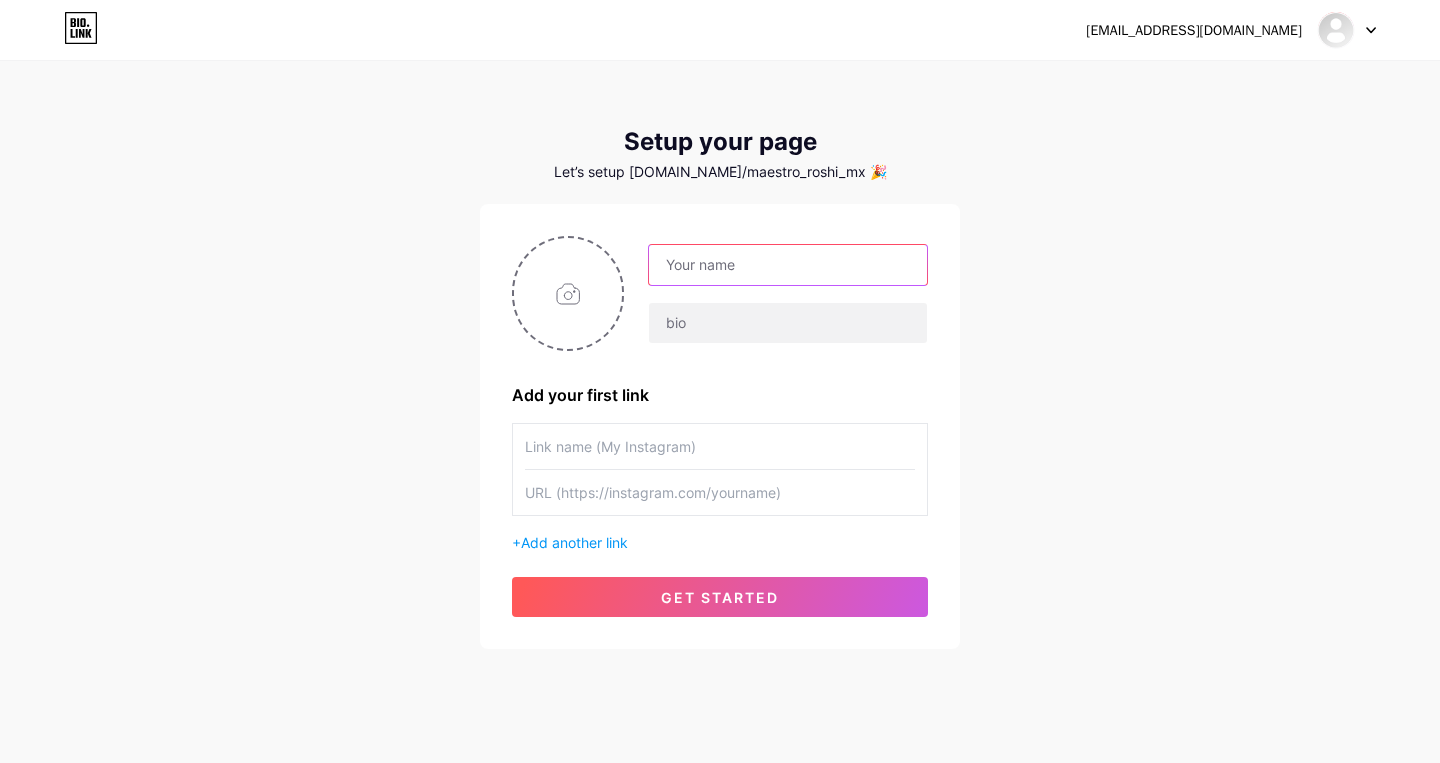 click at bounding box center (788, 265) 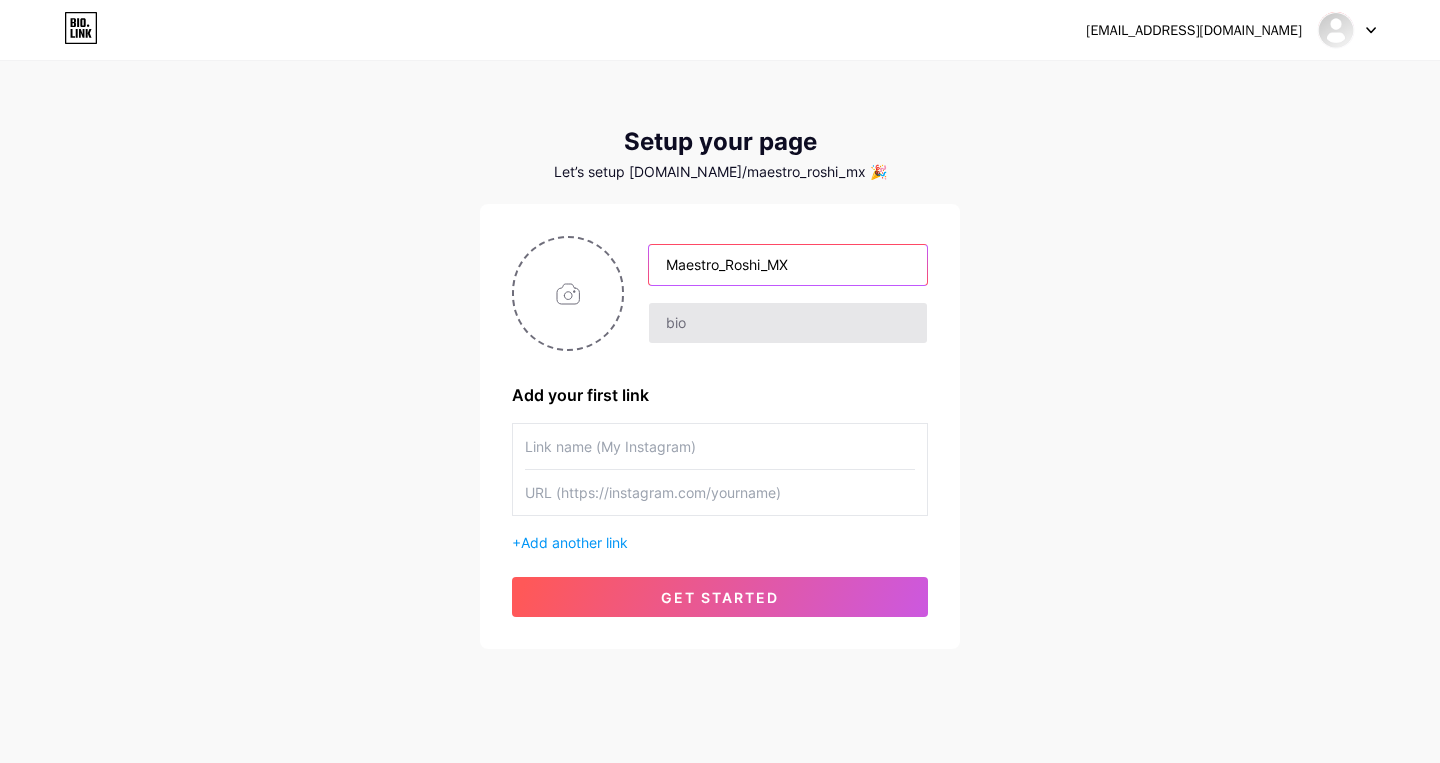 type on "Maestro_Roshi_MX" 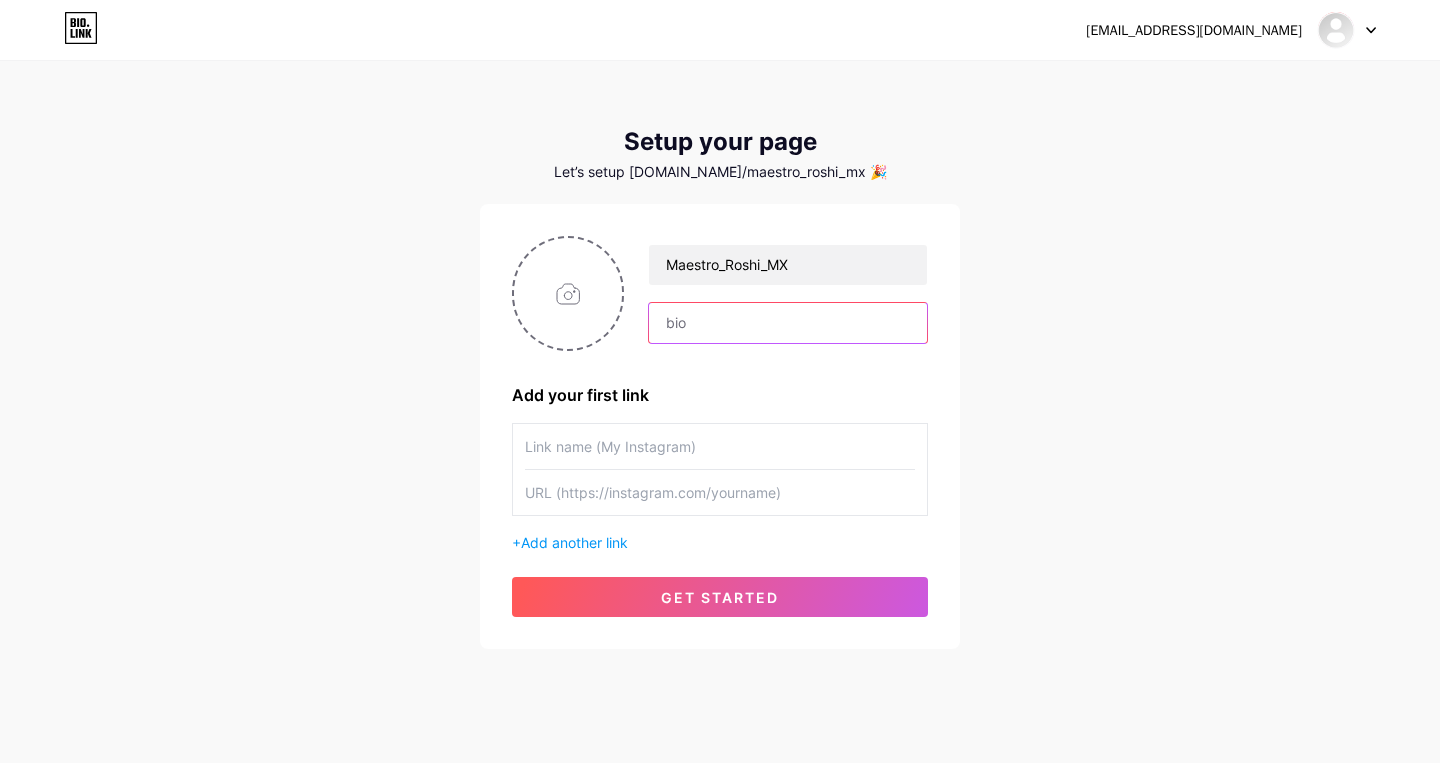 click at bounding box center [788, 323] 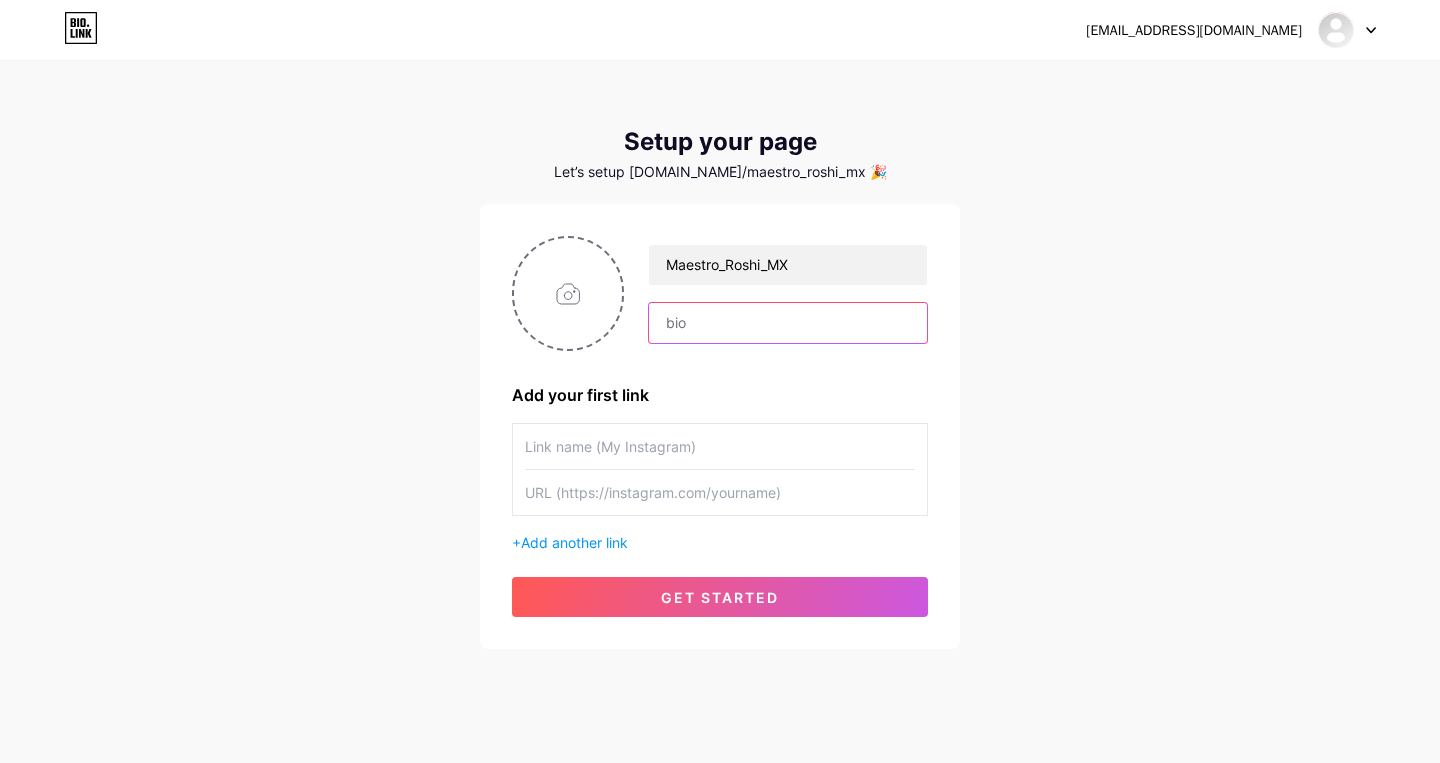 paste on "Soy Maestro [PERSON_NAME], tengo 67 años, y te enseño que nunca es tarde . Aquí la edad no frena el movimiento ni la salud. [PERSON_NAME], tips y motivación para mantenerte activo y con actitud.  "Hagan y no se hagan"" 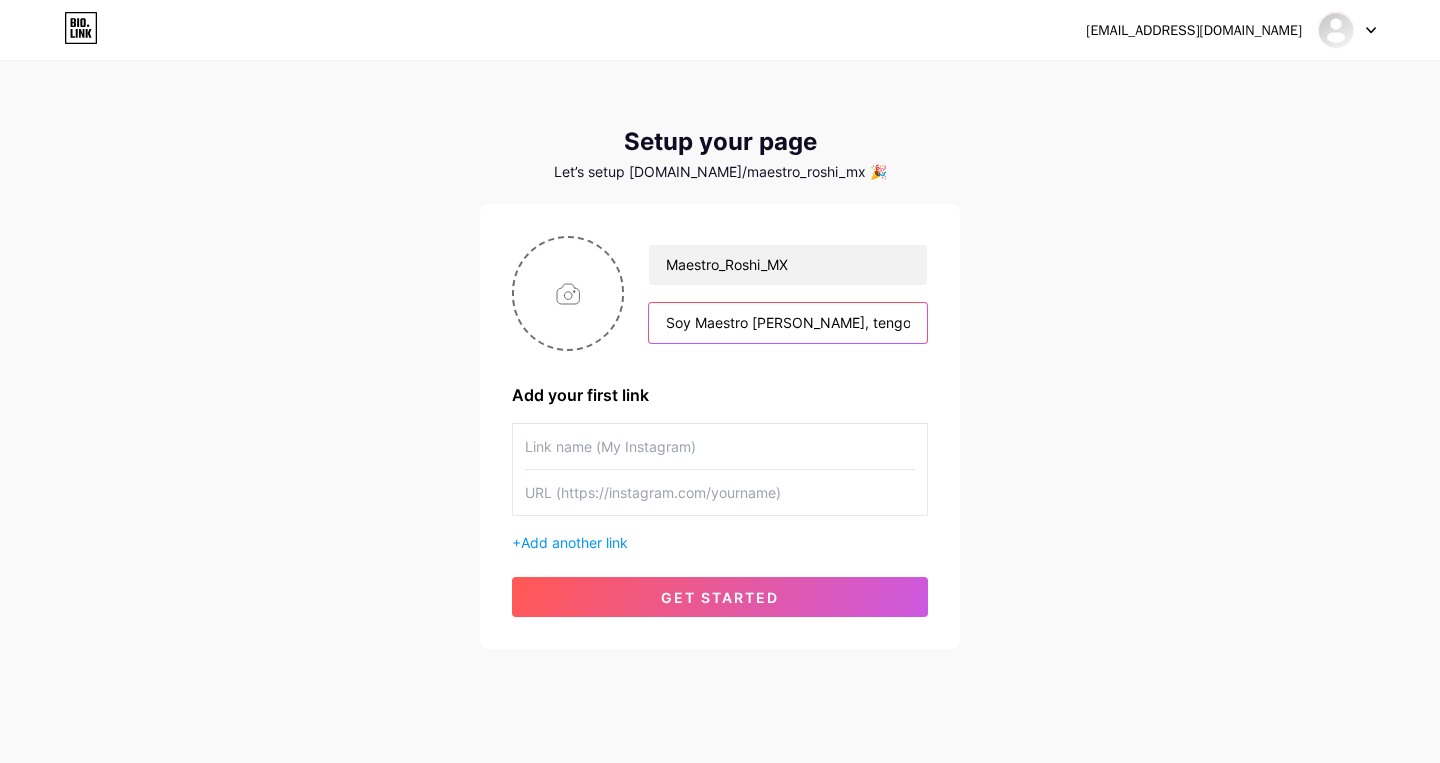 scroll, scrollTop: 0, scrollLeft: 1103, axis: horizontal 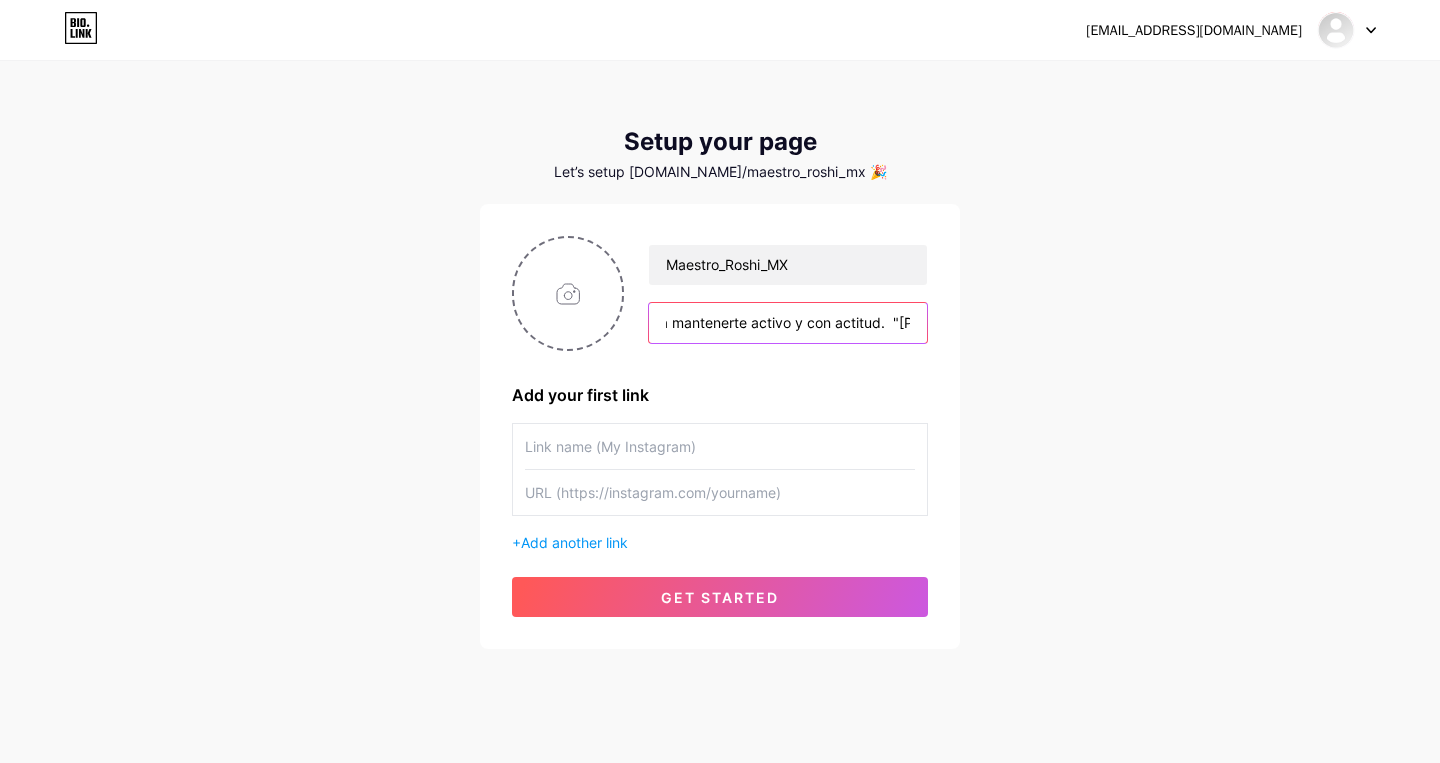 type on "Soy Maestro [PERSON_NAME], tengo 67 años, y te enseño que nunca es tarde . Aquí la edad no frena el movimiento ni la salud. [PERSON_NAME], tips y motivación para mantenerte activo y con actitud.  "Hagan y no se hagan"" 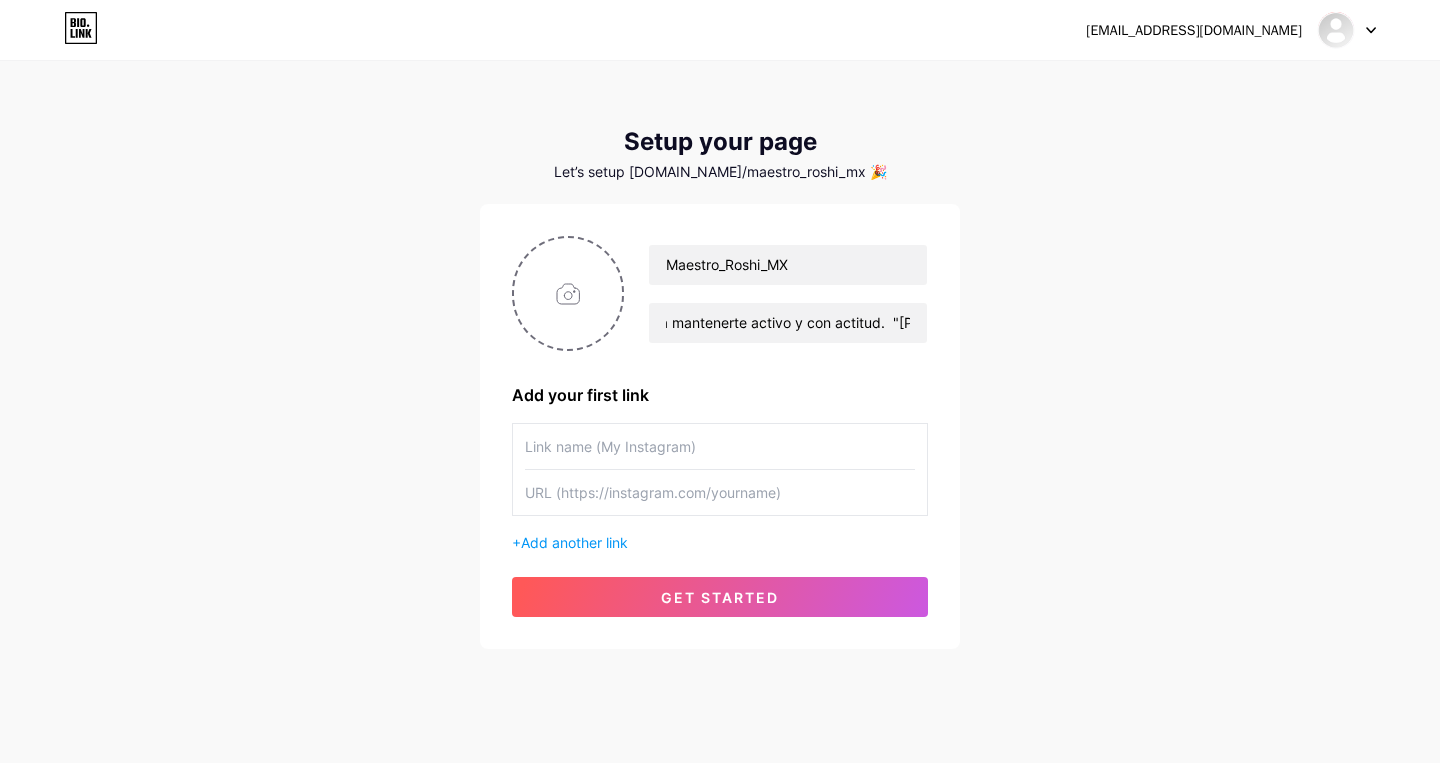 scroll, scrollTop: 0, scrollLeft: 0, axis: both 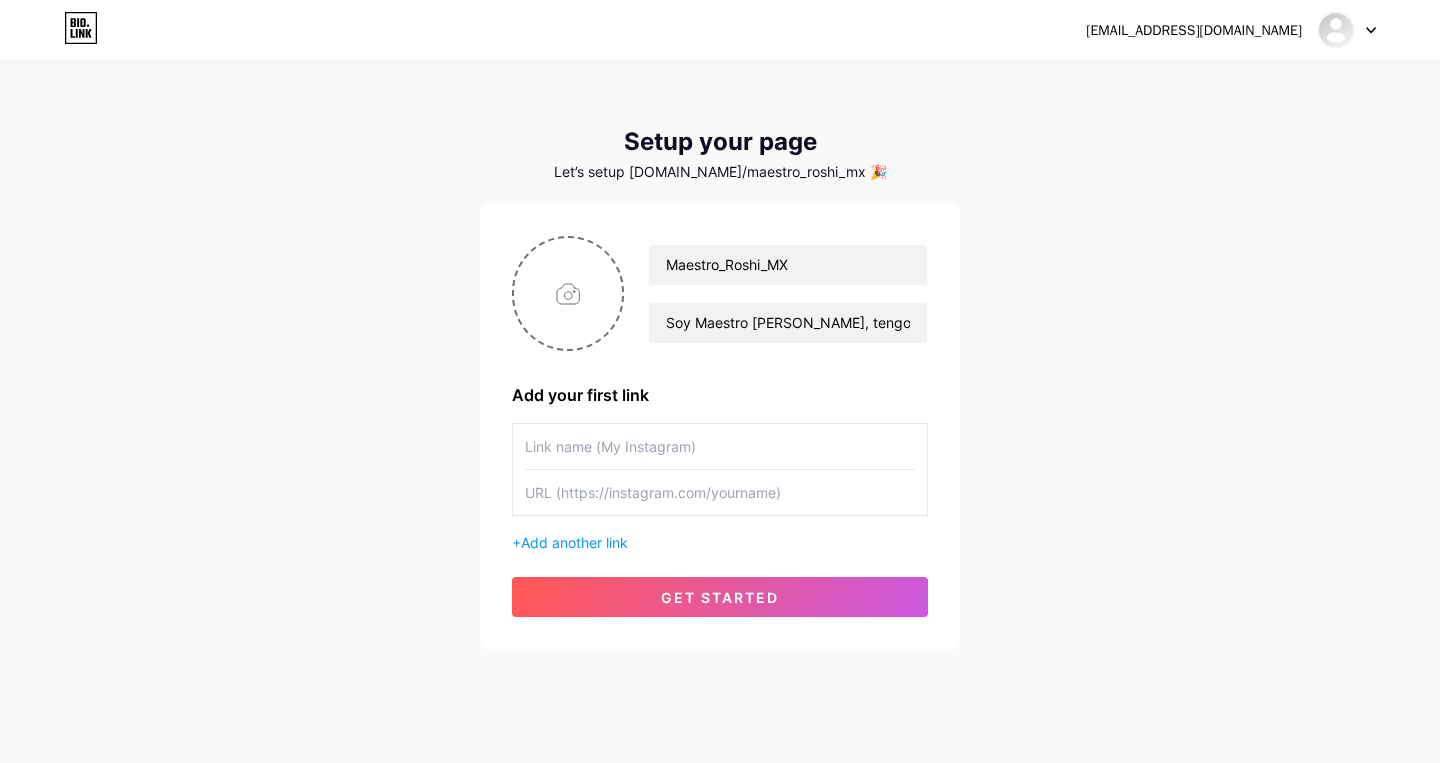 click at bounding box center [720, 446] 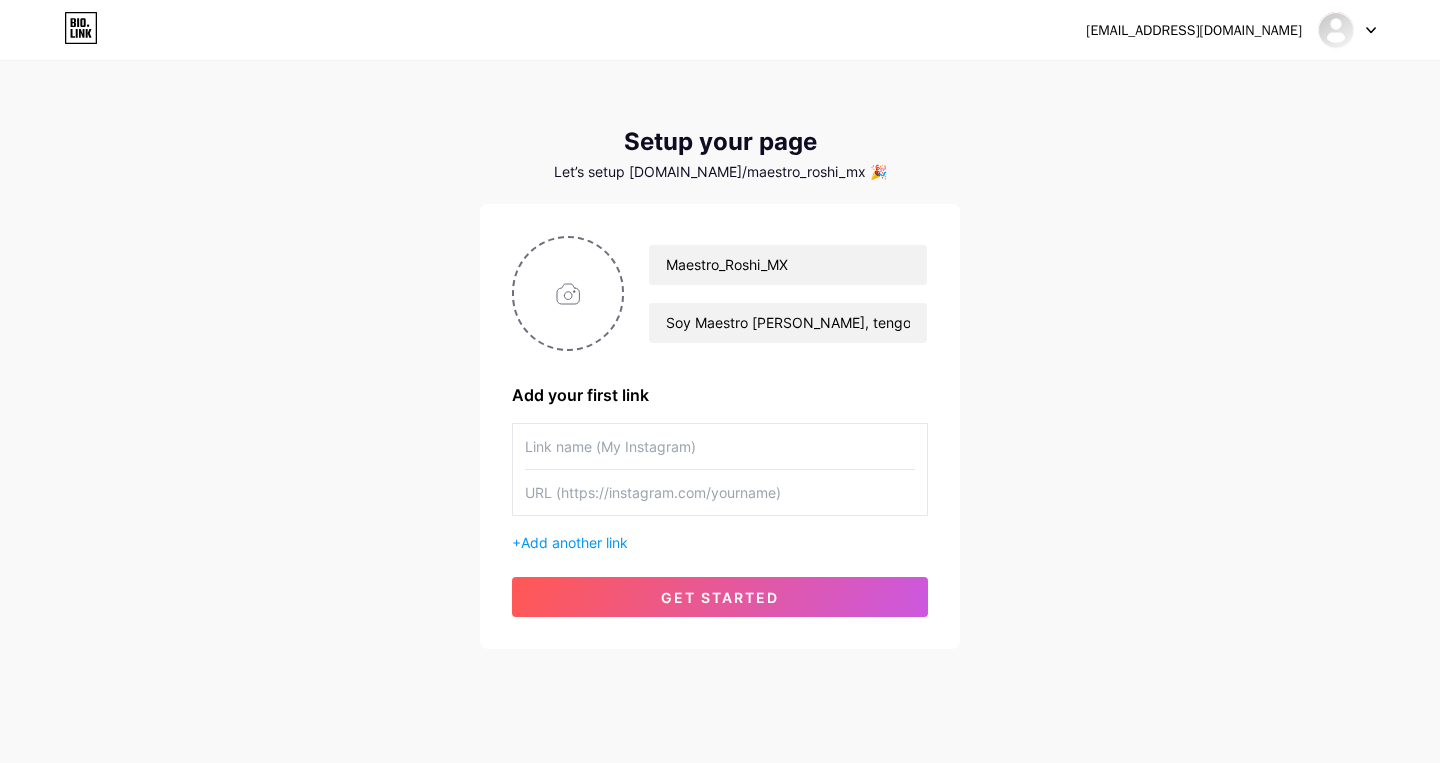 type on "M" 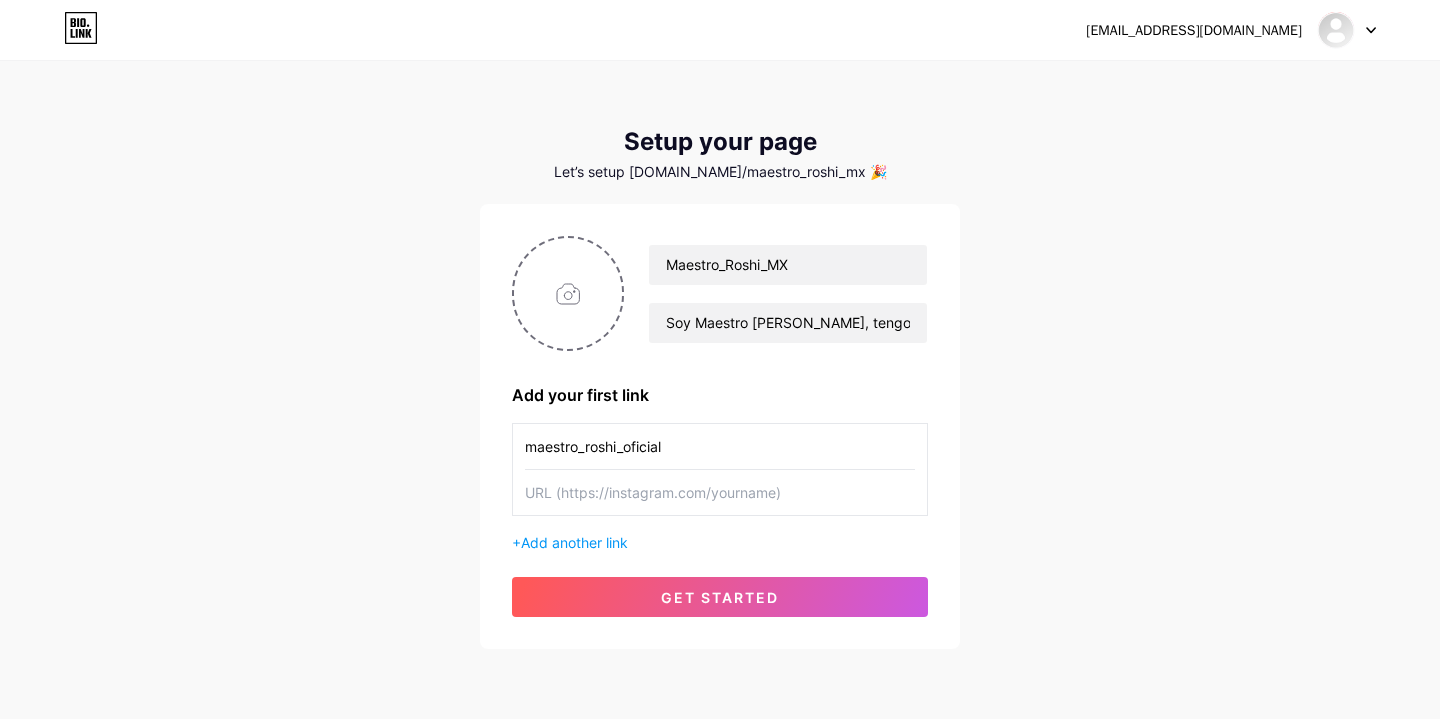 type on "maestro_roshi_oficial" 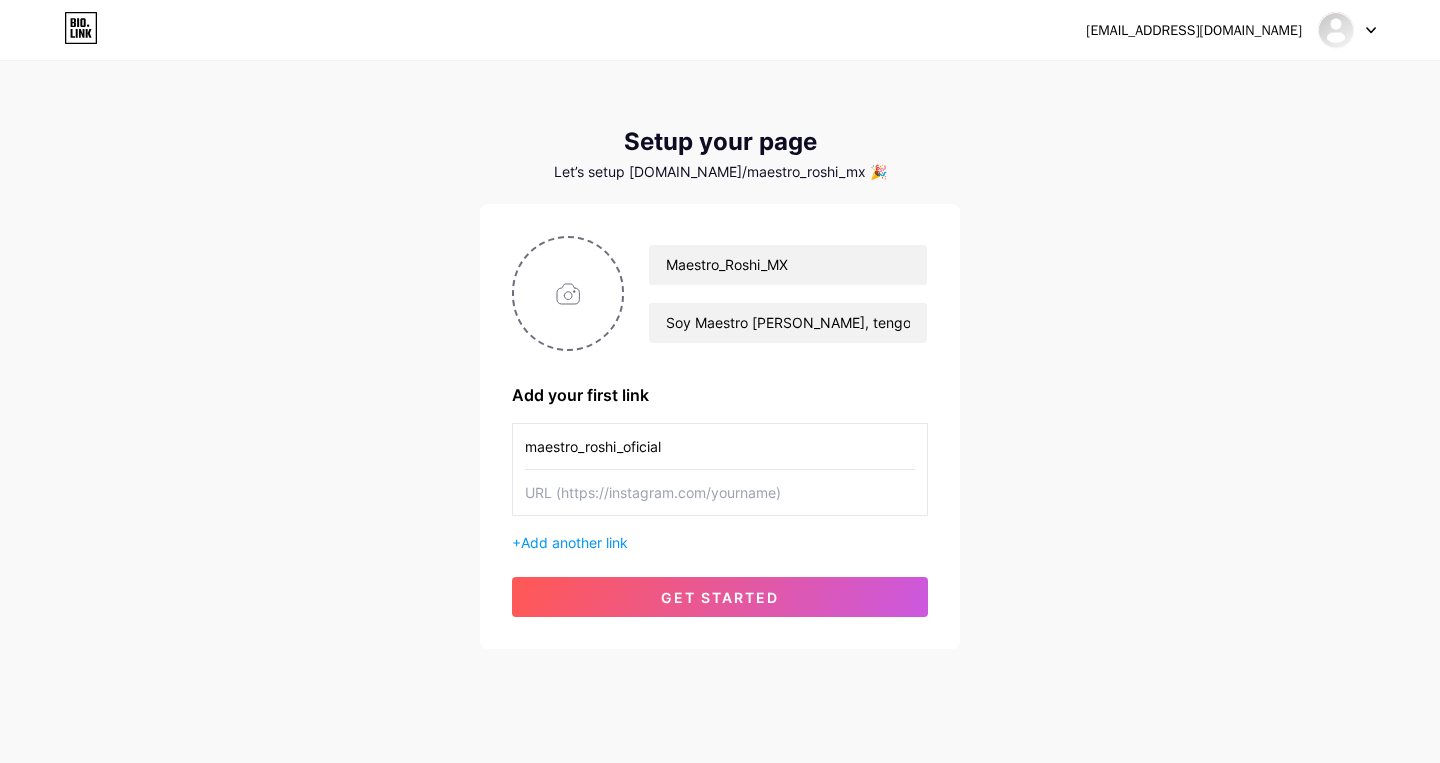 click at bounding box center [720, 492] 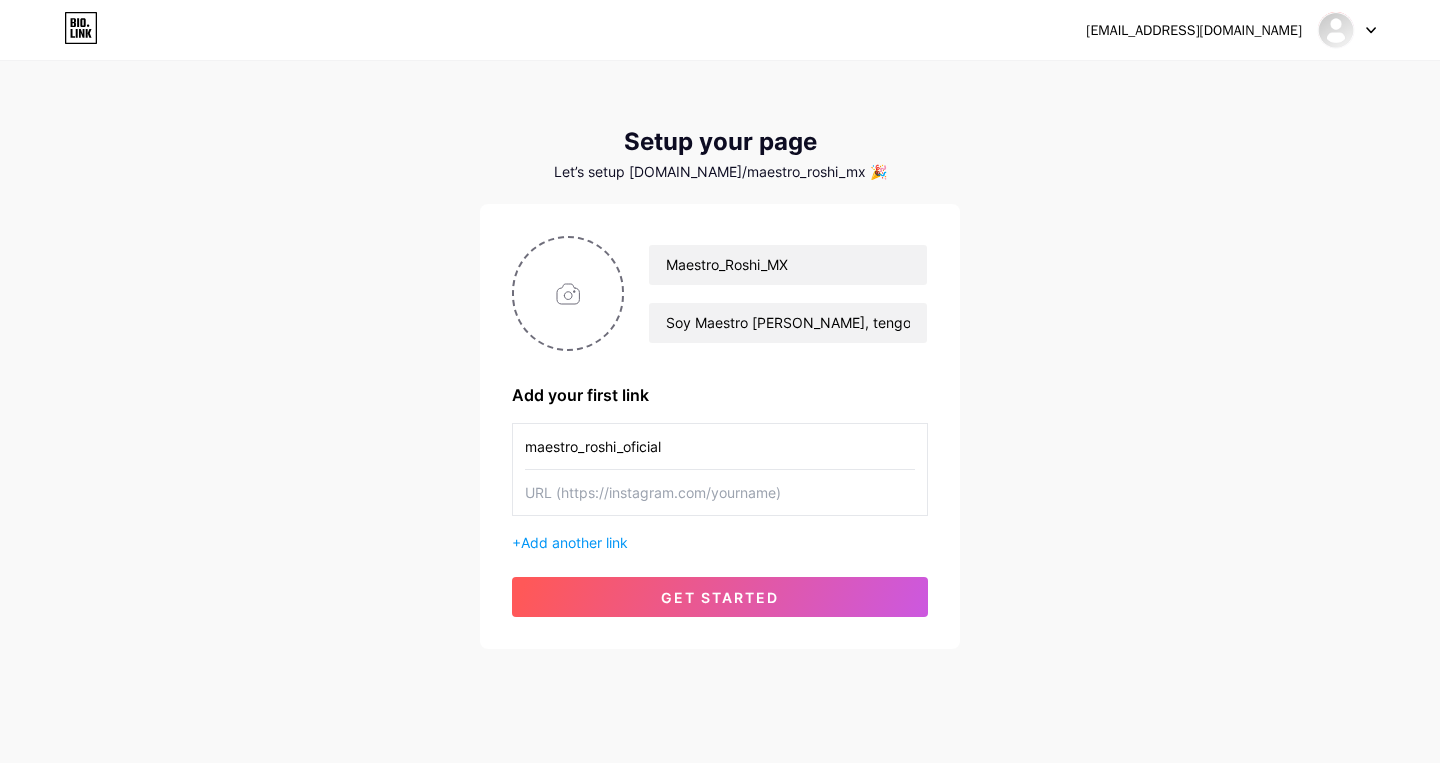 paste on "[URL][DOMAIN_NAME]" 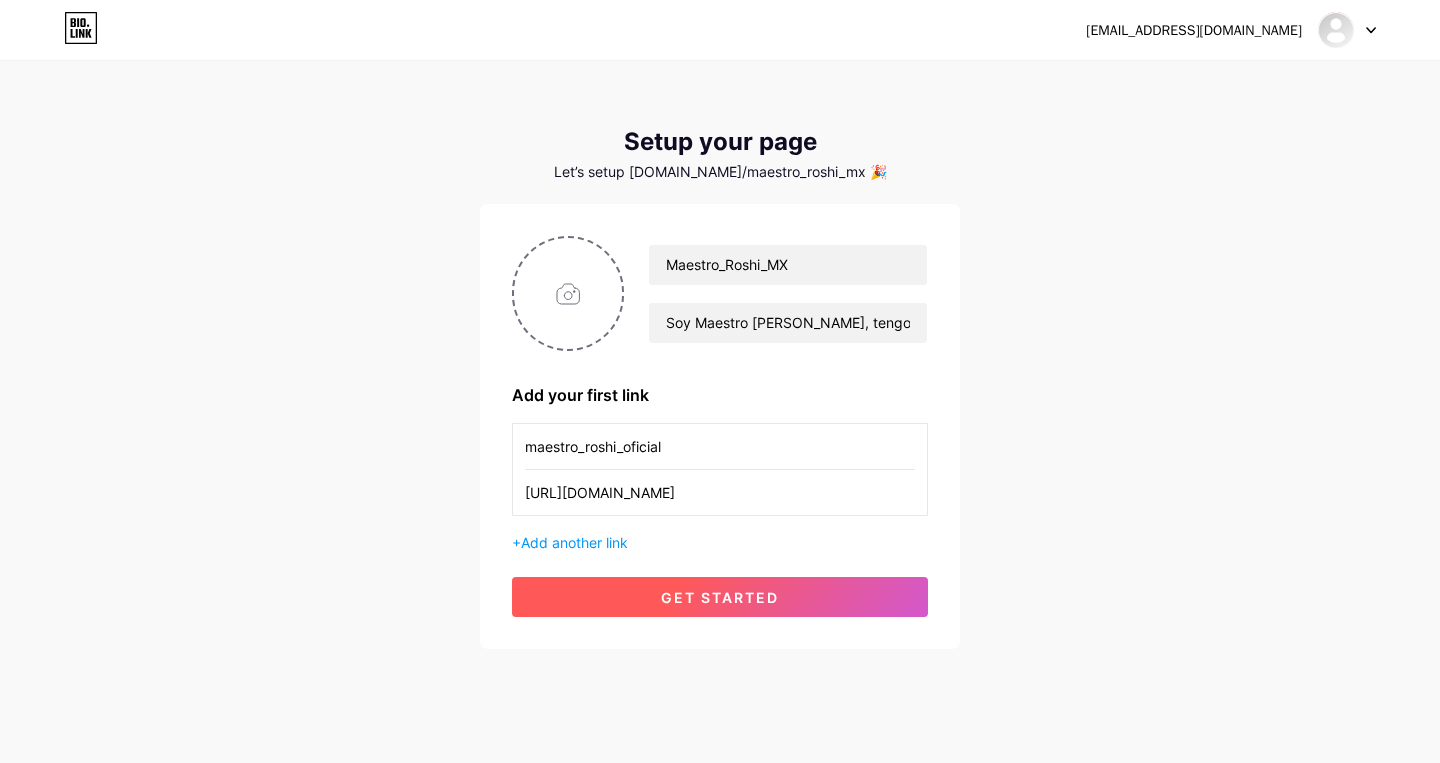 scroll, scrollTop: 0, scrollLeft: 305, axis: horizontal 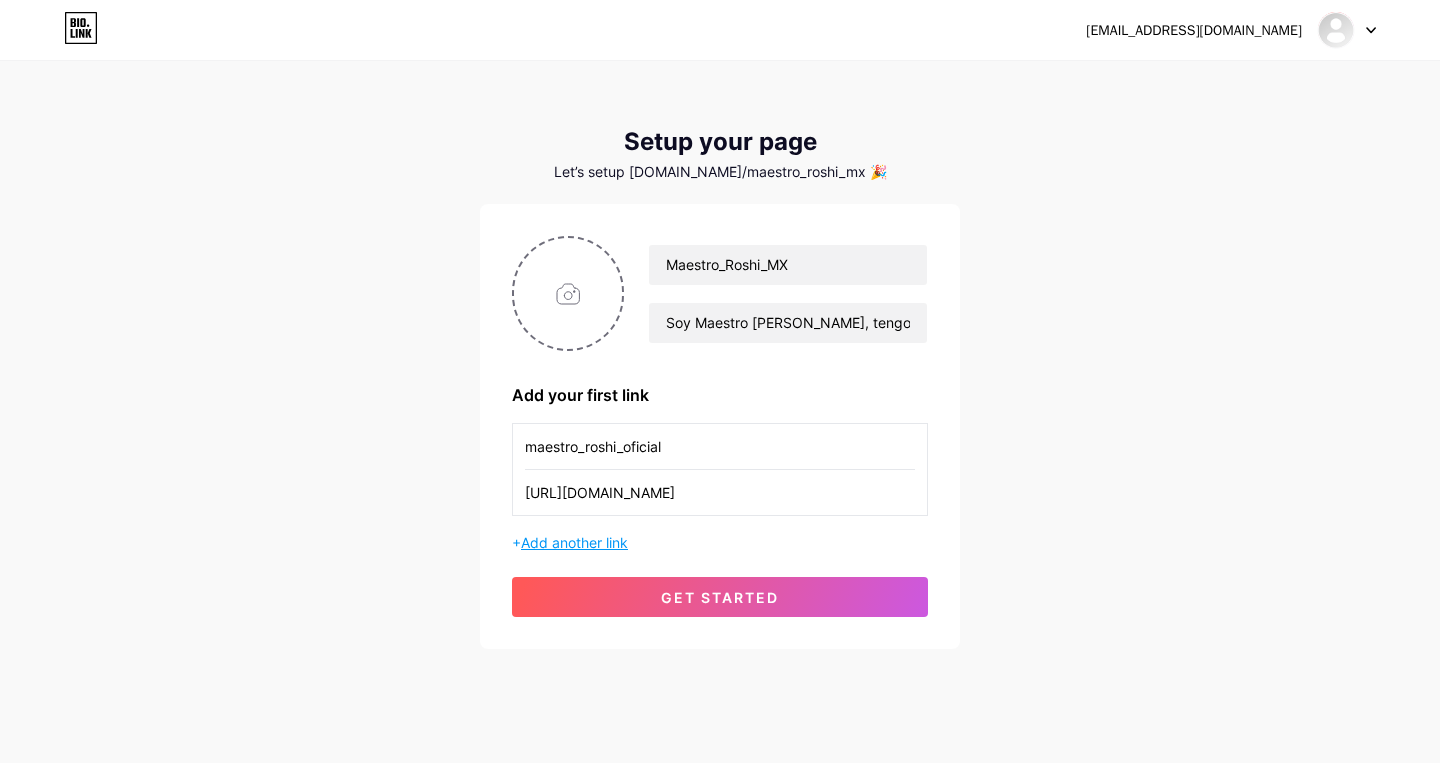 type on "[URL][DOMAIN_NAME]" 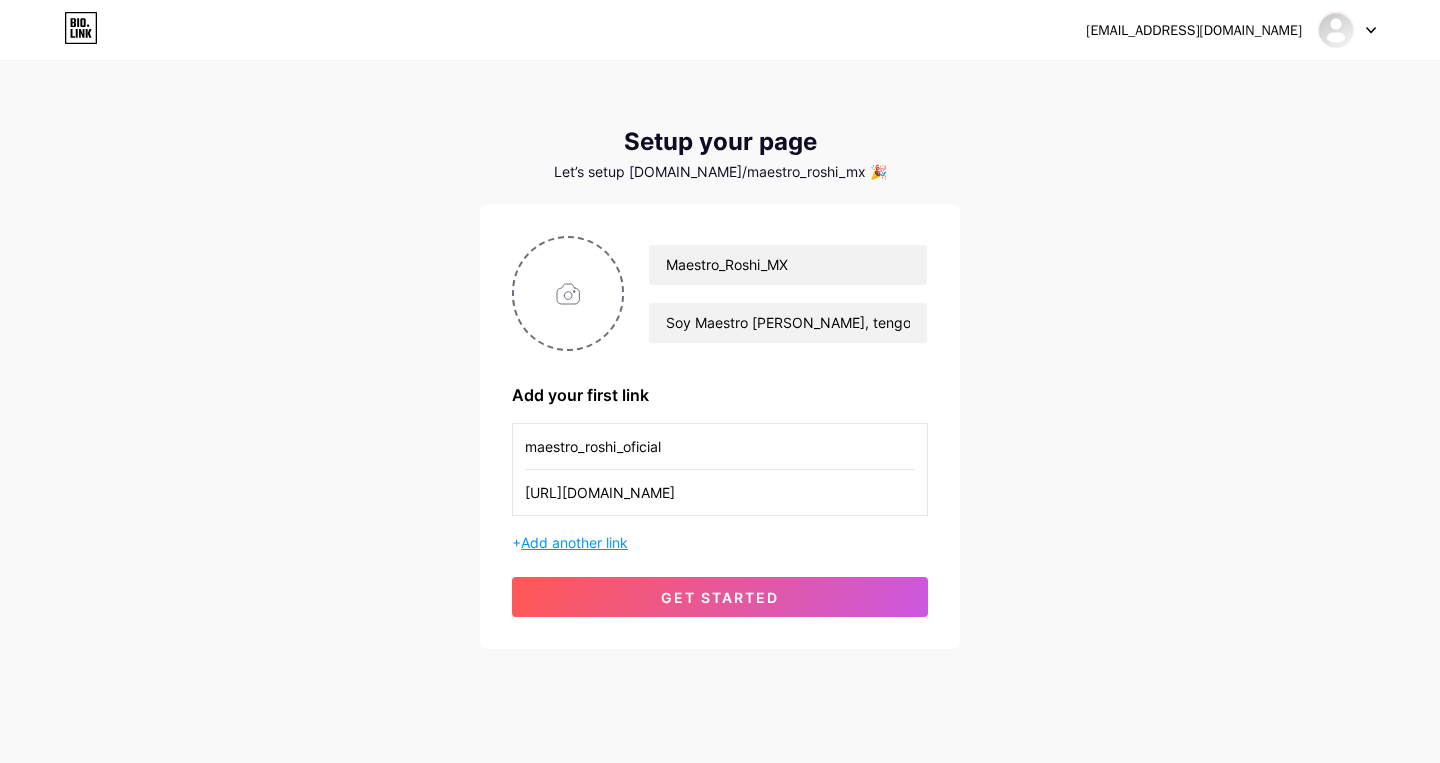 scroll, scrollTop: 0, scrollLeft: 0, axis: both 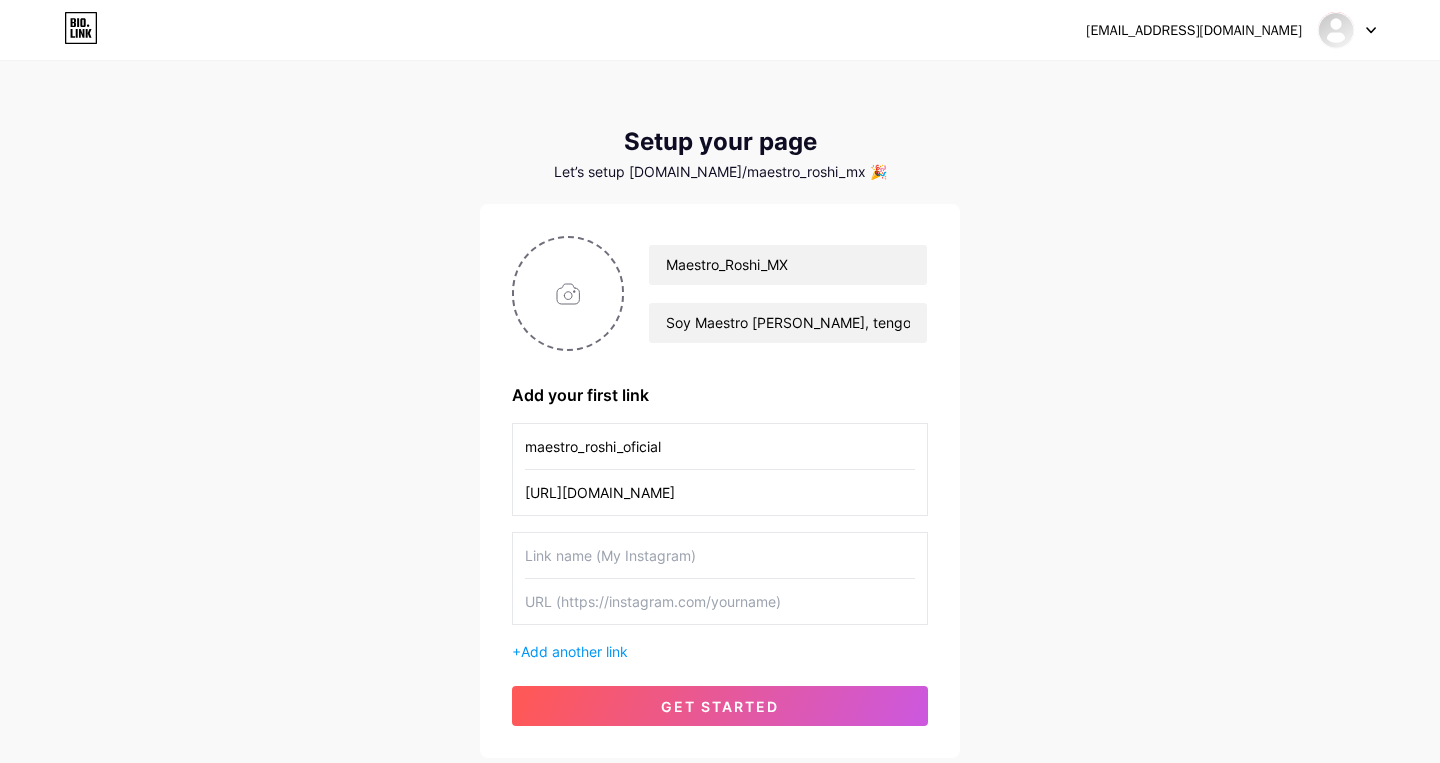 click at bounding box center [720, 555] 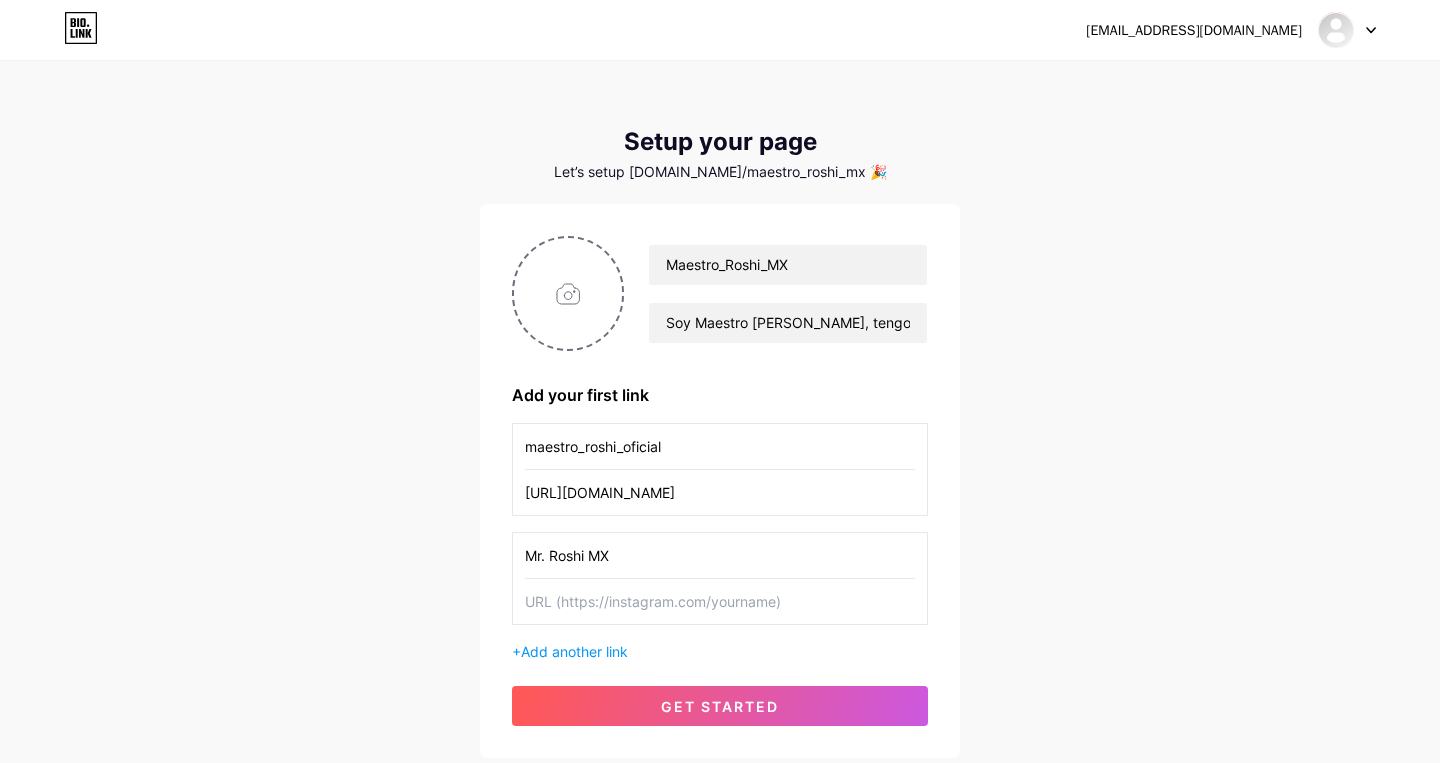 type on "Mr. Roshi MX" 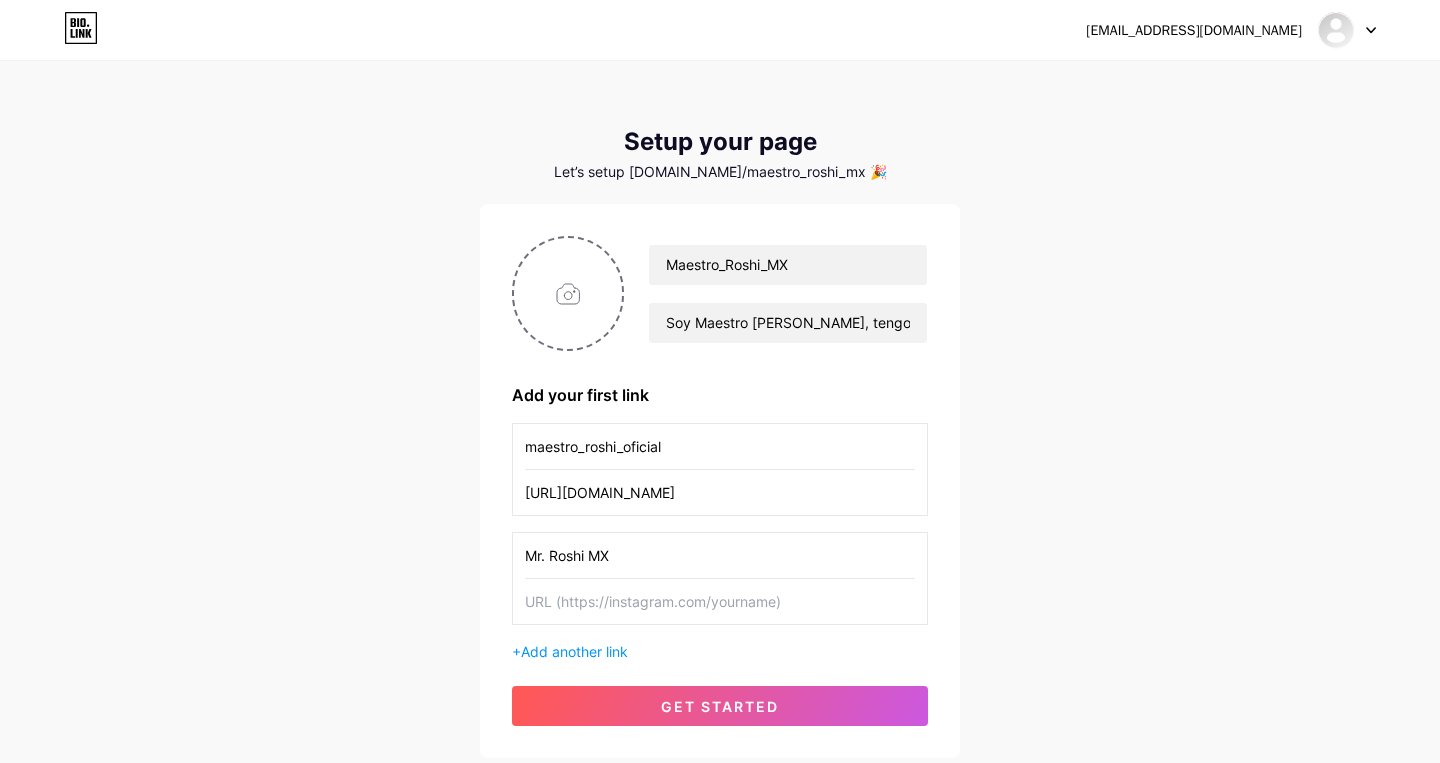 click on "Mr. Roshi MX" at bounding box center (720, 578) 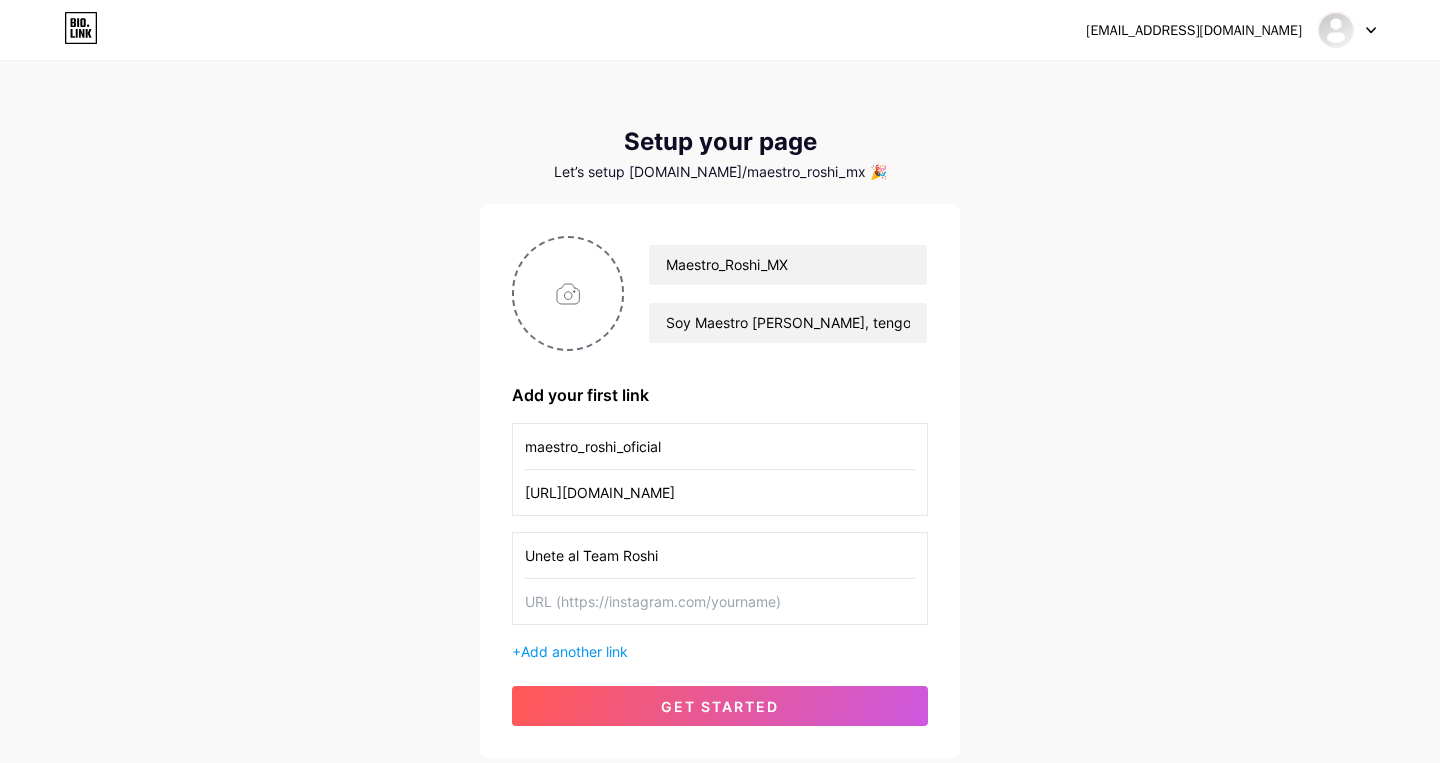 type on "Unete al Team Roshi" 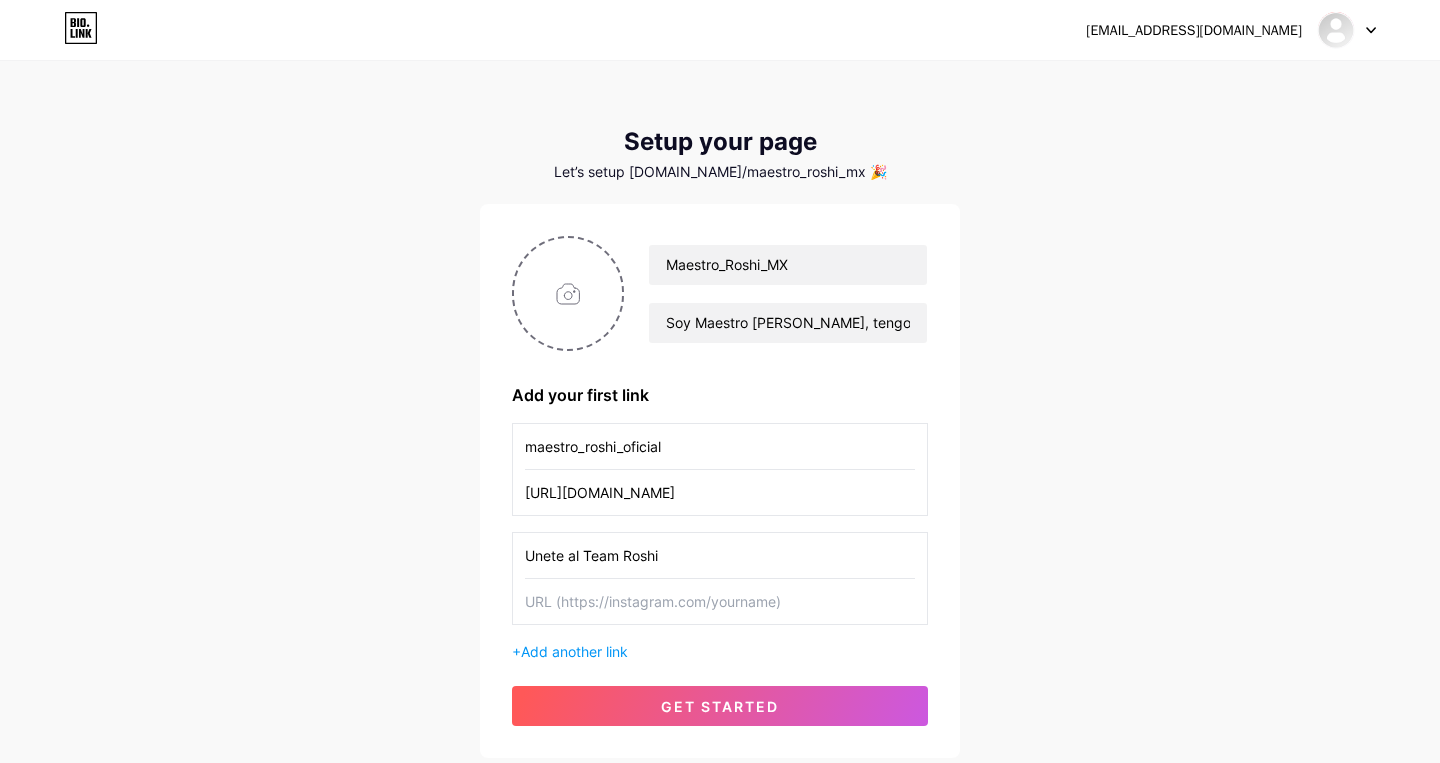 click at bounding box center (720, 601) 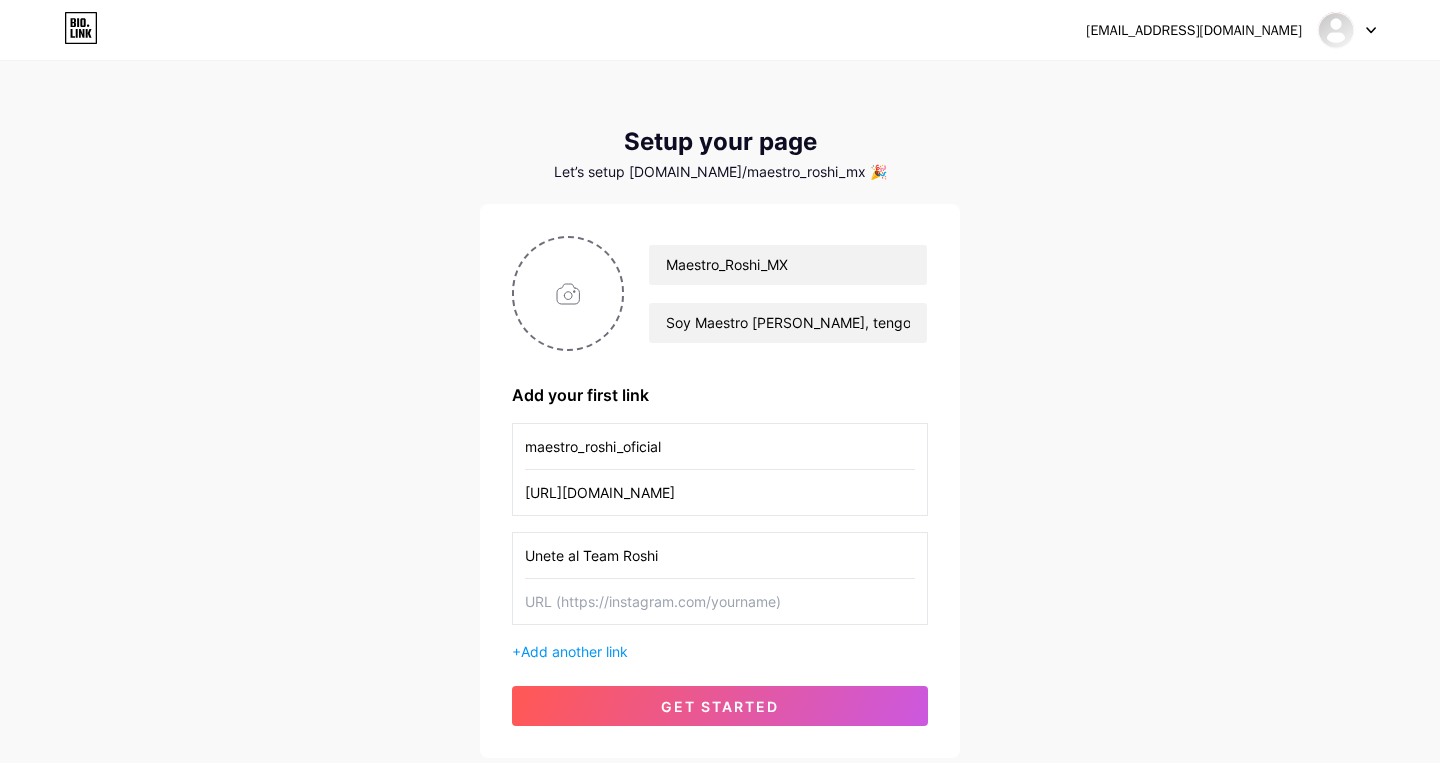 paste on "[URL][DOMAIN_NAME]" 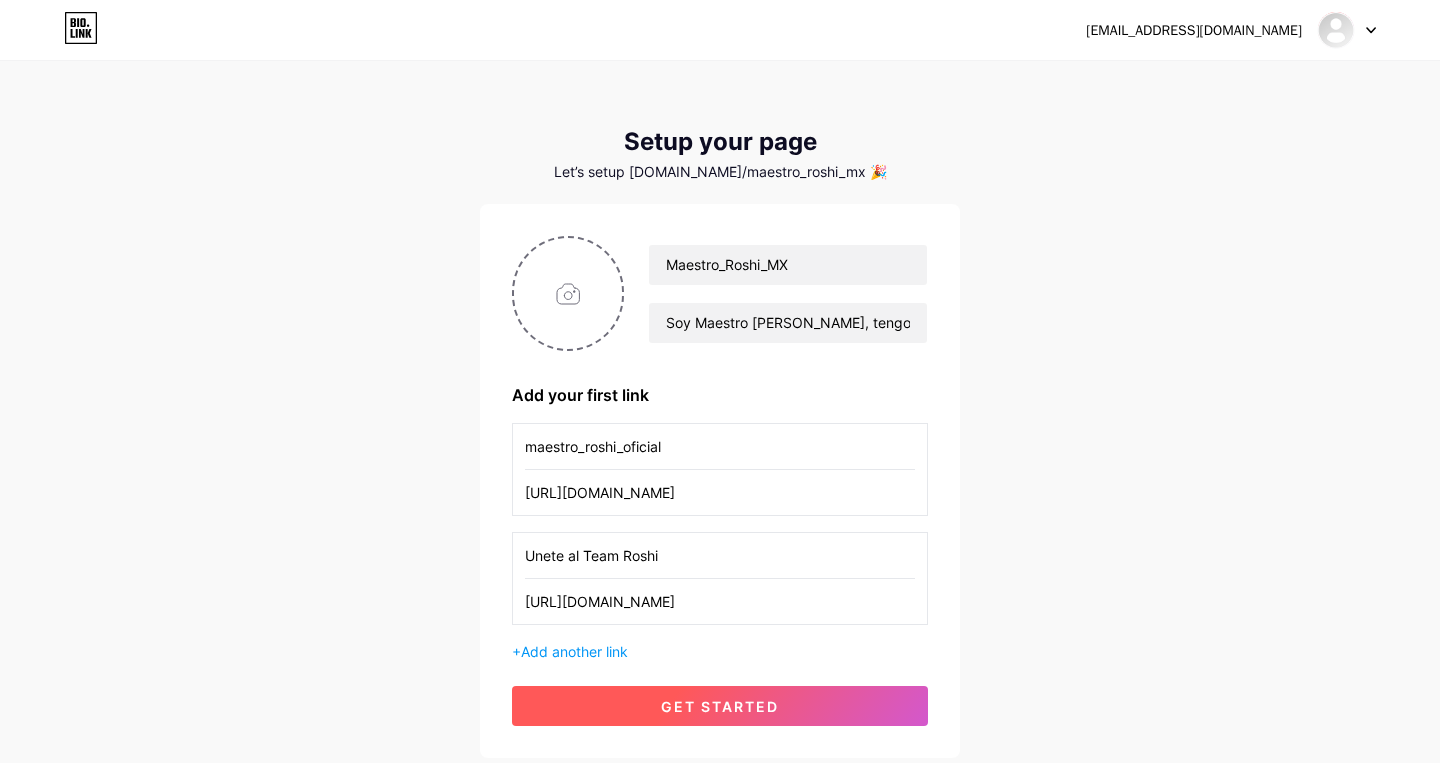 scroll, scrollTop: 0, scrollLeft: 9, axis: horizontal 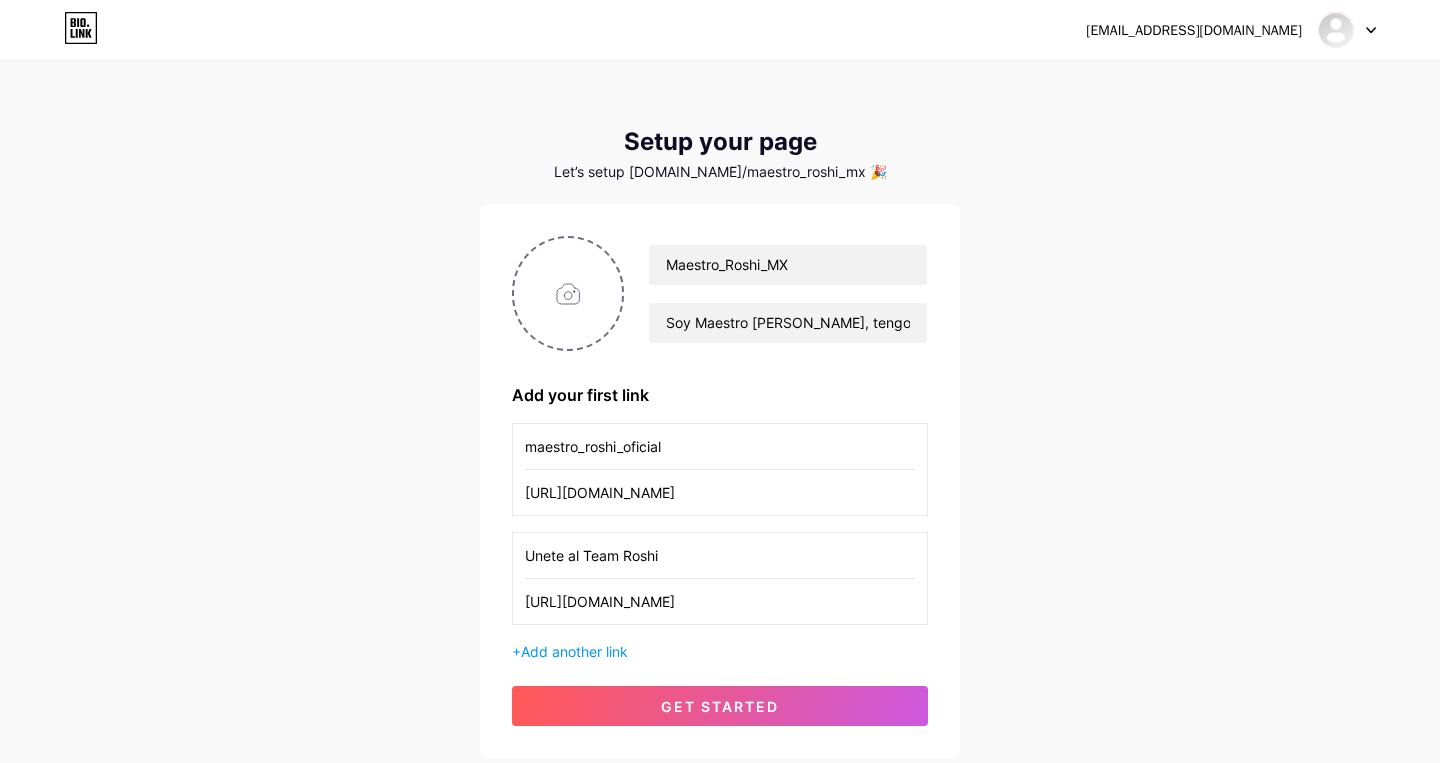 type on "[URL][DOMAIN_NAME]" 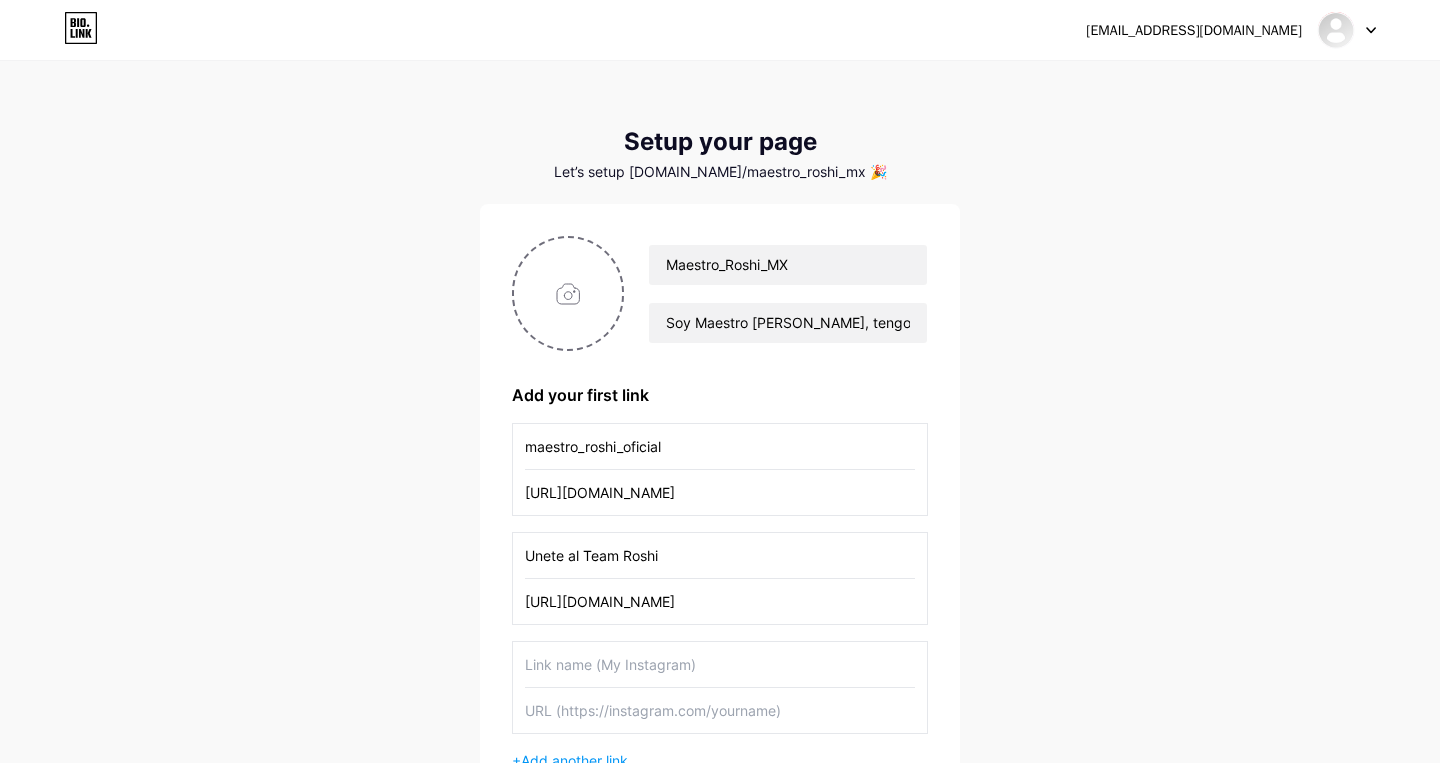 scroll, scrollTop: 0, scrollLeft: 0, axis: both 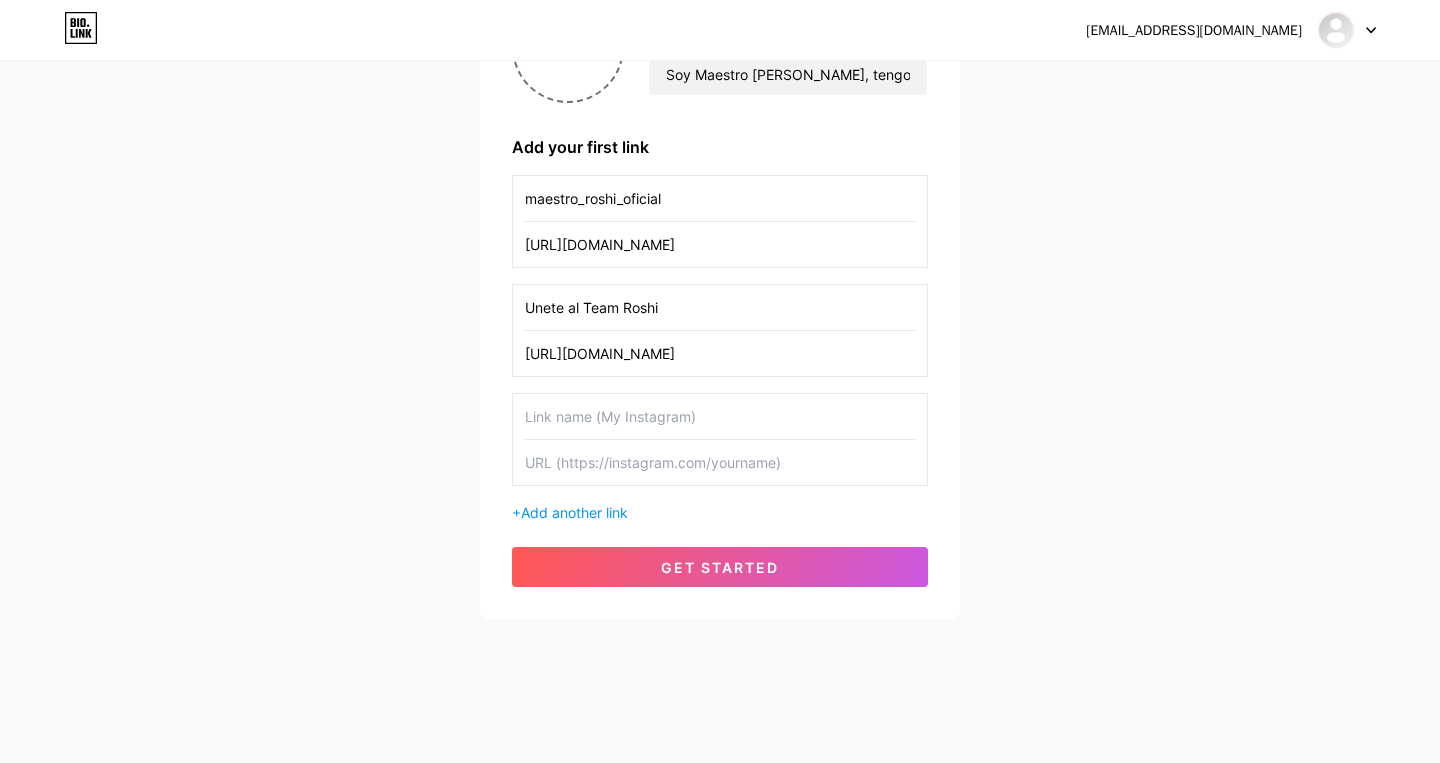 click at bounding box center [720, 416] 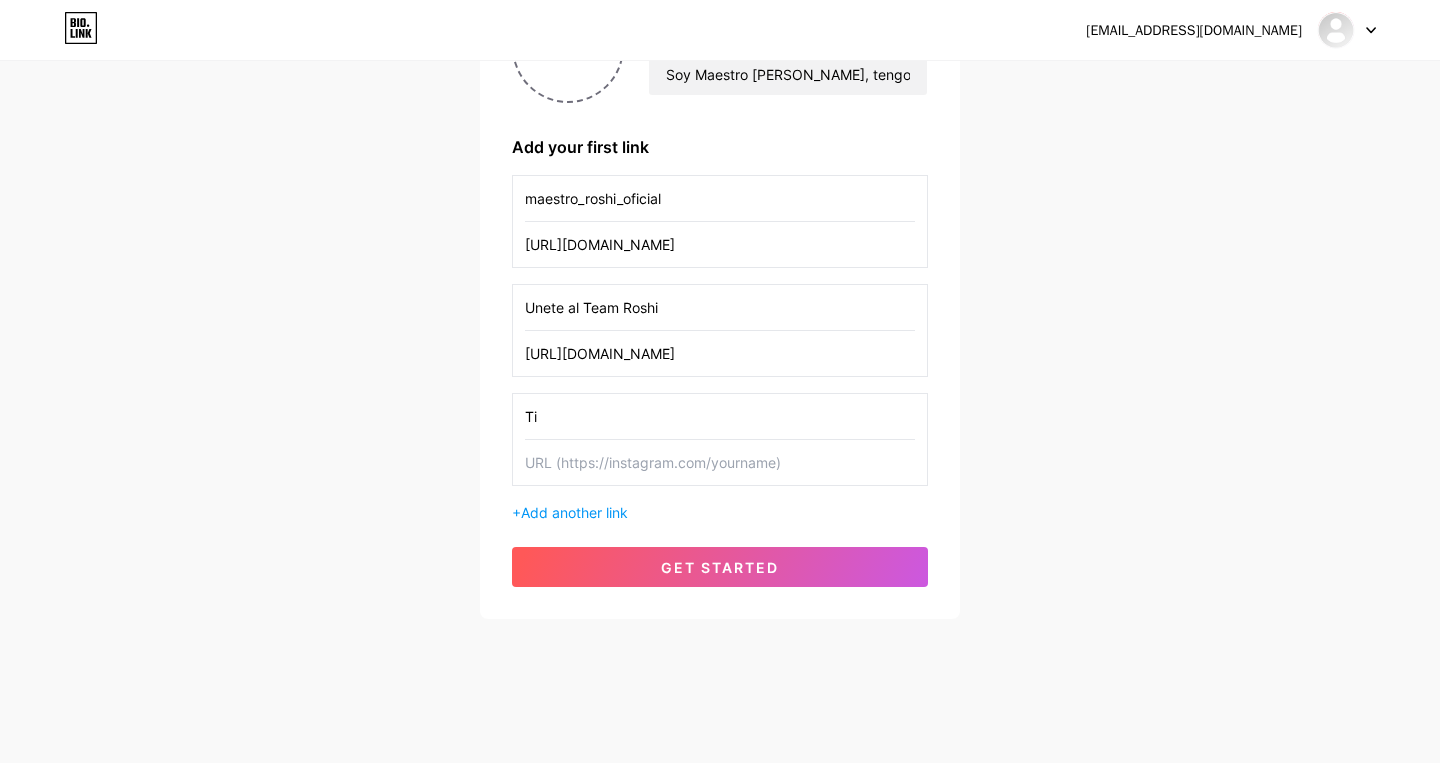 type on "T" 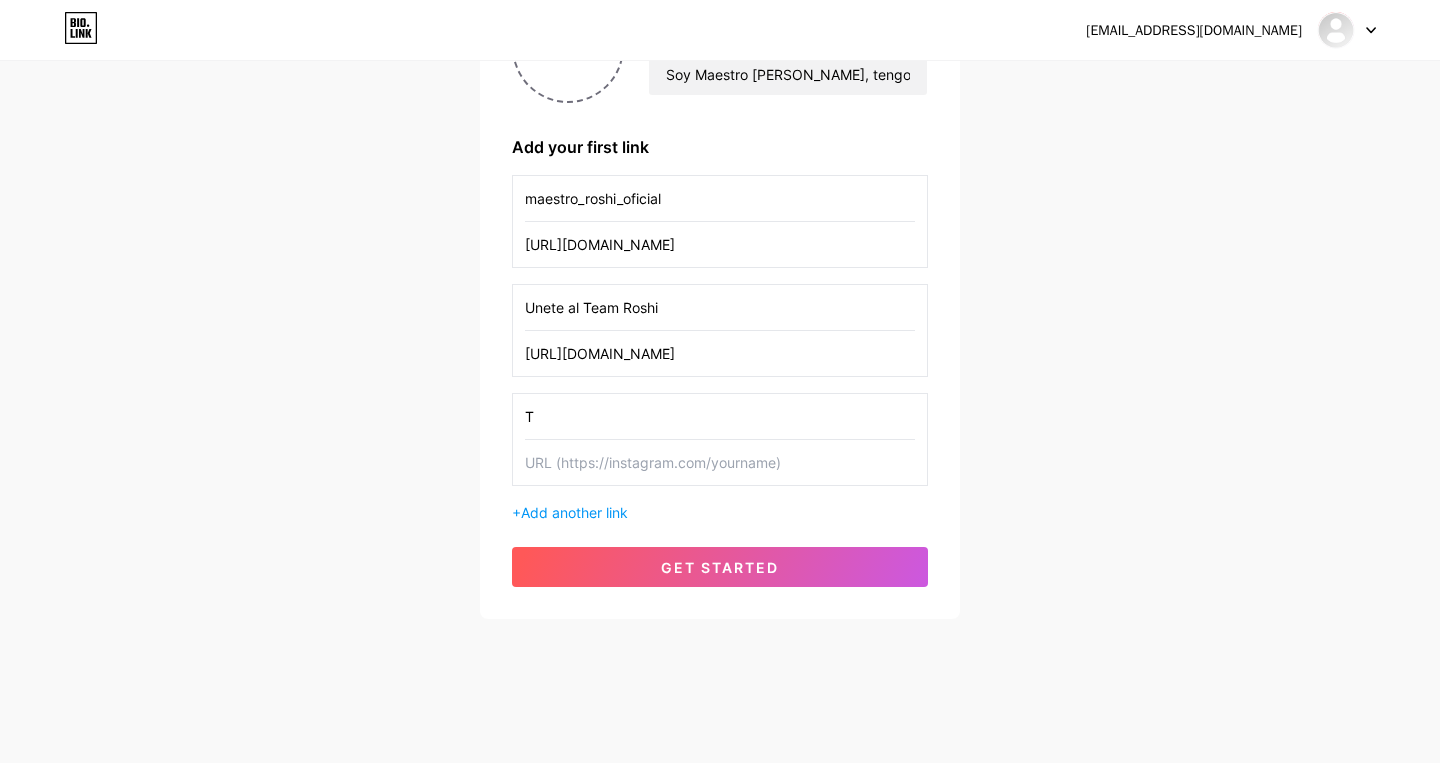 type 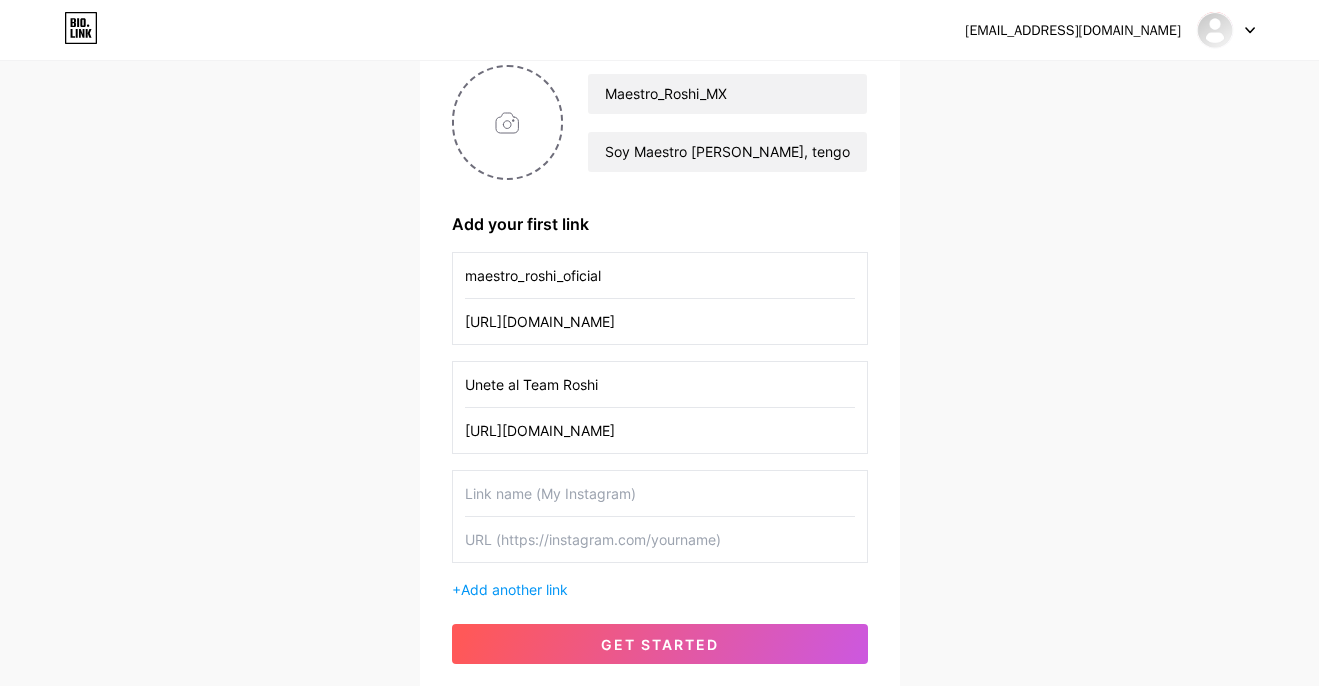 scroll, scrollTop: 157, scrollLeft: 0, axis: vertical 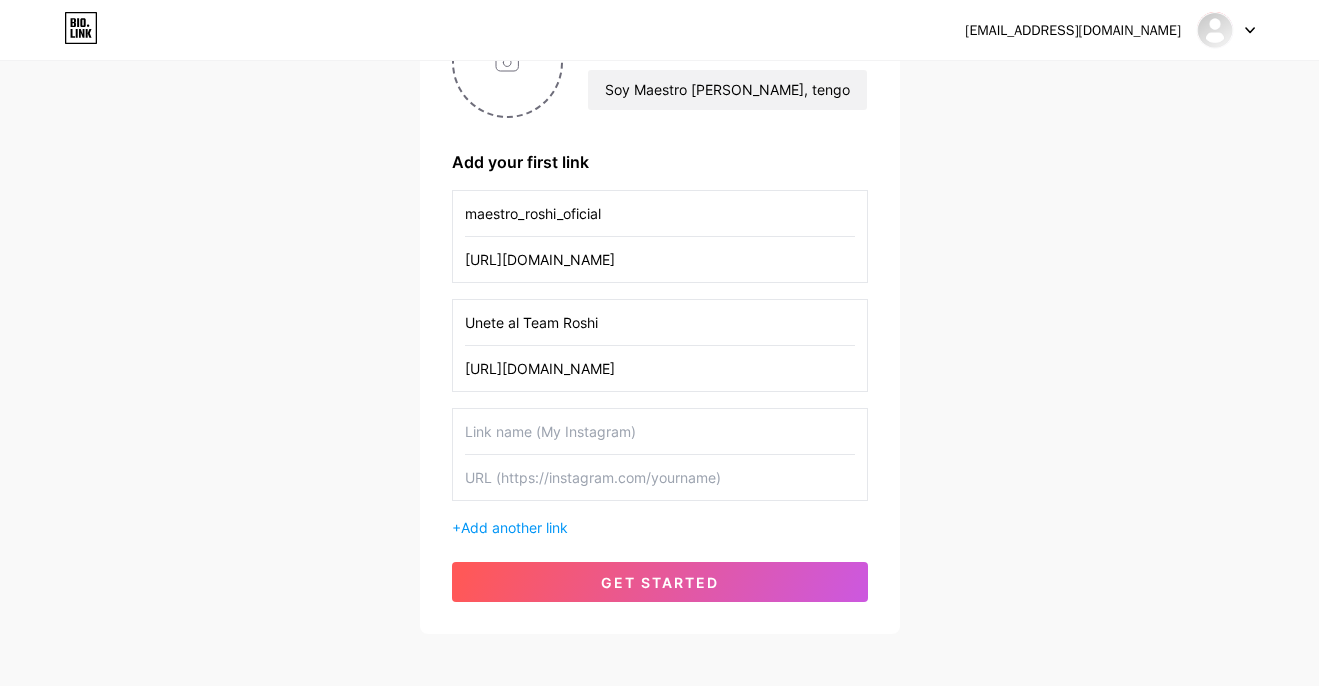 click at bounding box center [660, 477] 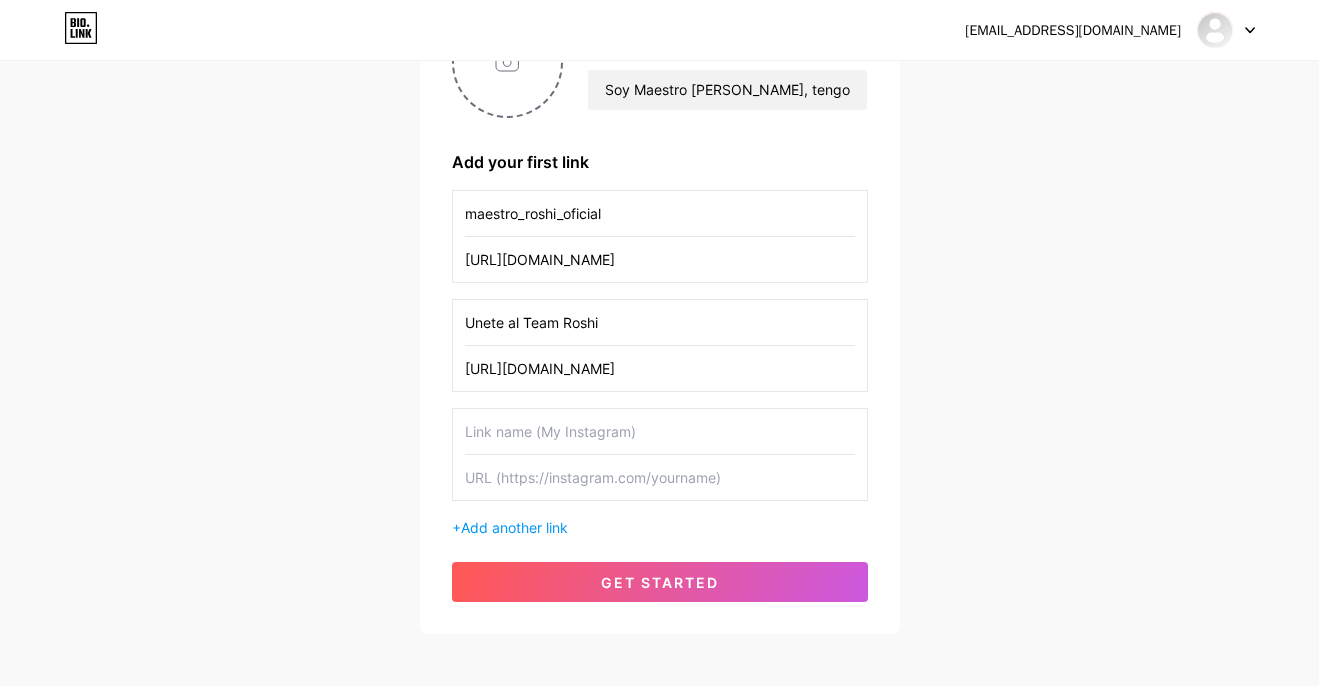 paste on "[URL][DOMAIN_NAME]" 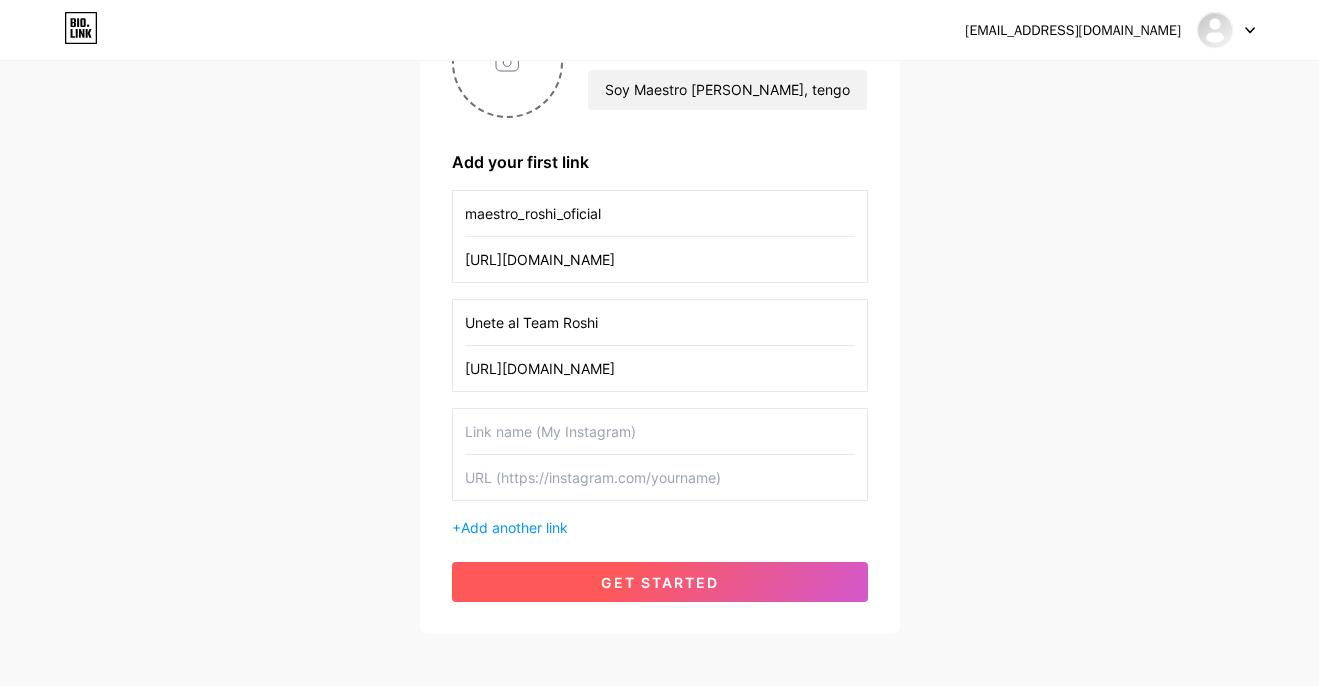 type on "[URL][DOMAIN_NAME]" 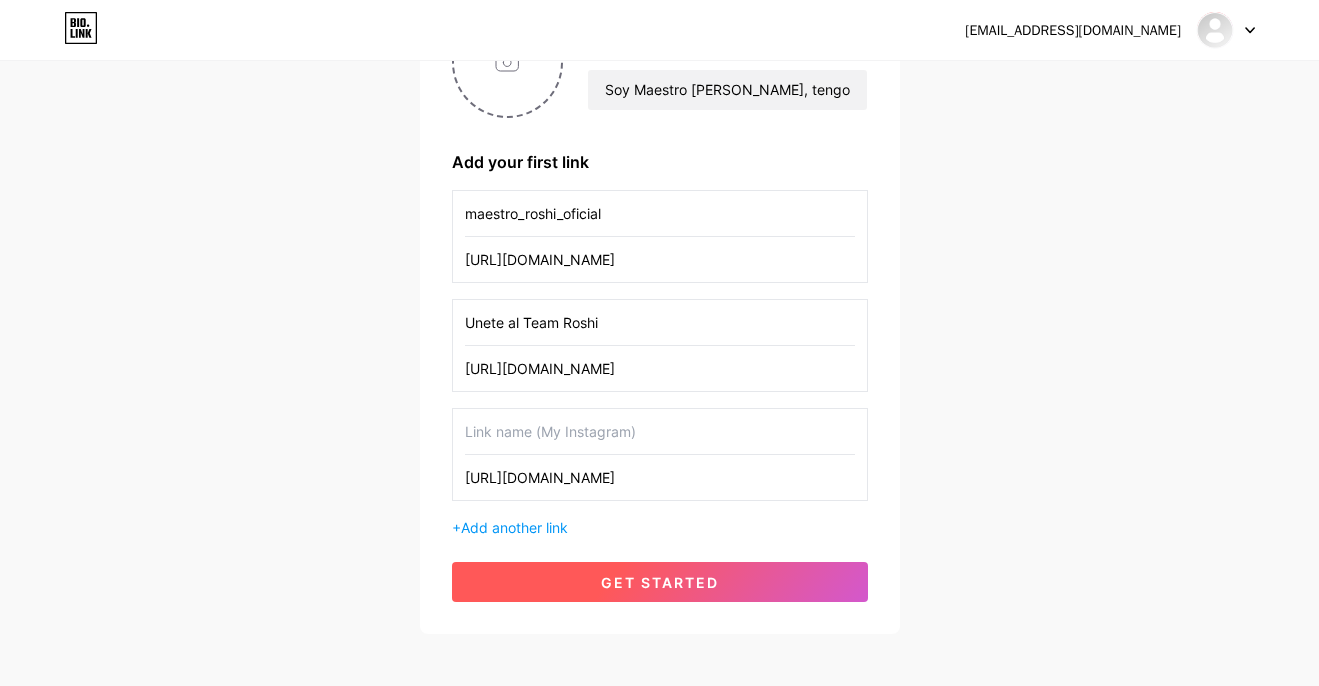 scroll, scrollTop: 0, scrollLeft: 157, axis: horizontal 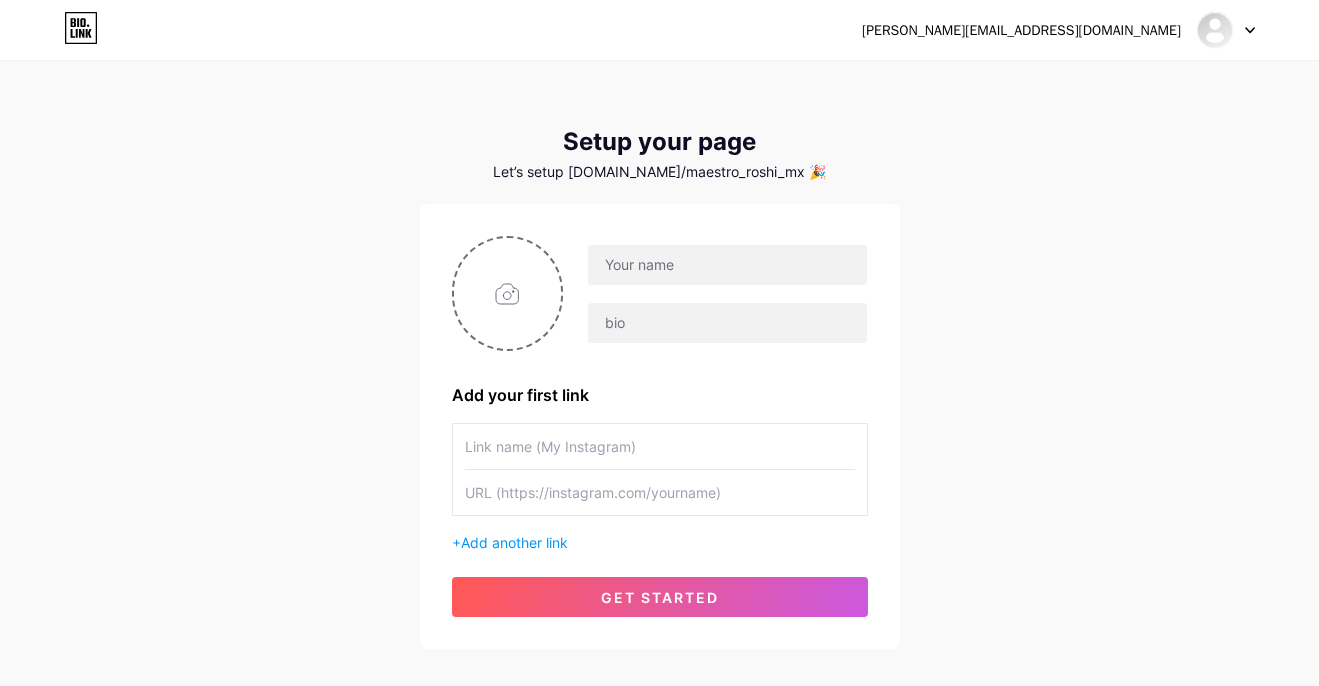 click at bounding box center [715, 294] 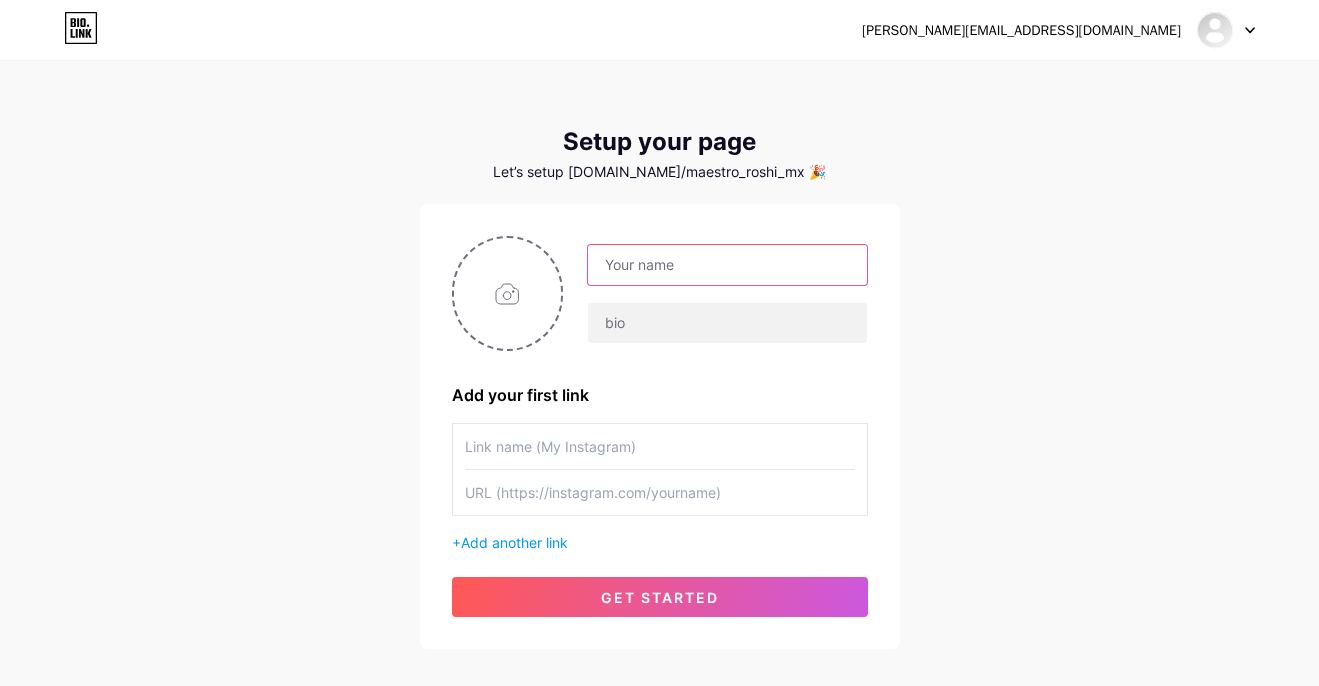 click at bounding box center [727, 265] 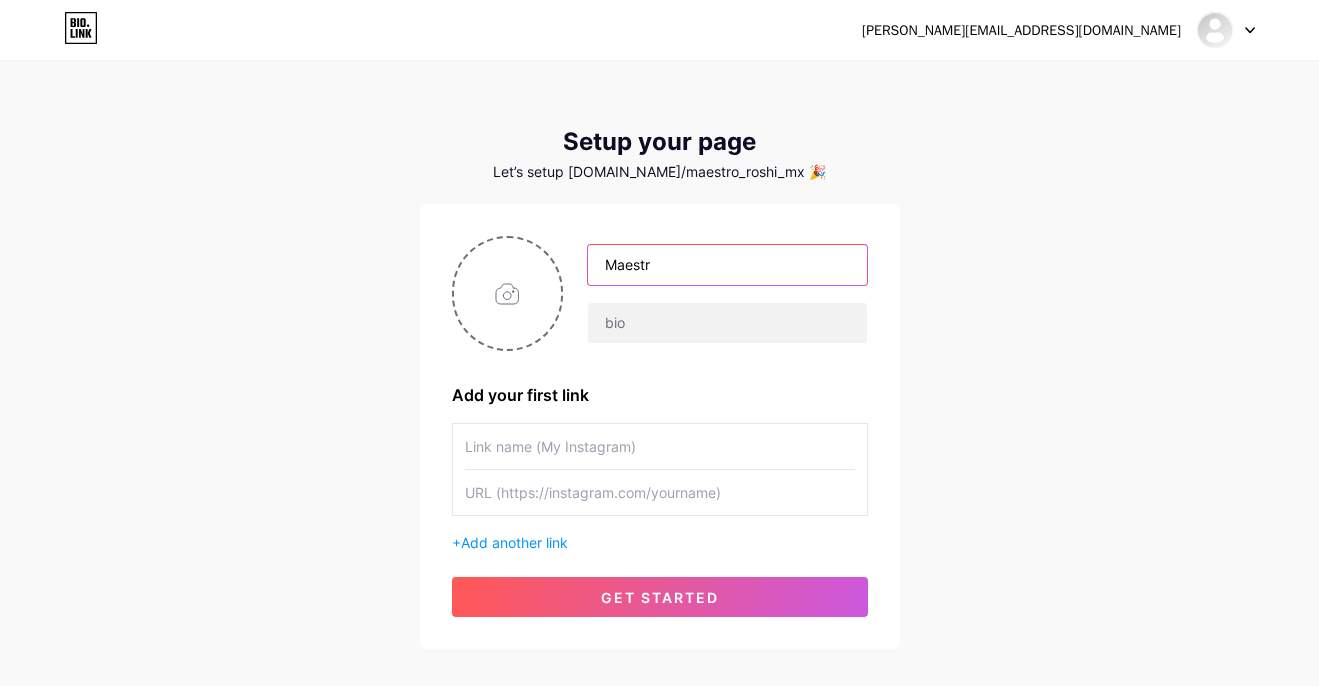 type on "Maestro_Roshi_MX" 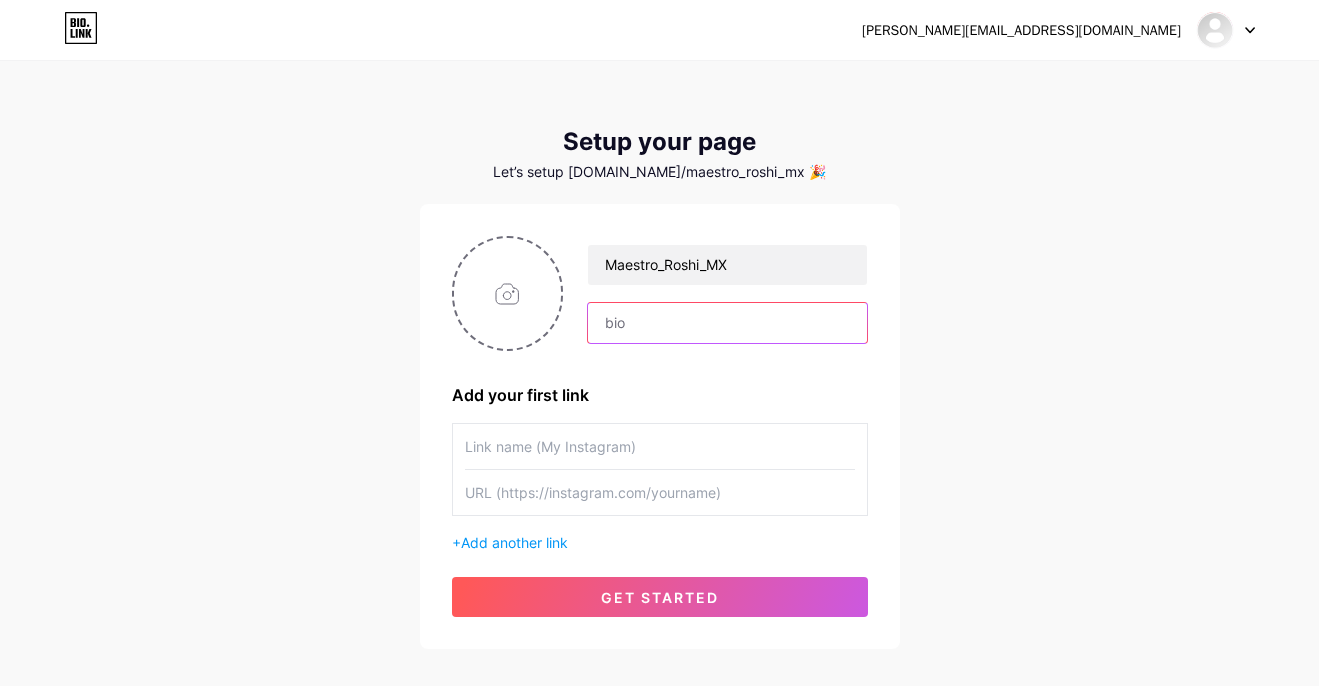click at bounding box center [727, 323] 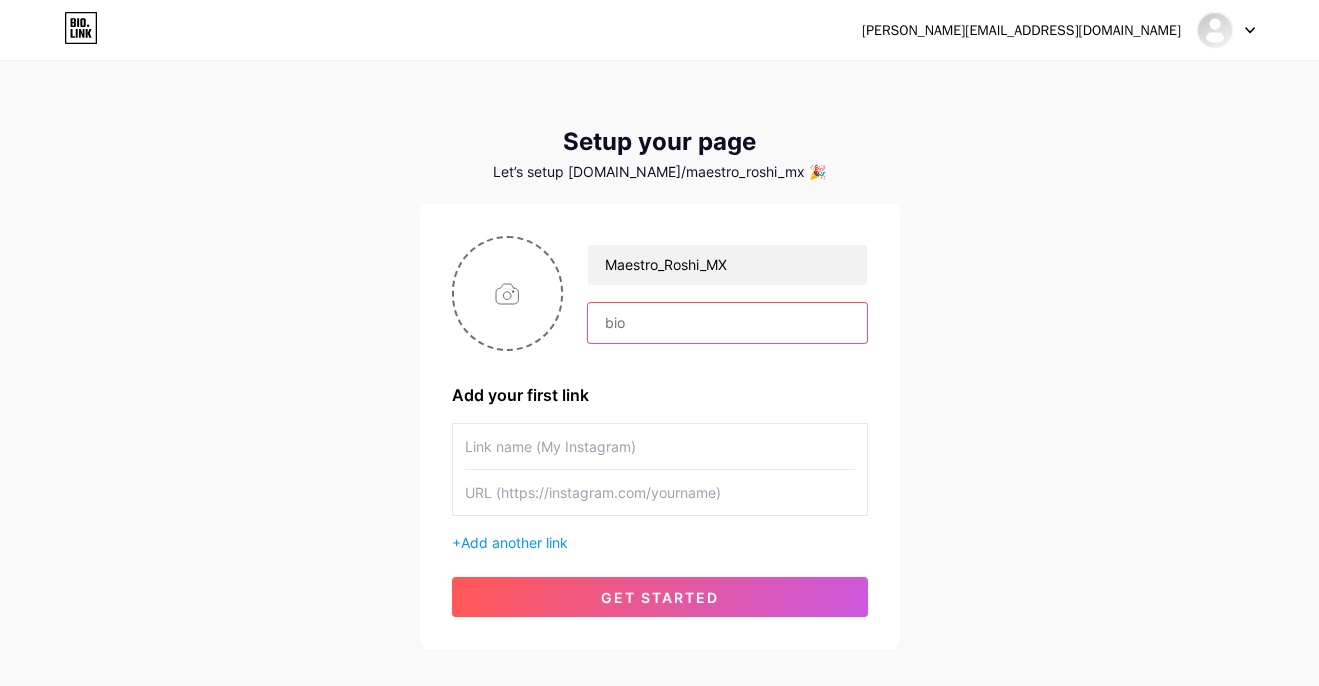 type on "Soy Maestro [PERSON_NAME], tengo 67 años, y te enseño que nunca es tarde . Aquí la edad no frena el movimiento ni la salud. [PERSON_NAME], tips y motivación para mantenerte activo y con actitud.  "Hagan y no se hagan"" 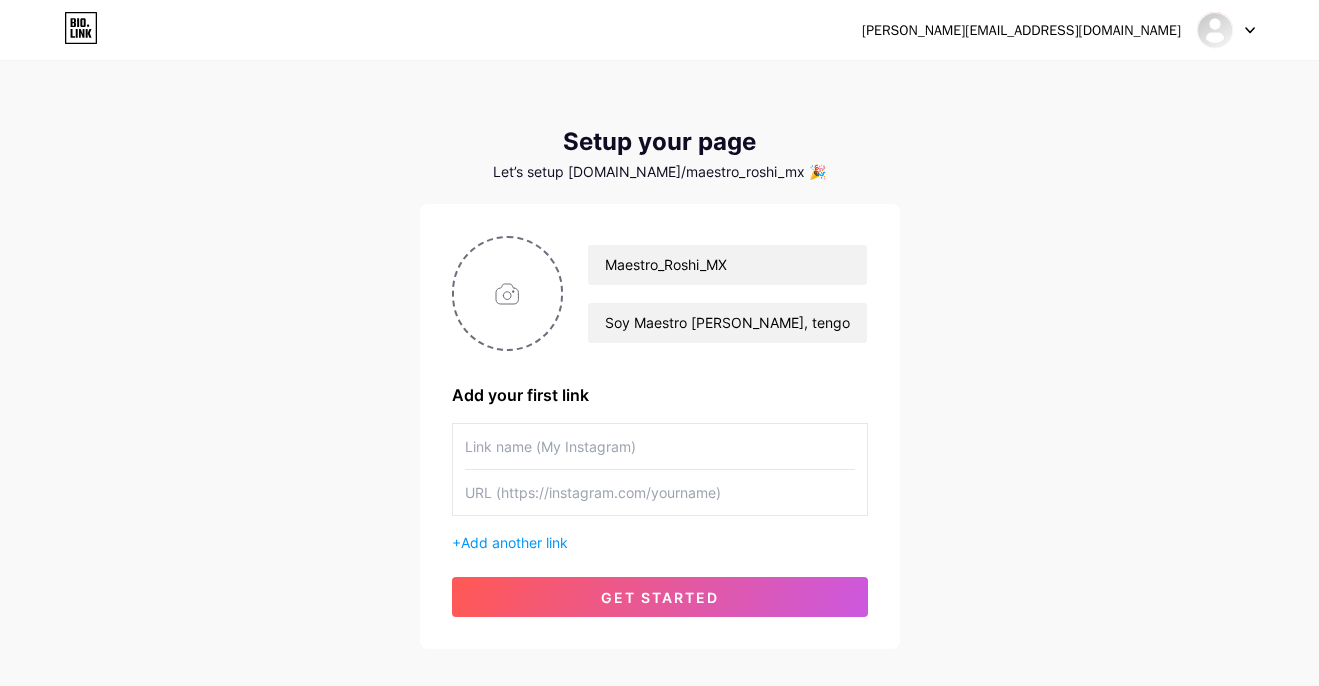 click at bounding box center [660, 446] 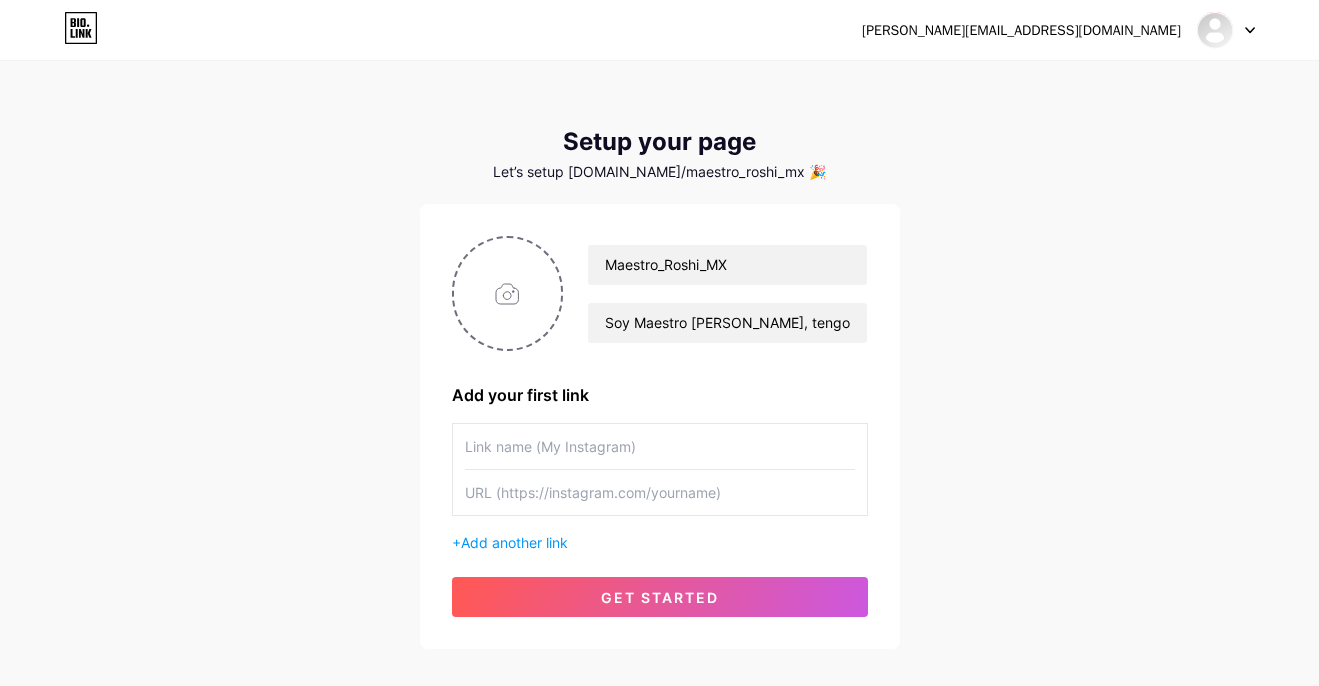 paste on "[URL][DOMAIN_NAME]" 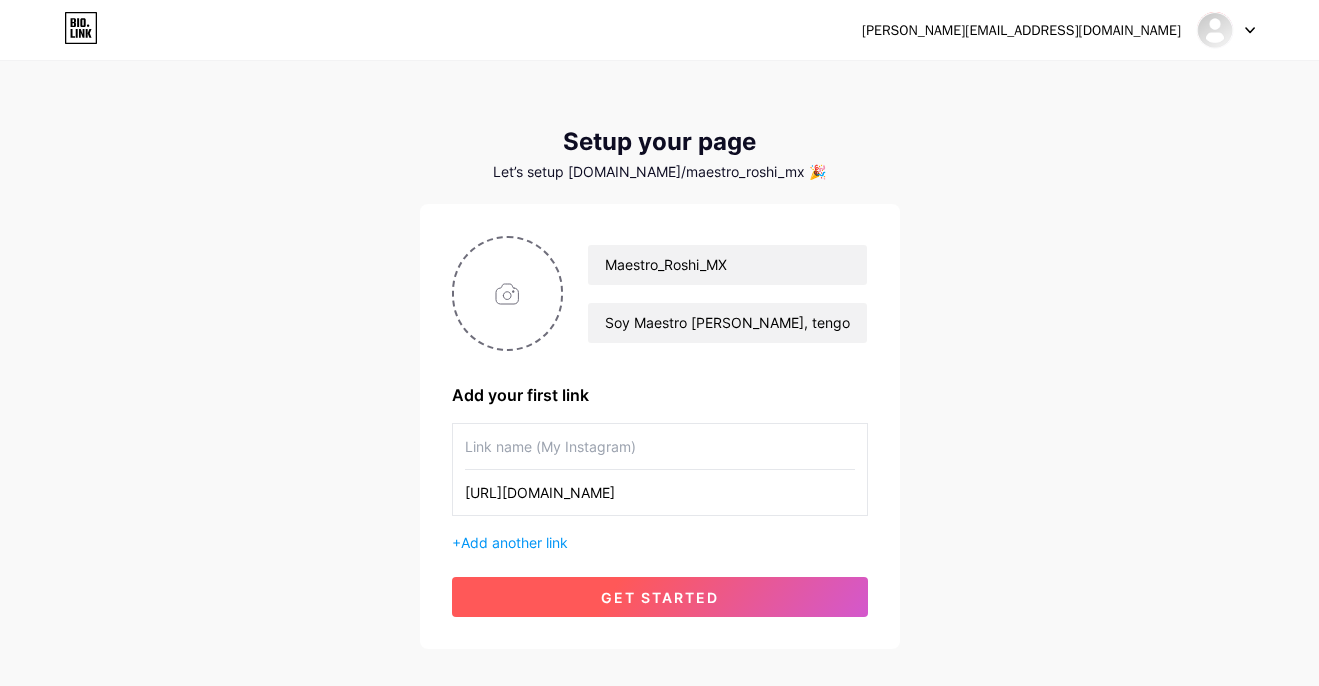scroll, scrollTop: 0, scrollLeft: 306, axis: horizontal 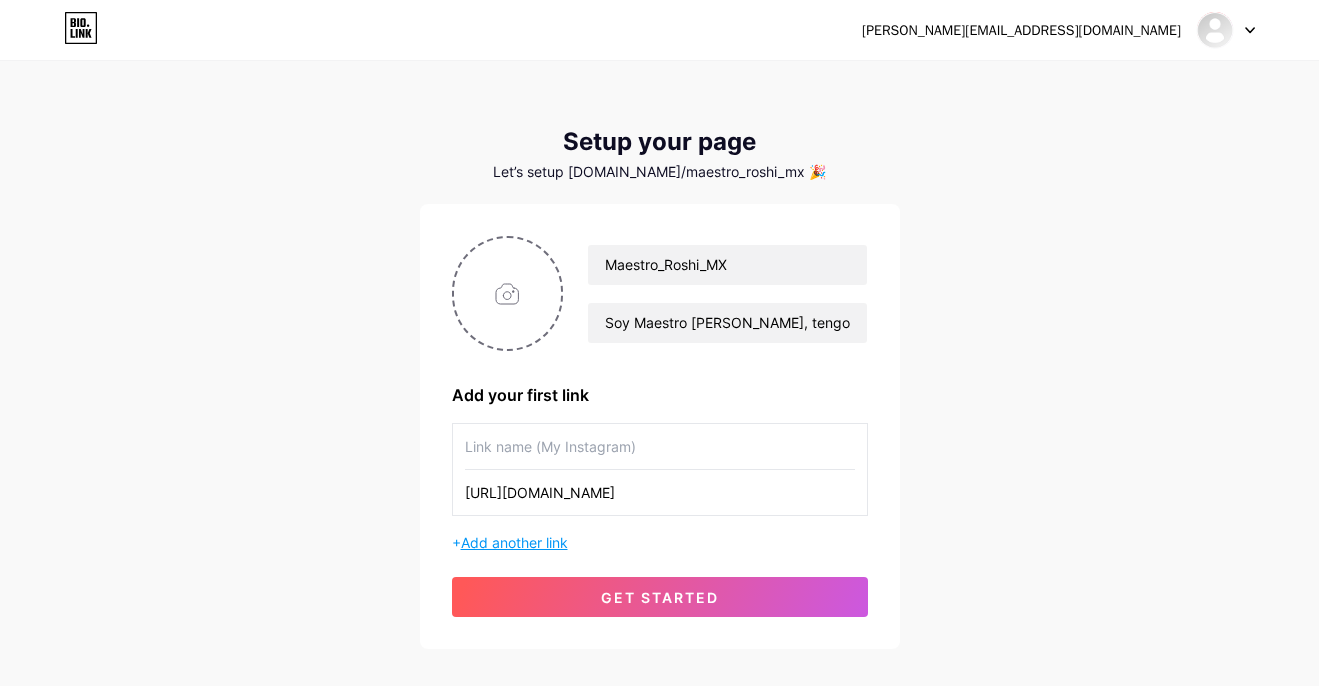 type on "[URL][DOMAIN_NAME]" 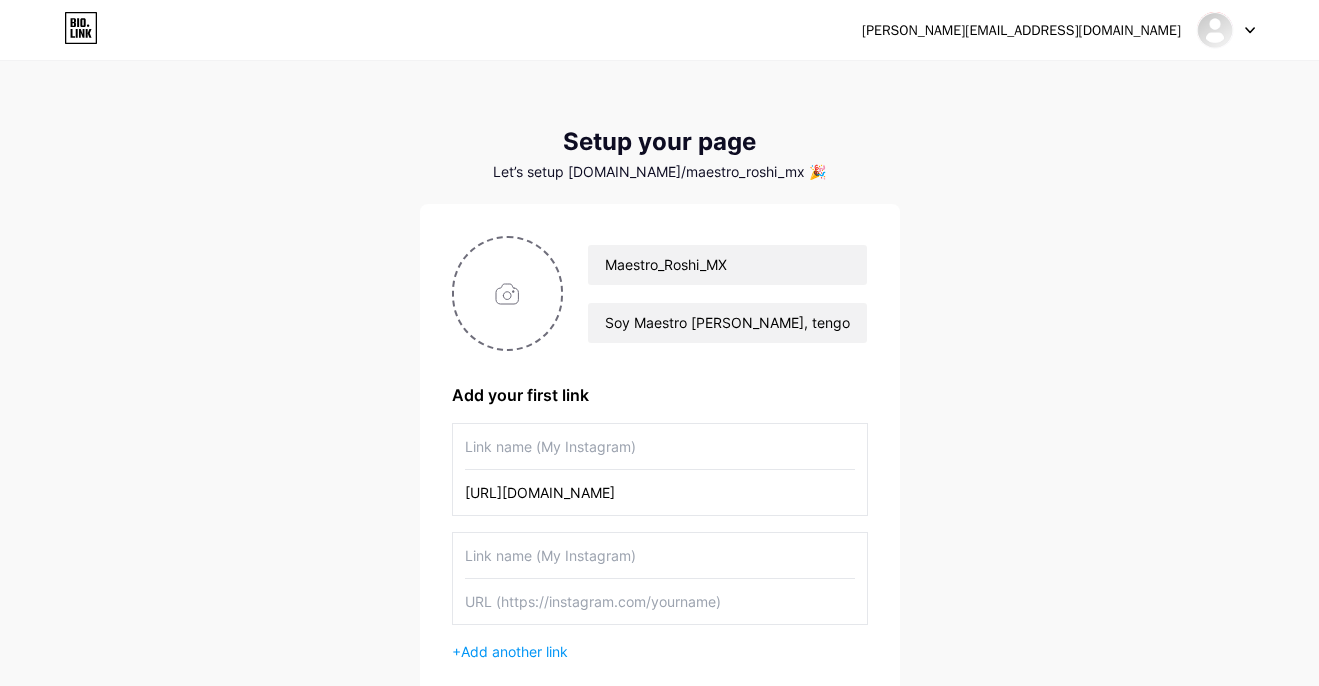 click at bounding box center [660, 446] 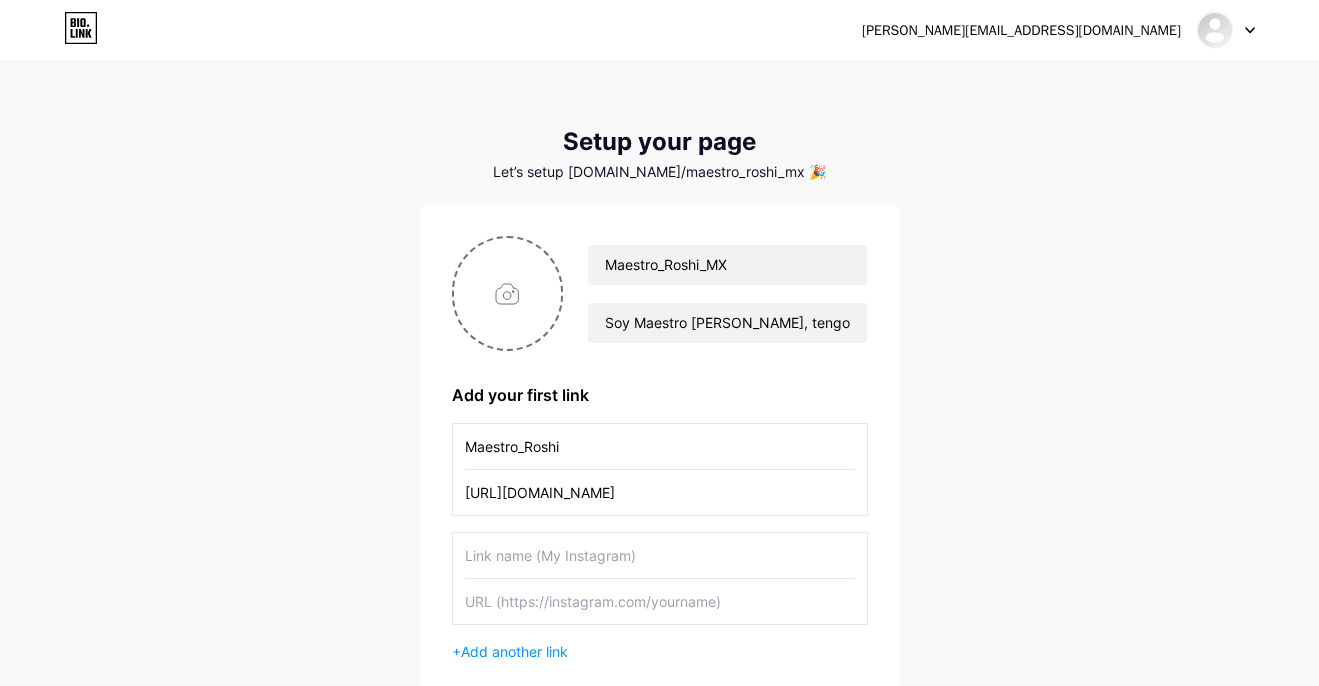 click at bounding box center (660, 555) 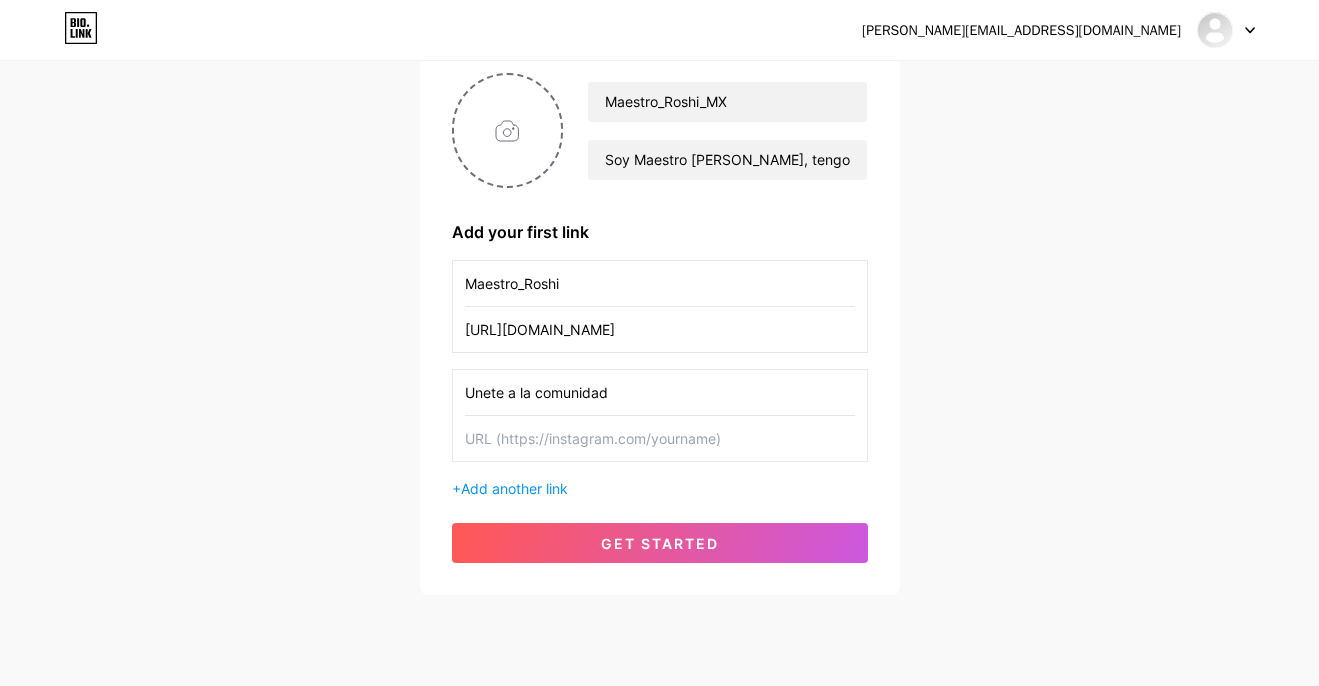 scroll, scrollTop: 173, scrollLeft: 0, axis: vertical 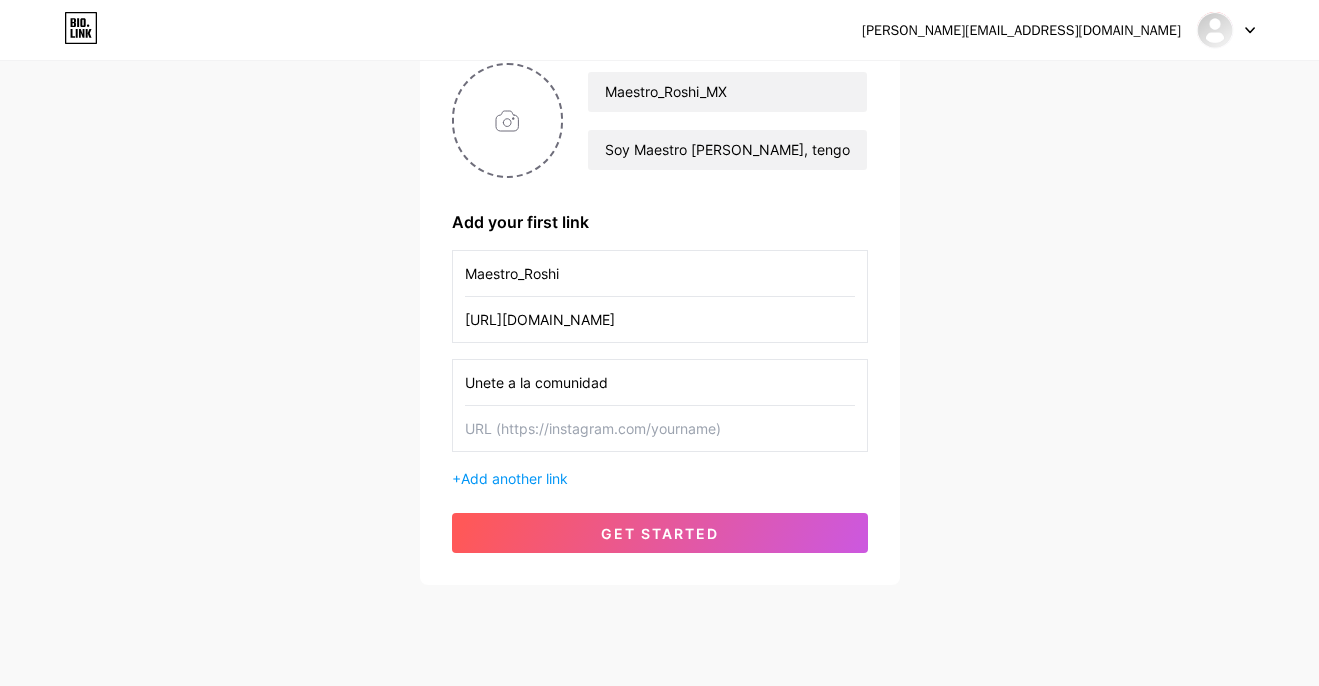 type on "Unete a la comunidad" 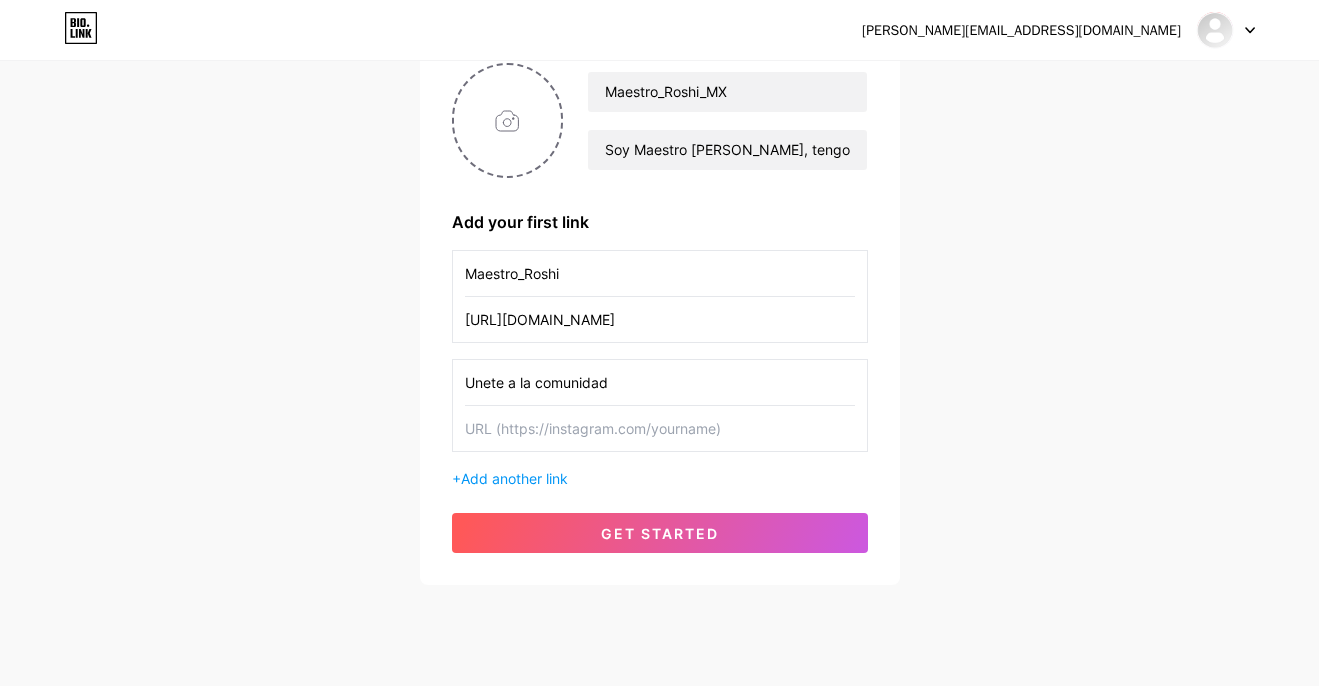 click at bounding box center [660, 428] 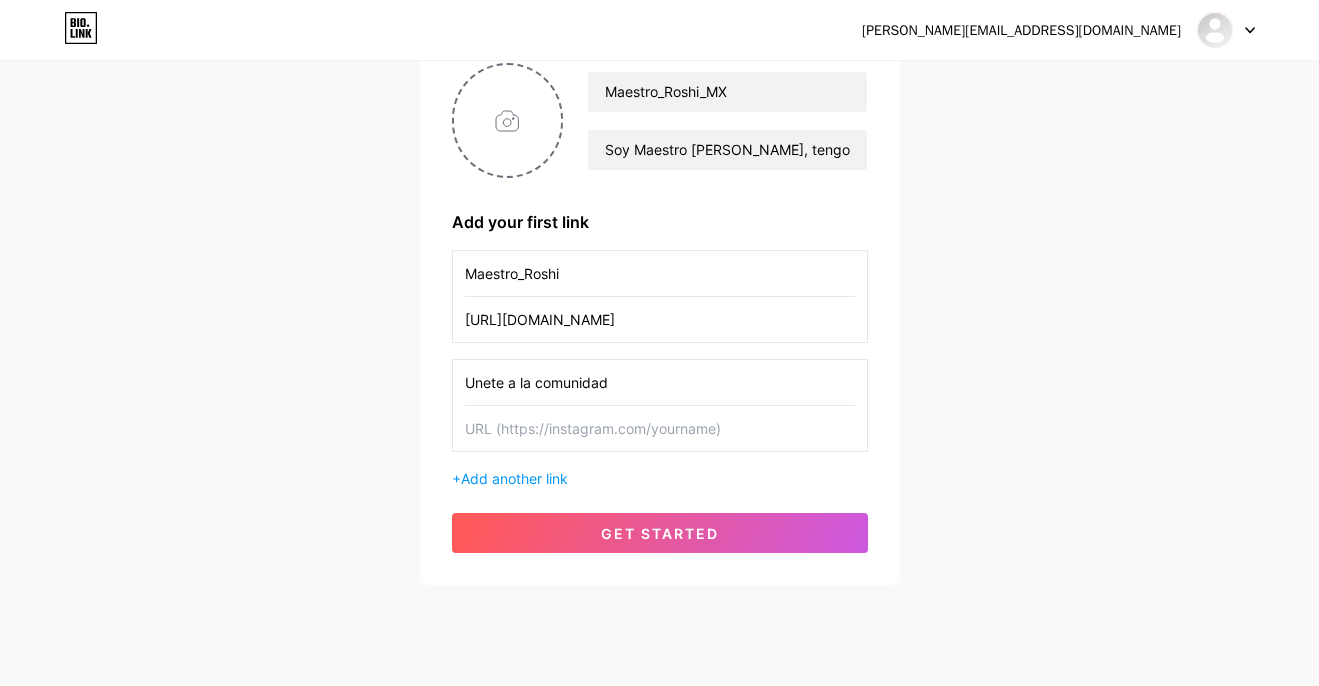 paste on "[URL][DOMAIN_NAME]" 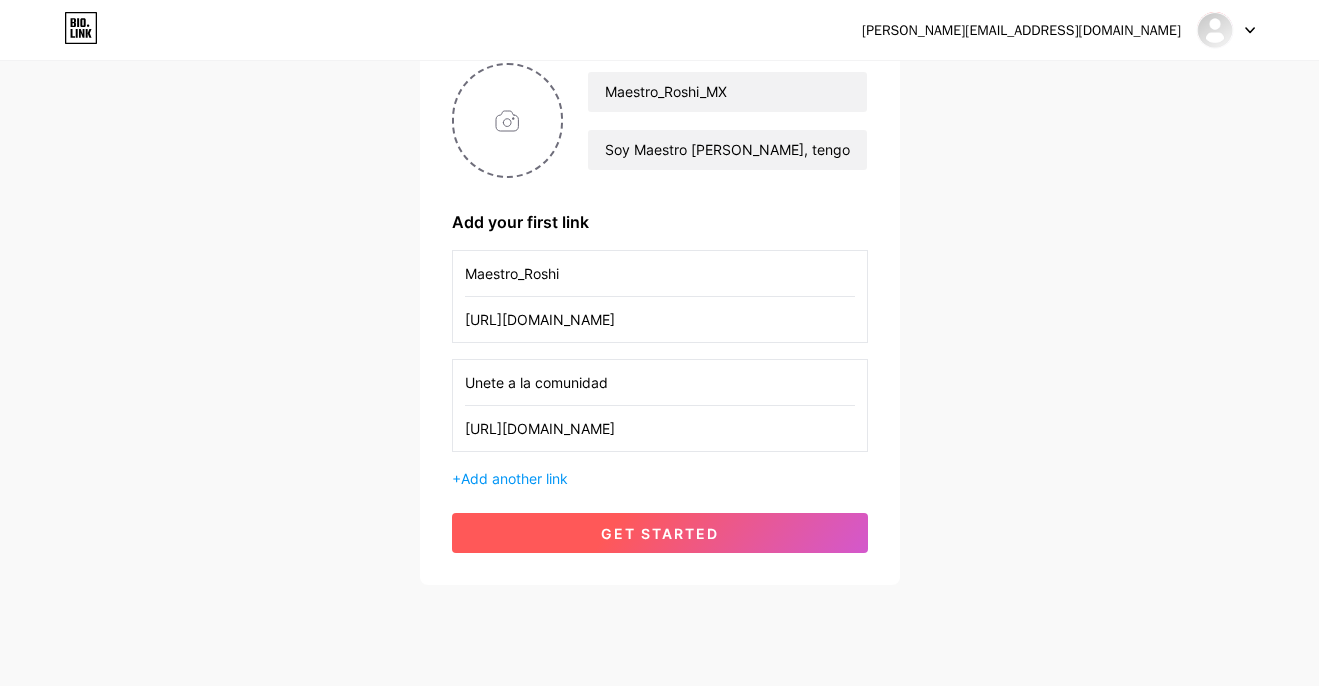 scroll, scrollTop: 0, scrollLeft: 10, axis: horizontal 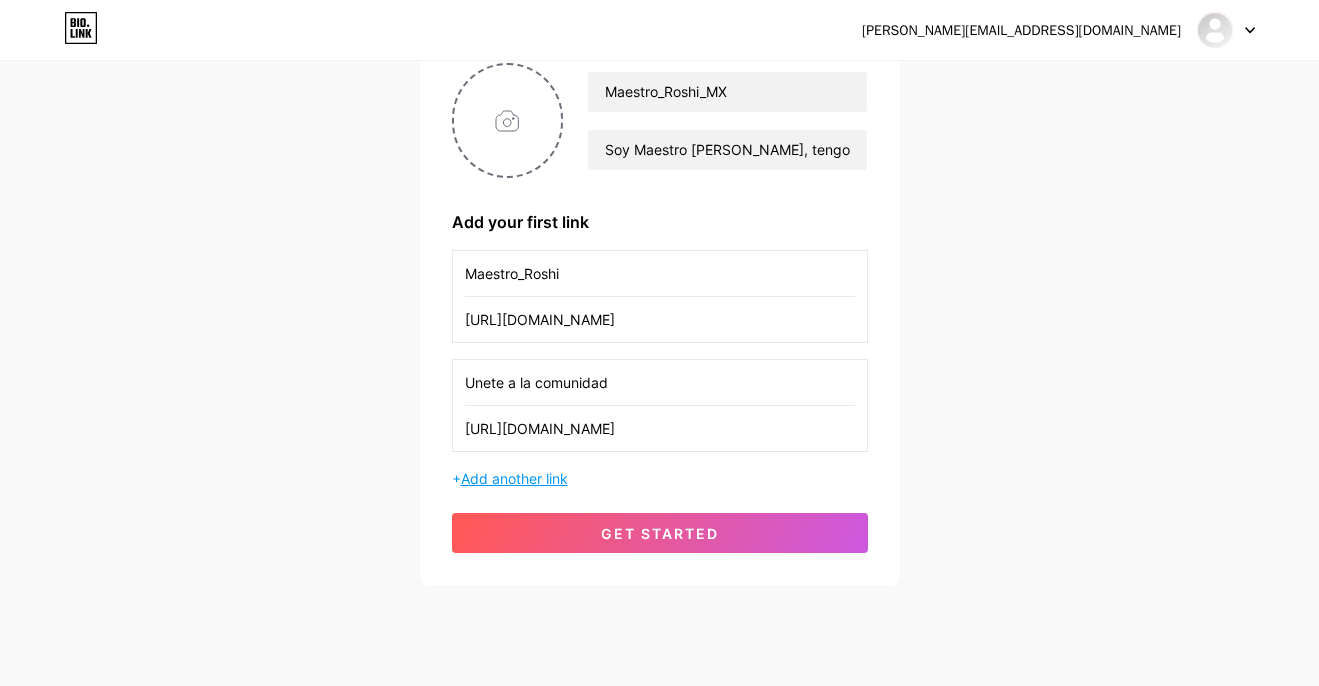 type on "[URL][DOMAIN_NAME]" 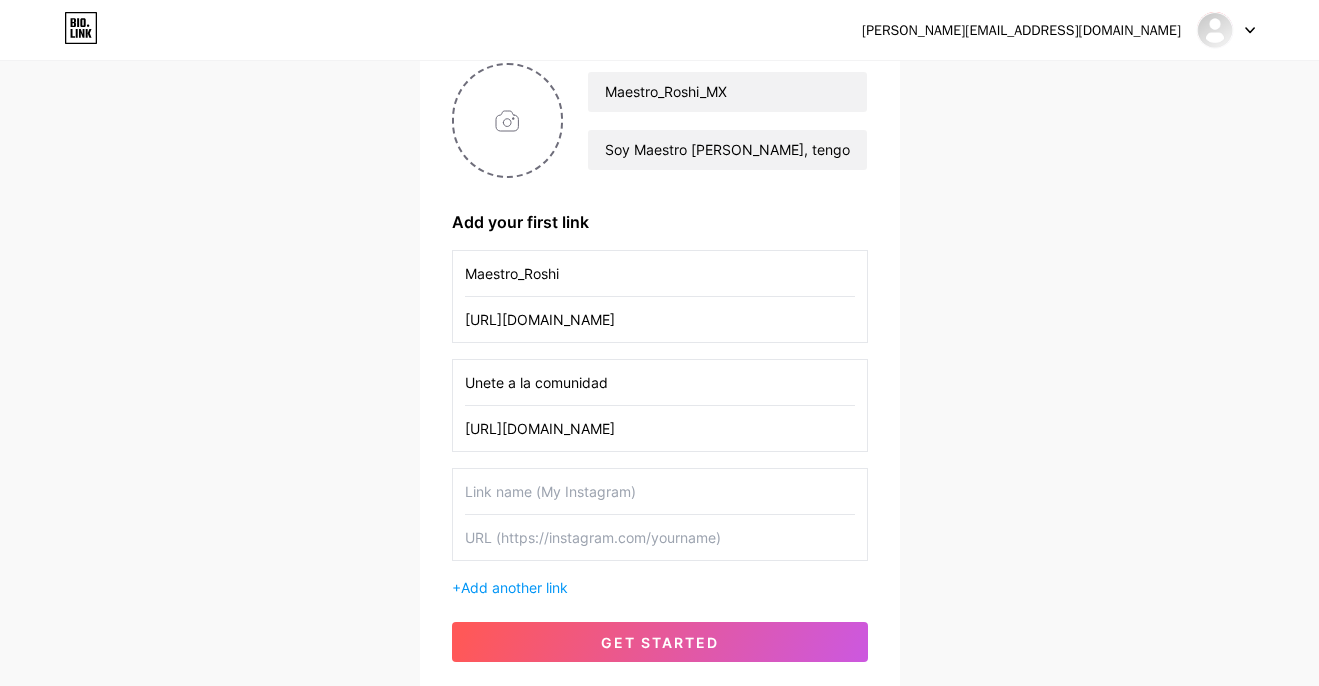 click at bounding box center (660, 491) 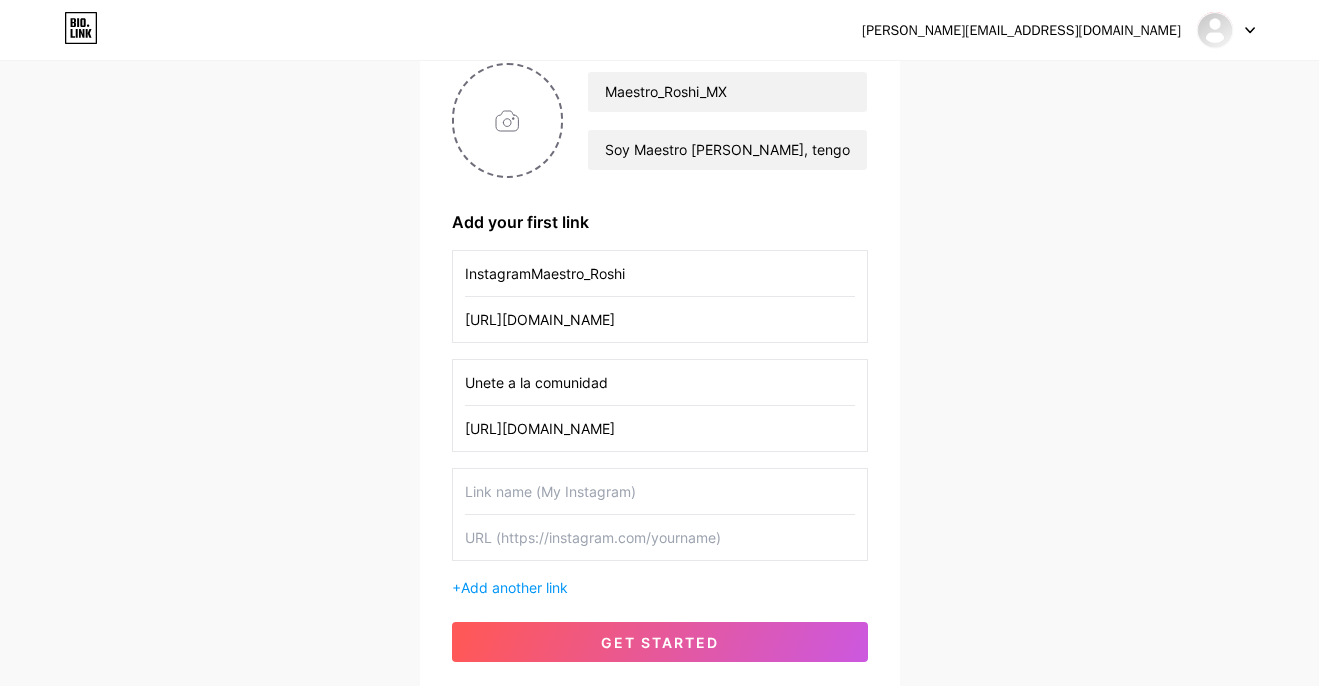 scroll, scrollTop: 0, scrollLeft: 1, axis: horizontal 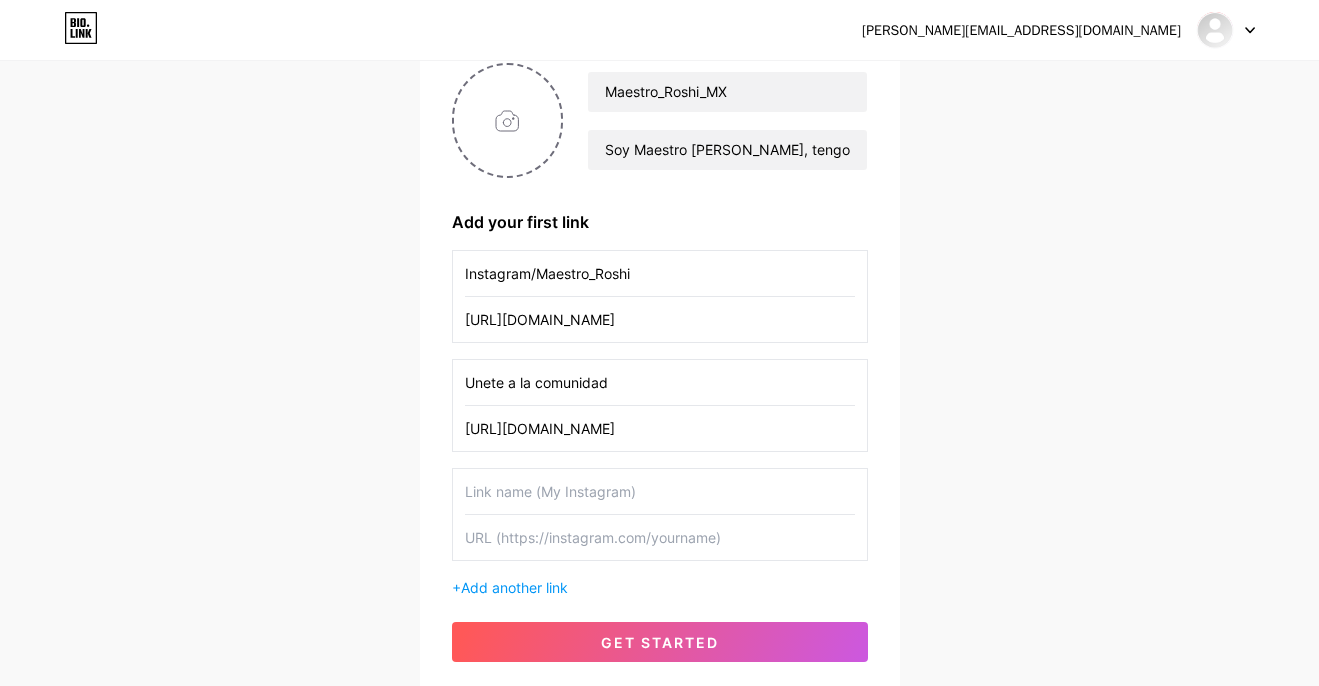 type on "Instagram/Maestro_Roshi" 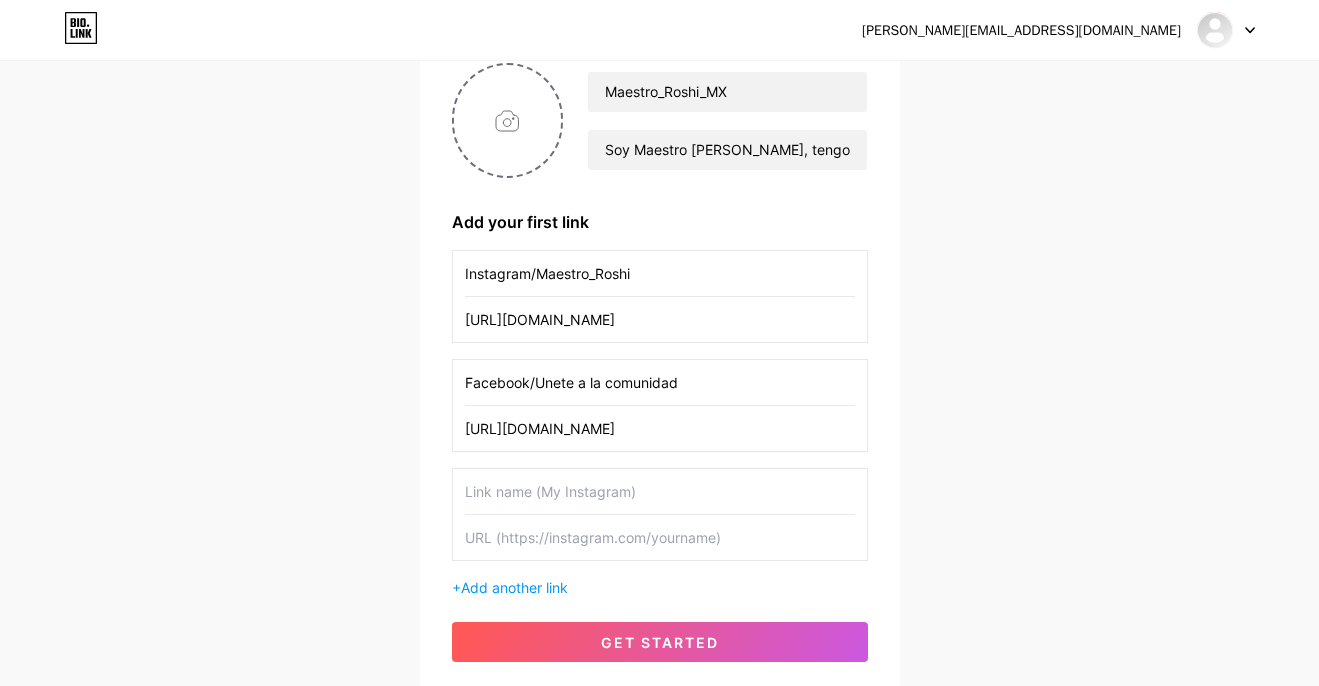 type on "Facebook/Unete a la comunidad" 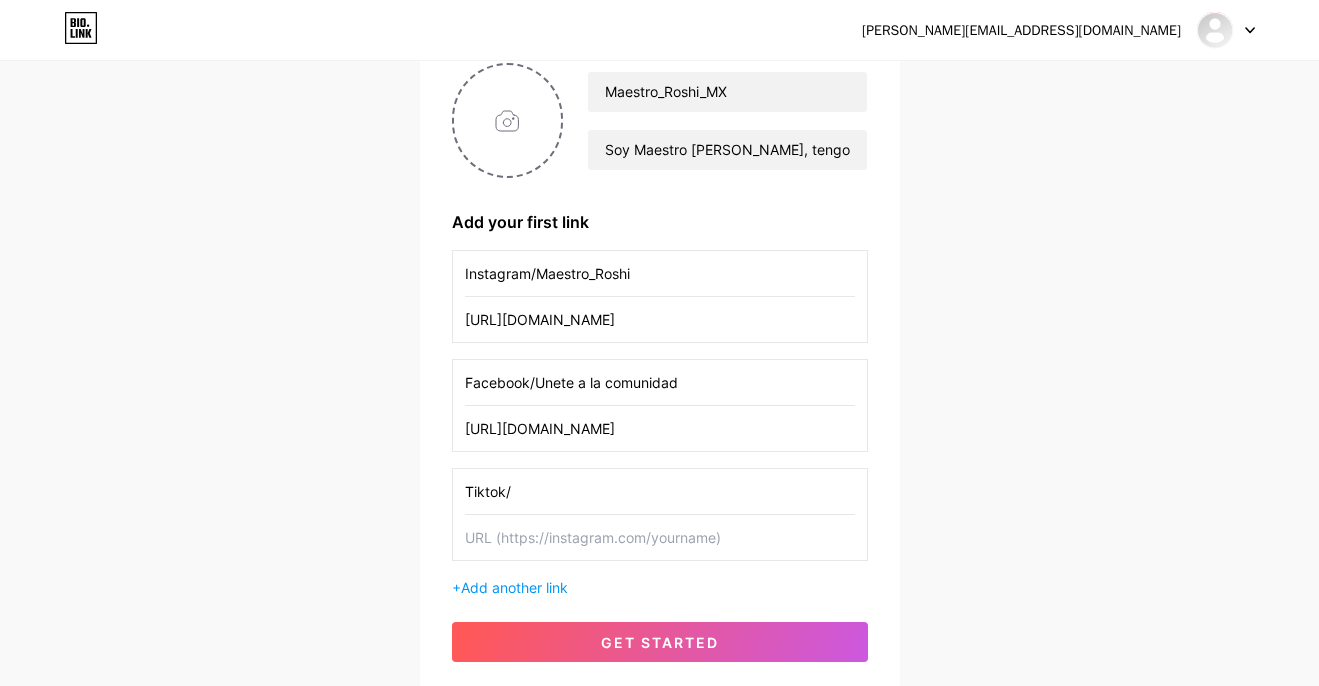 type on "Tiktok/" 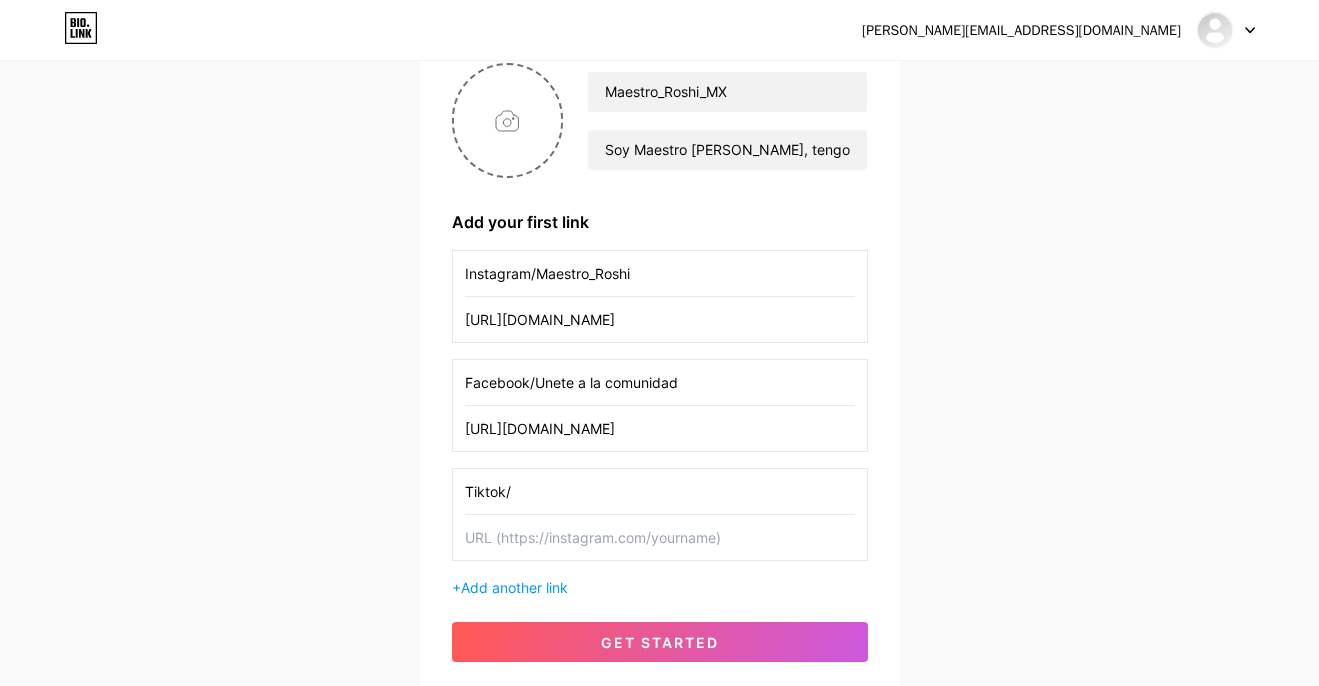 click at bounding box center (660, 537) 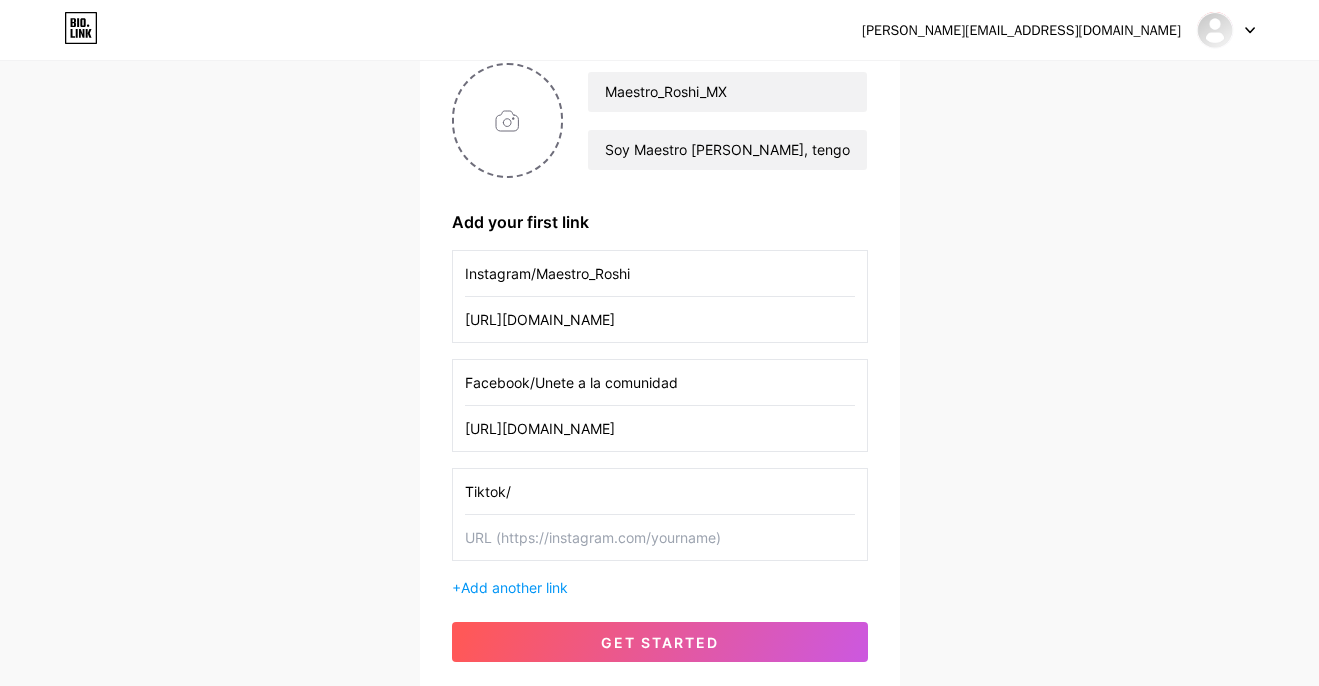 paste on "[URL][DOMAIN_NAME]" 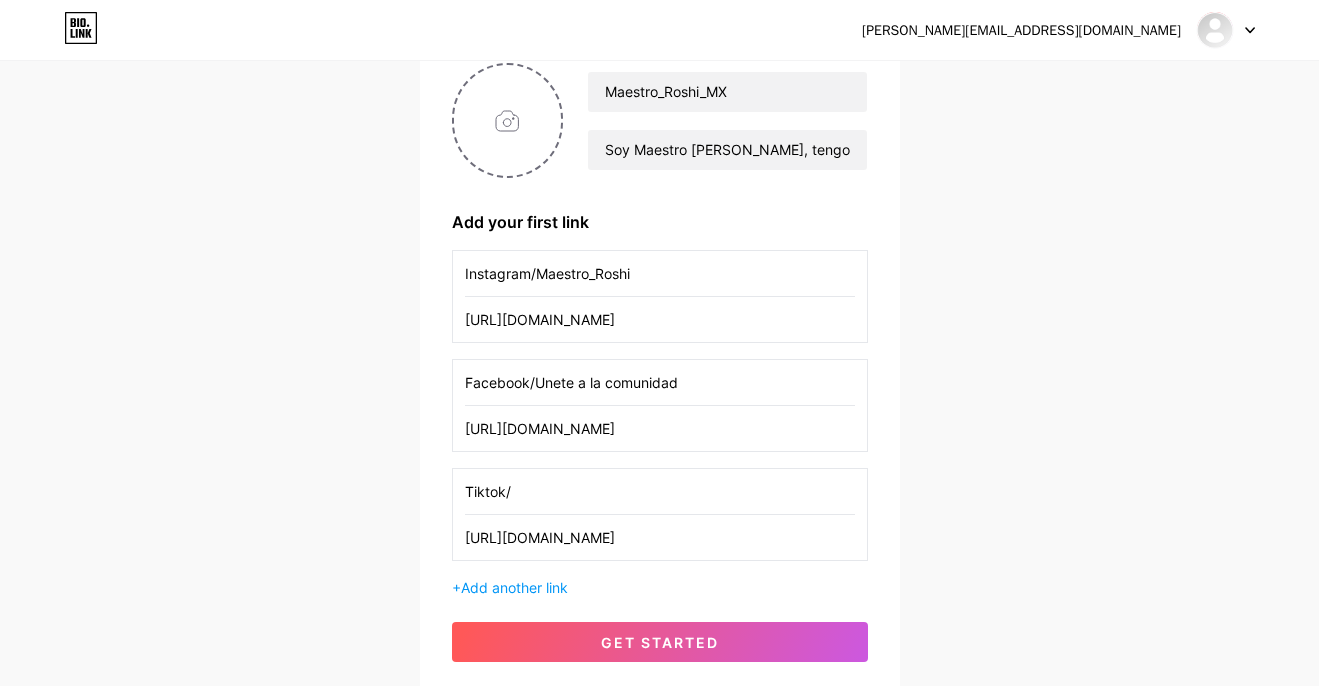 scroll, scrollTop: 0, scrollLeft: 157, axis: horizontal 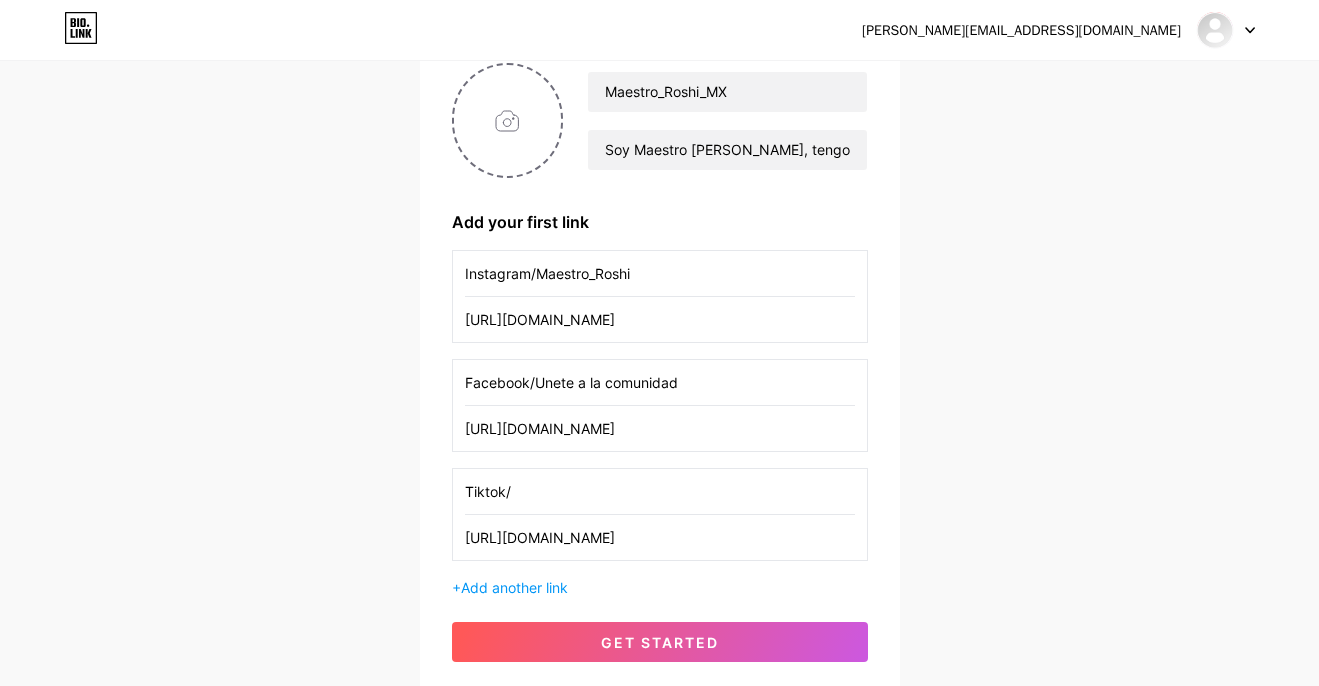 type on "[URL][DOMAIN_NAME]" 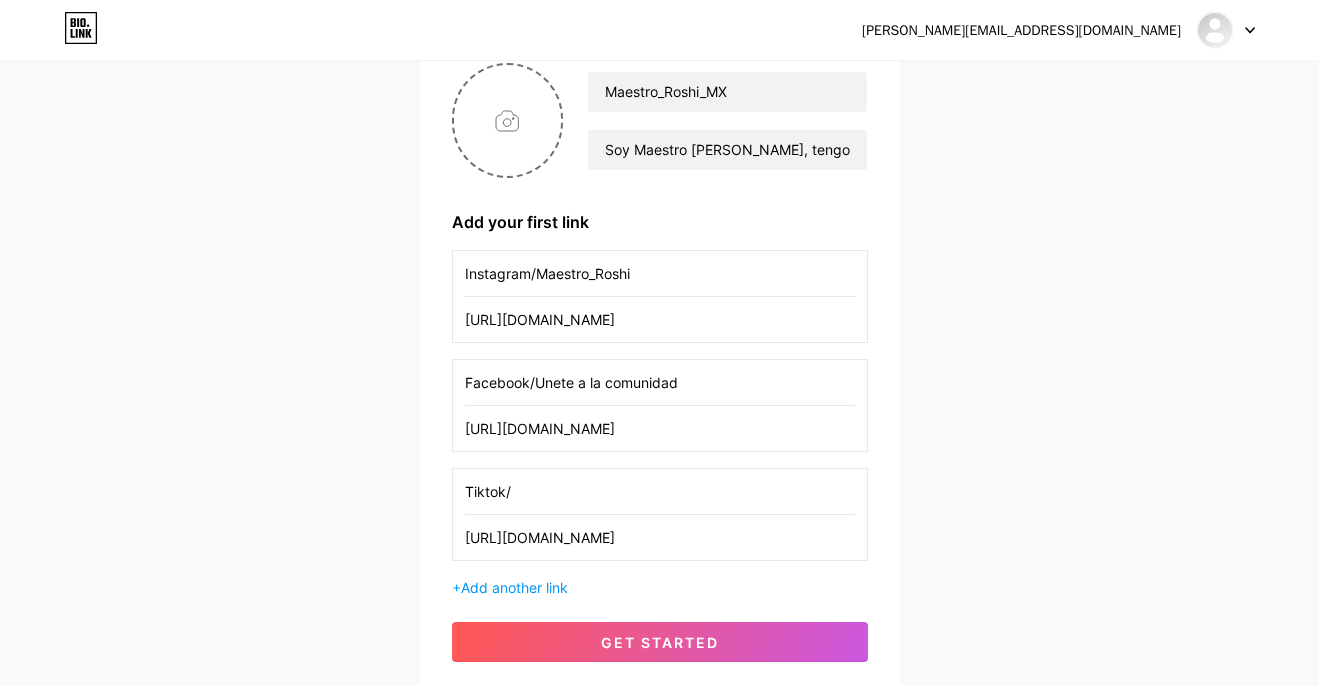 scroll, scrollTop: 0, scrollLeft: 0, axis: both 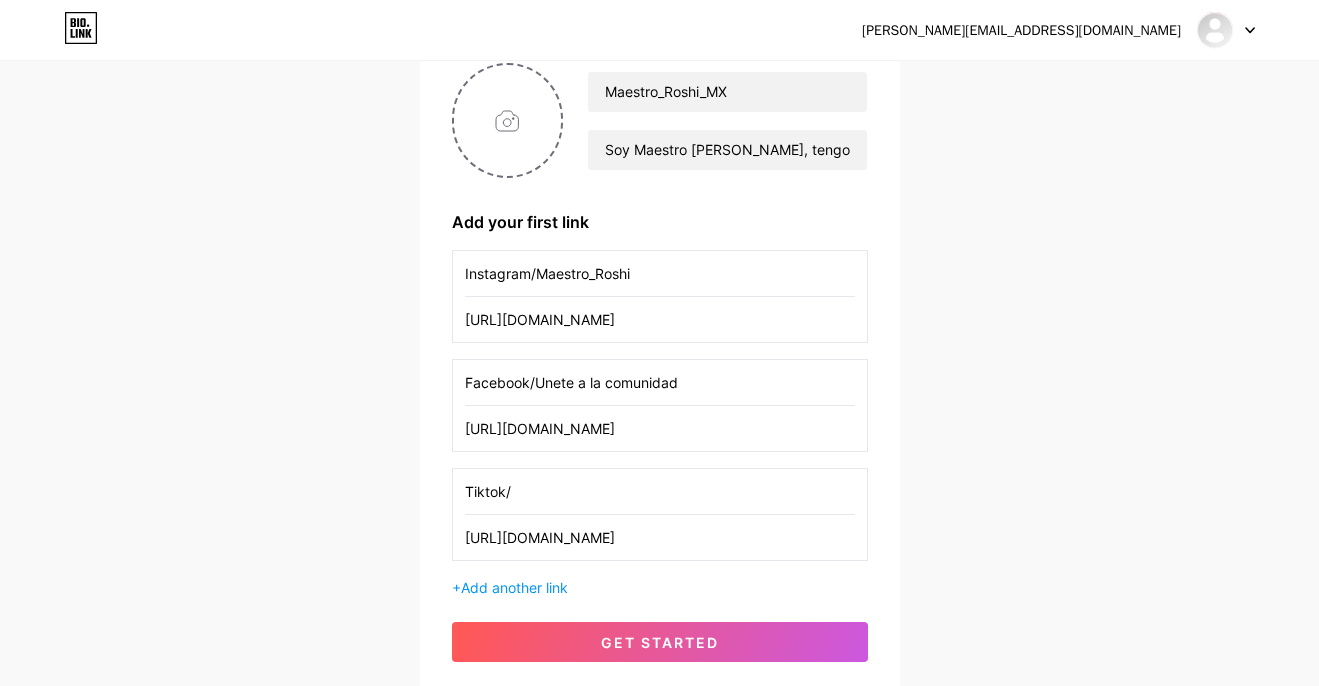 click on "Tiktok/" at bounding box center [660, 491] 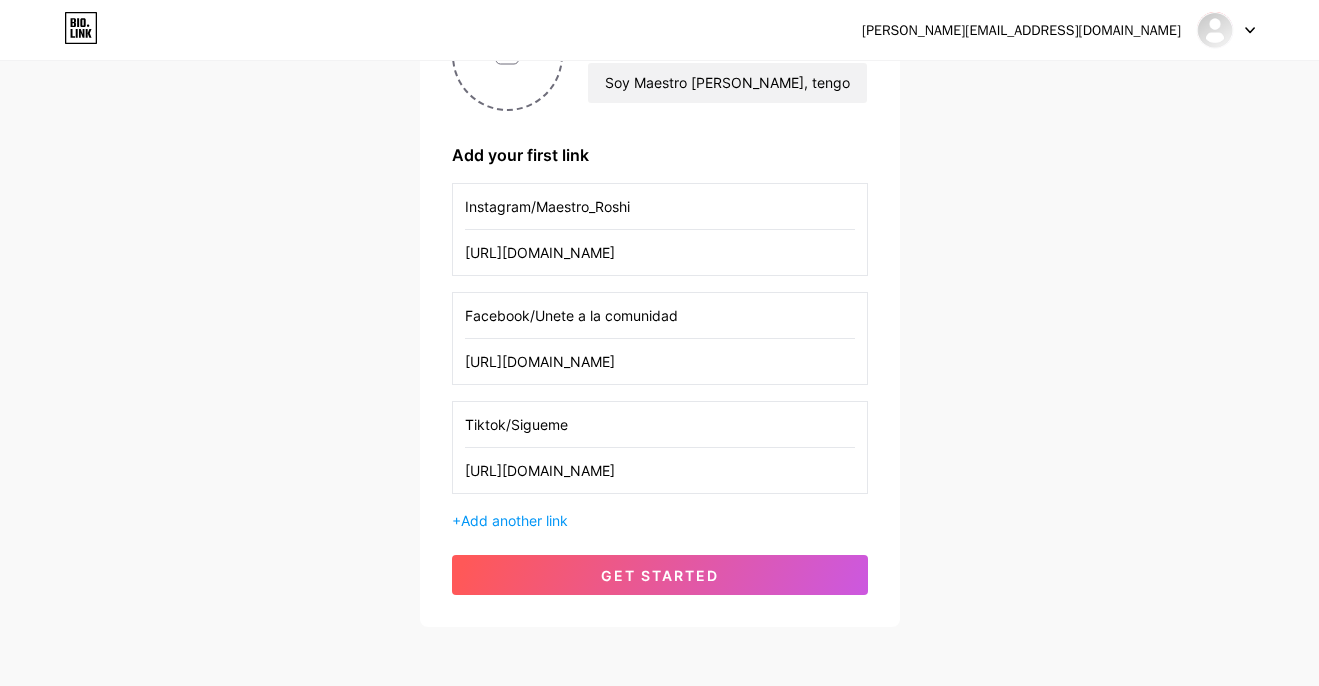 scroll, scrollTop: 249, scrollLeft: 0, axis: vertical 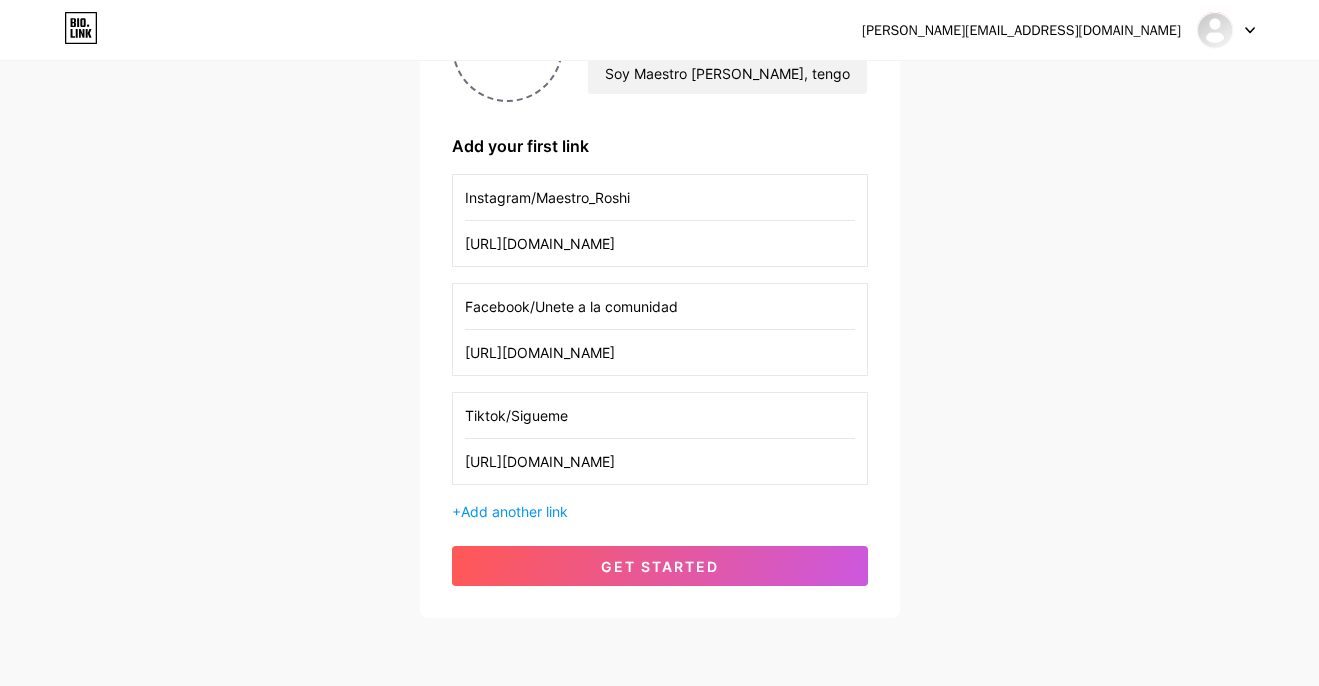click on "Tiktok/Sigueme" at bounding box center [660, 415] 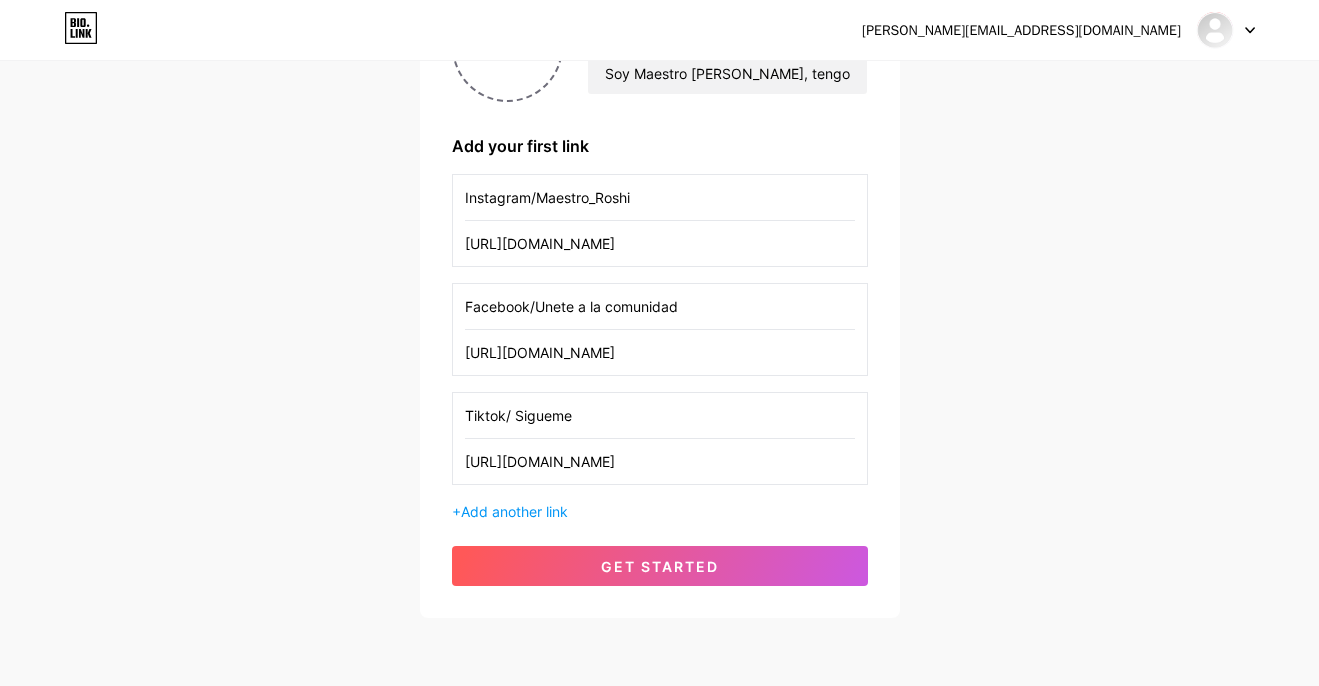 click on "Tiktok/ Sigueme" at bounding box center [660, 415] 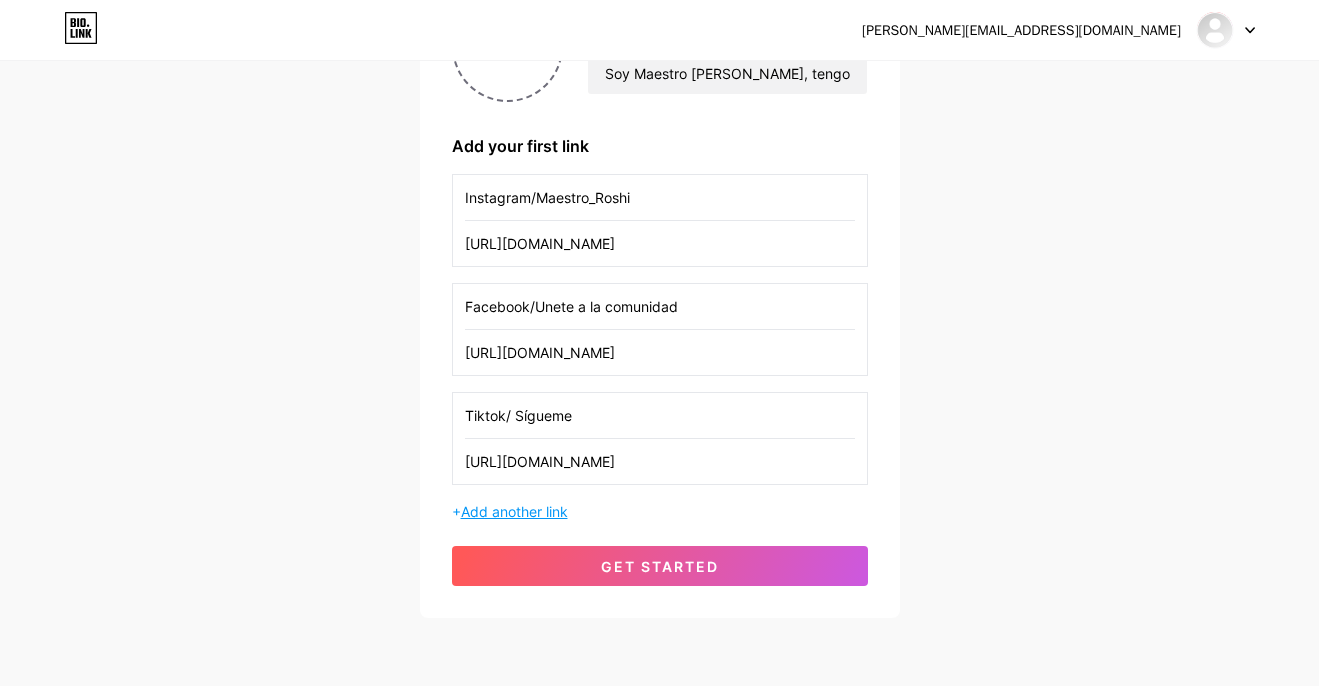 type on "Tiktok/ Sígueme" 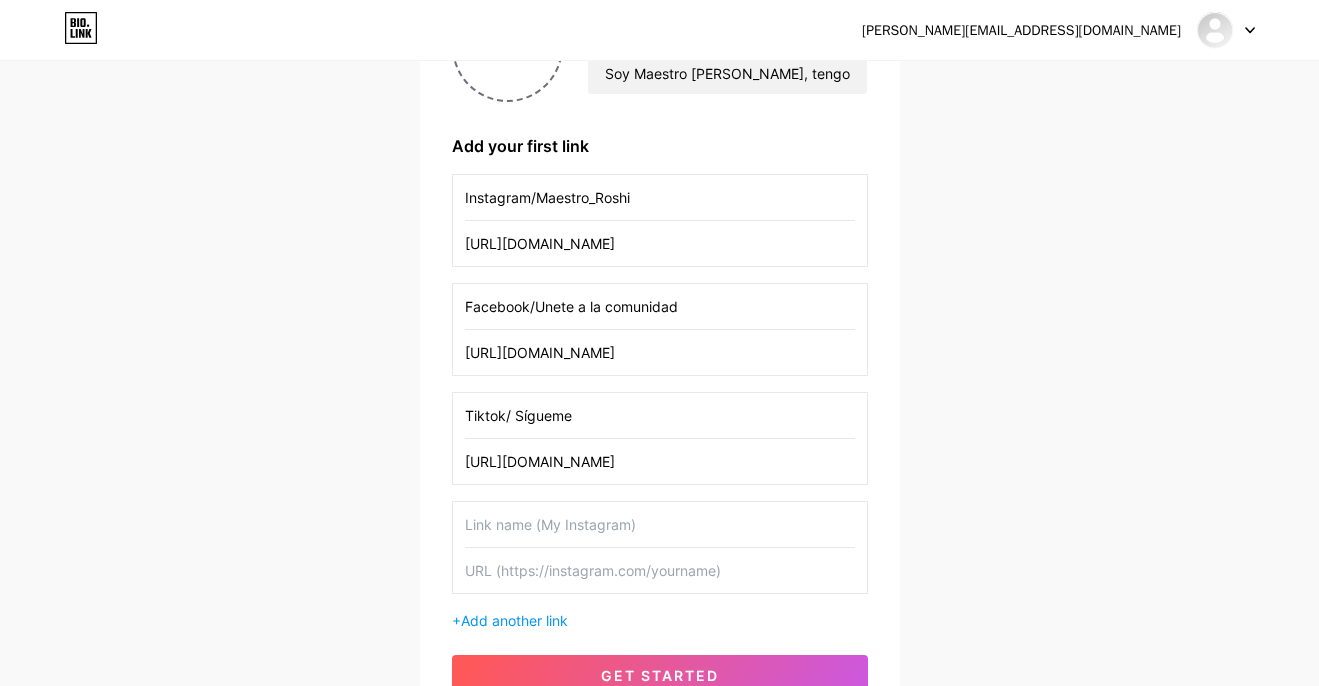 click at bounding box center [660, 570] 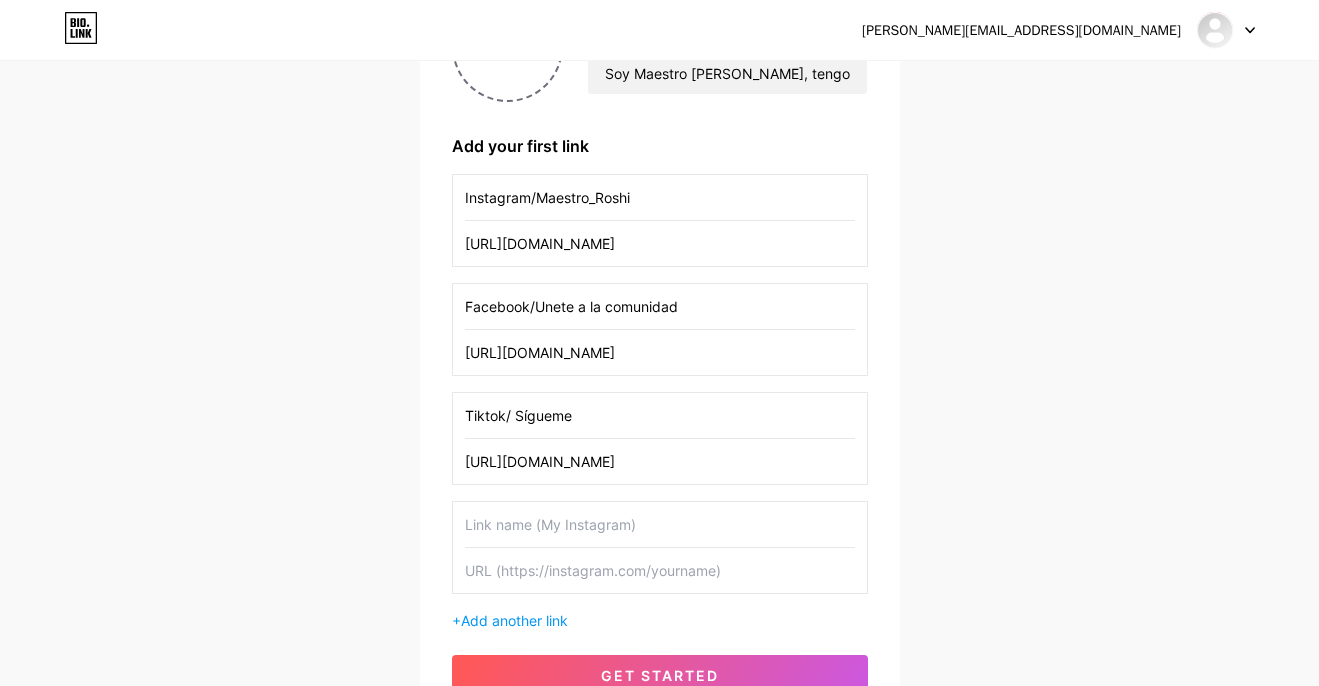 paste on "[URL][DOMAIN_NAME]" 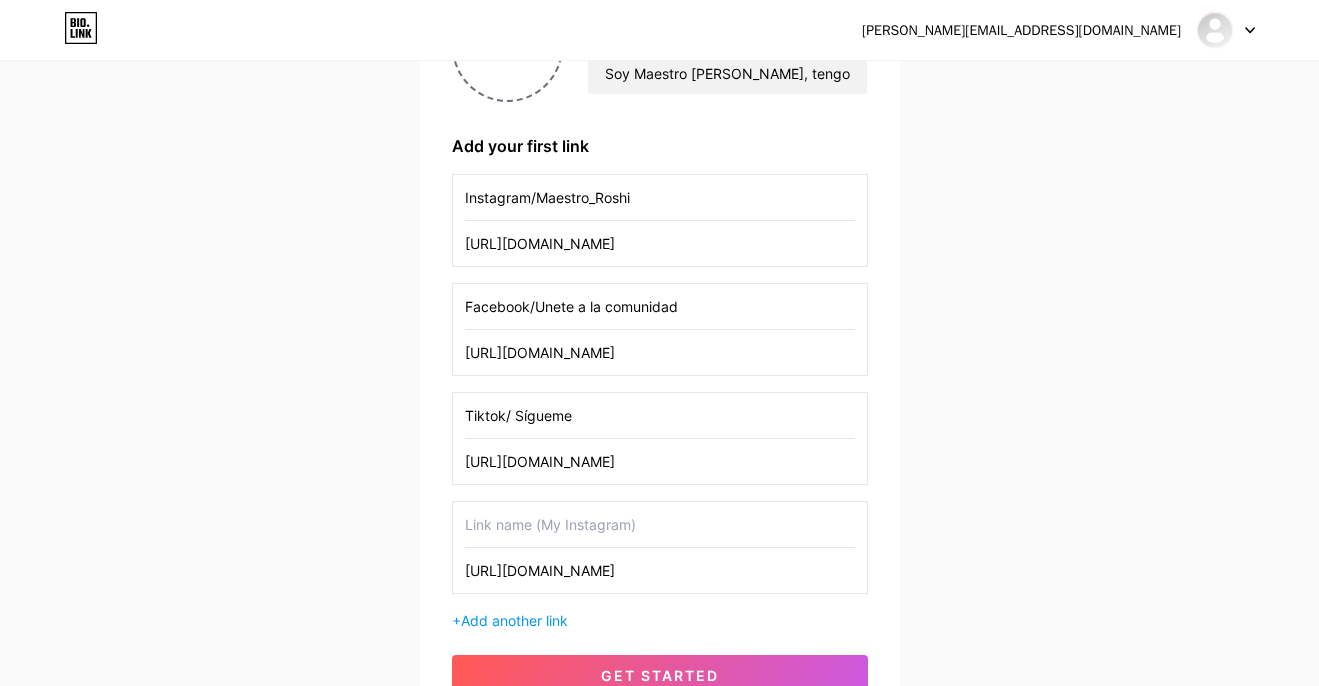 type on "[URL][DOMAIN_NAME]" 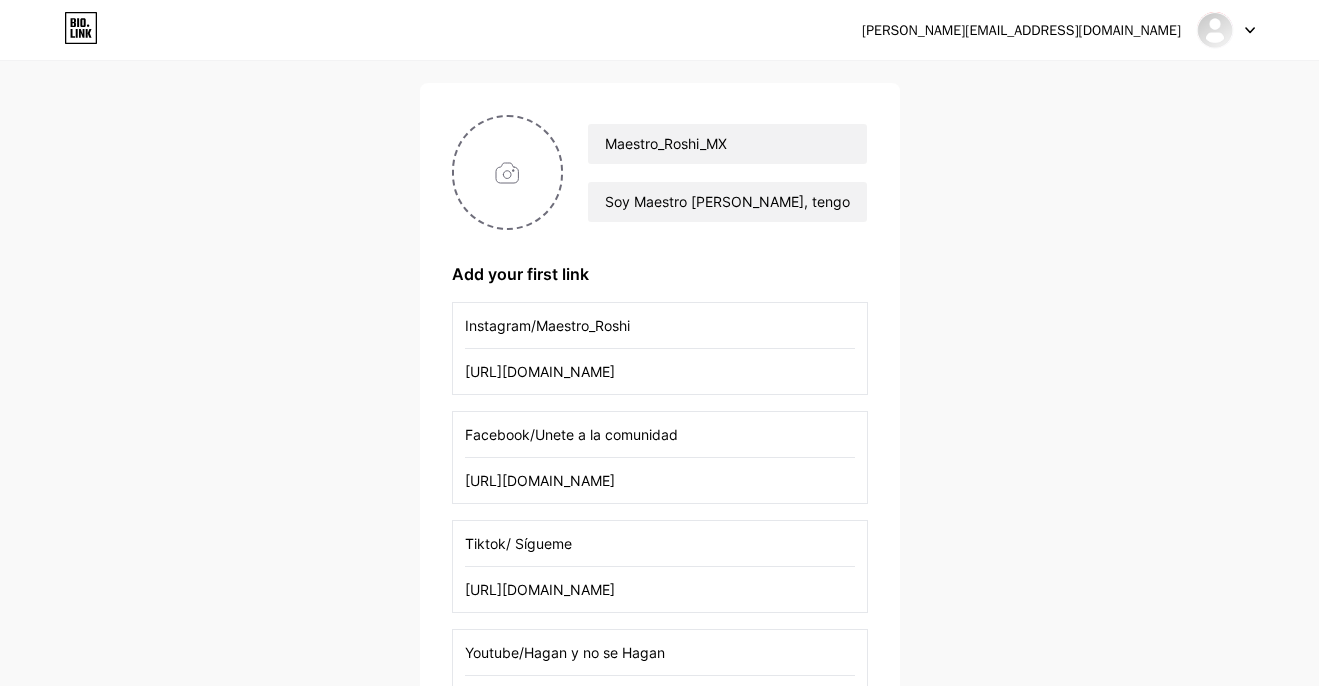scroll, scrollTop: 56, scrollLeft: 0, axis: vertical 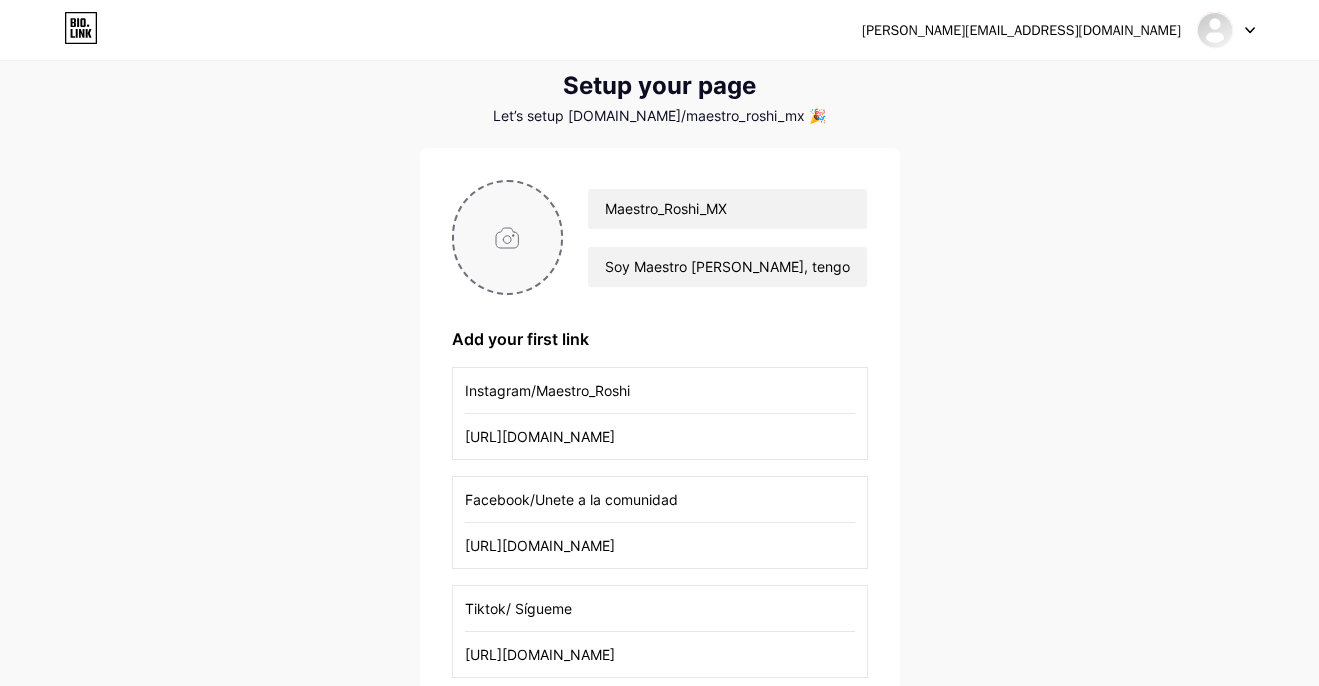 type on "Youtube/Hagan y no se Hagan" 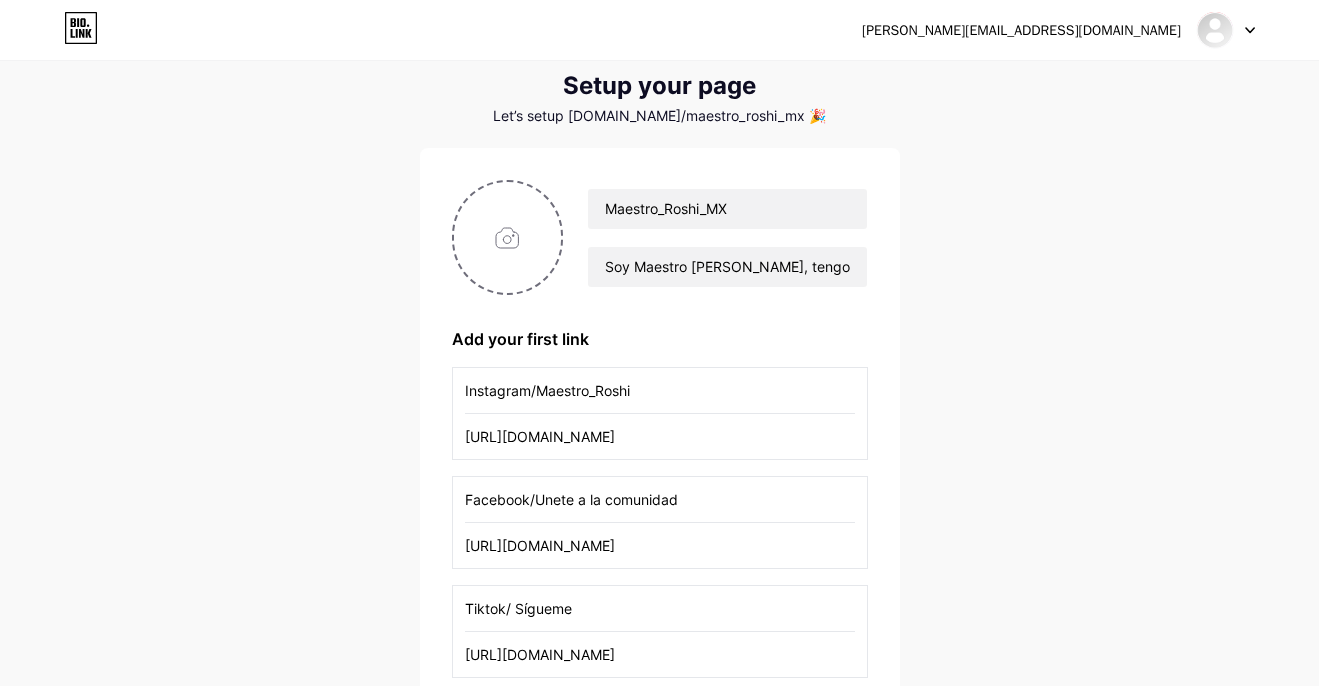 type on "C:\fakepath\roshi.jpg" 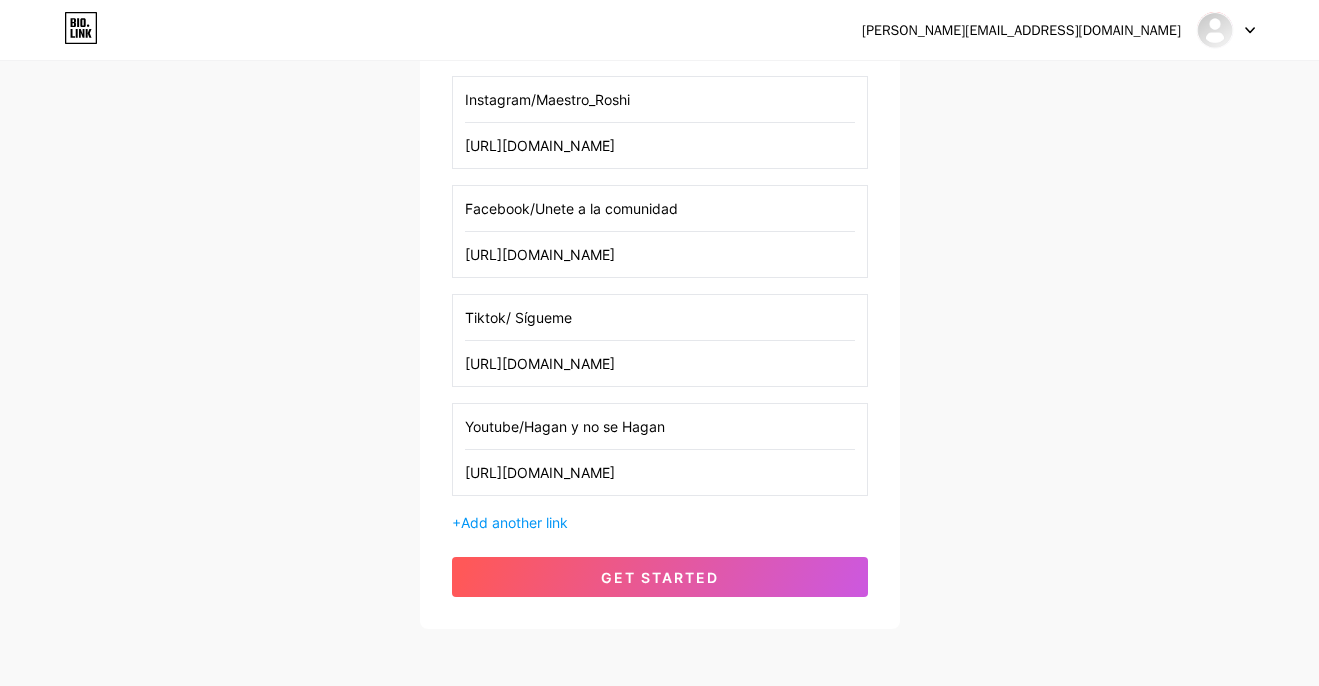 scroll, scrollTop: 348, scrollLeft: 0, axis: vertical 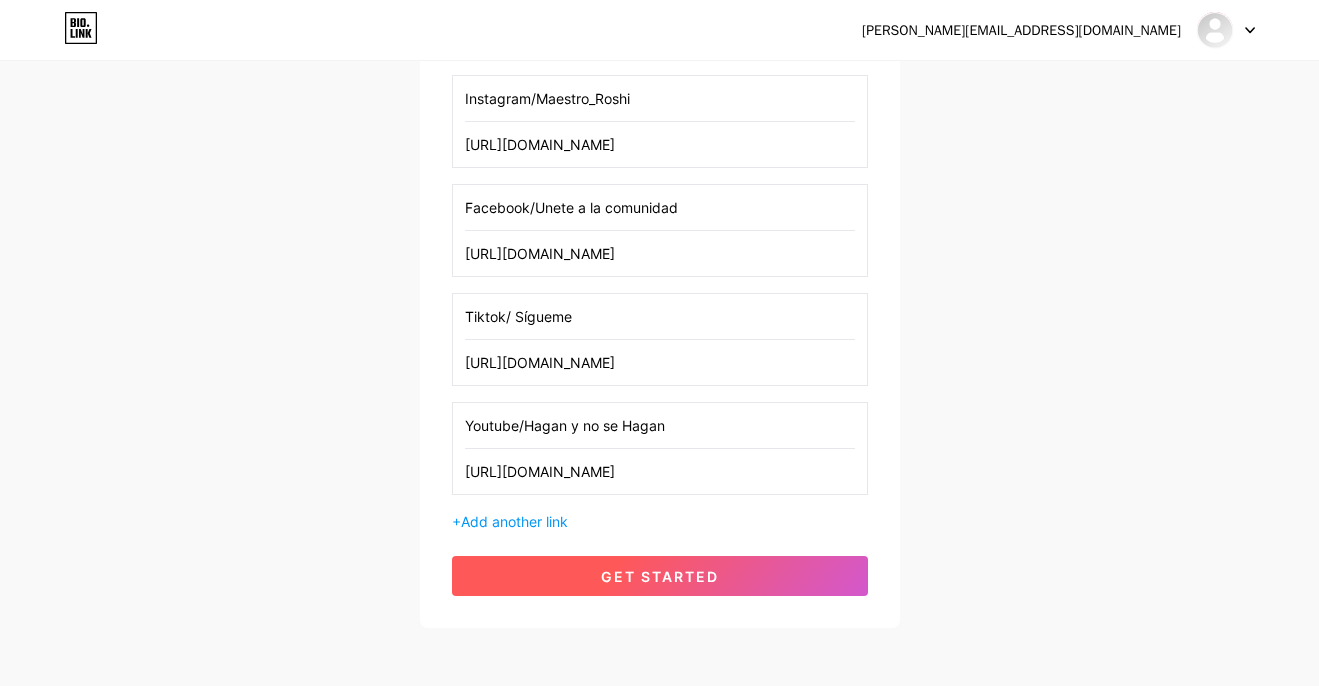 click on "get started" at bounding box center [660, 576] 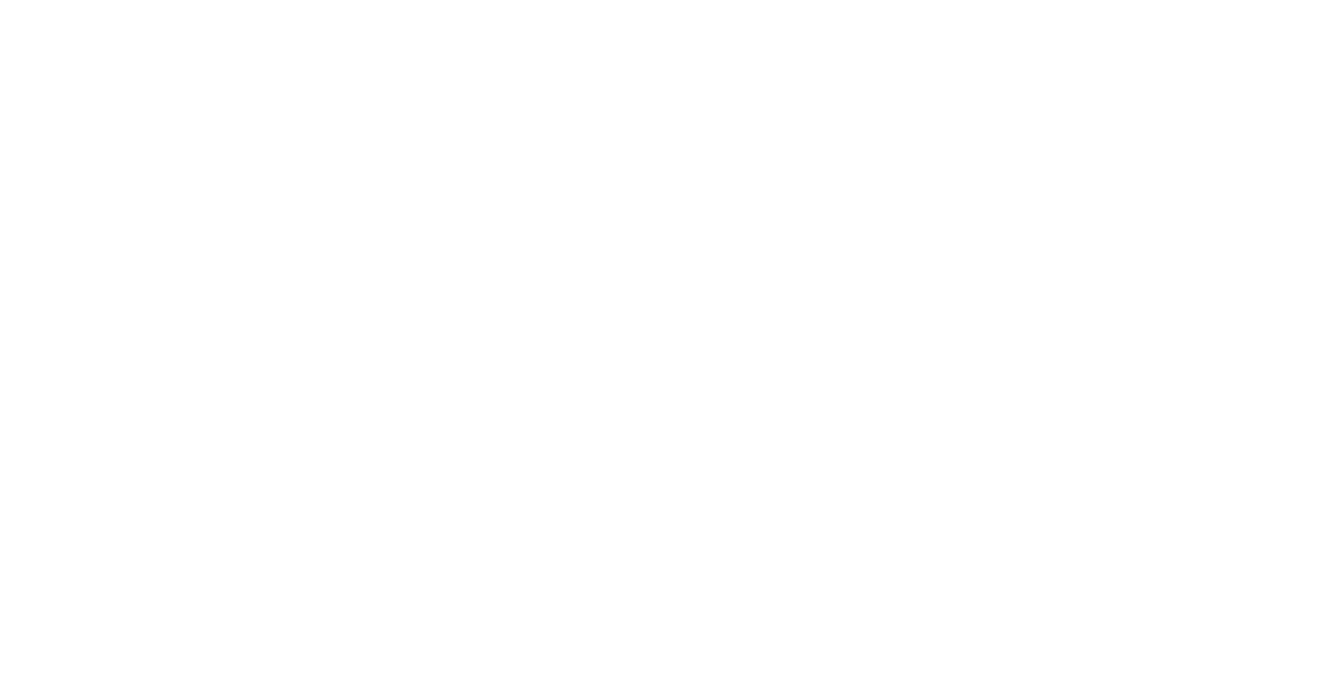 scroll, scrollTop: 0, scrollLeft: 0, axis: both 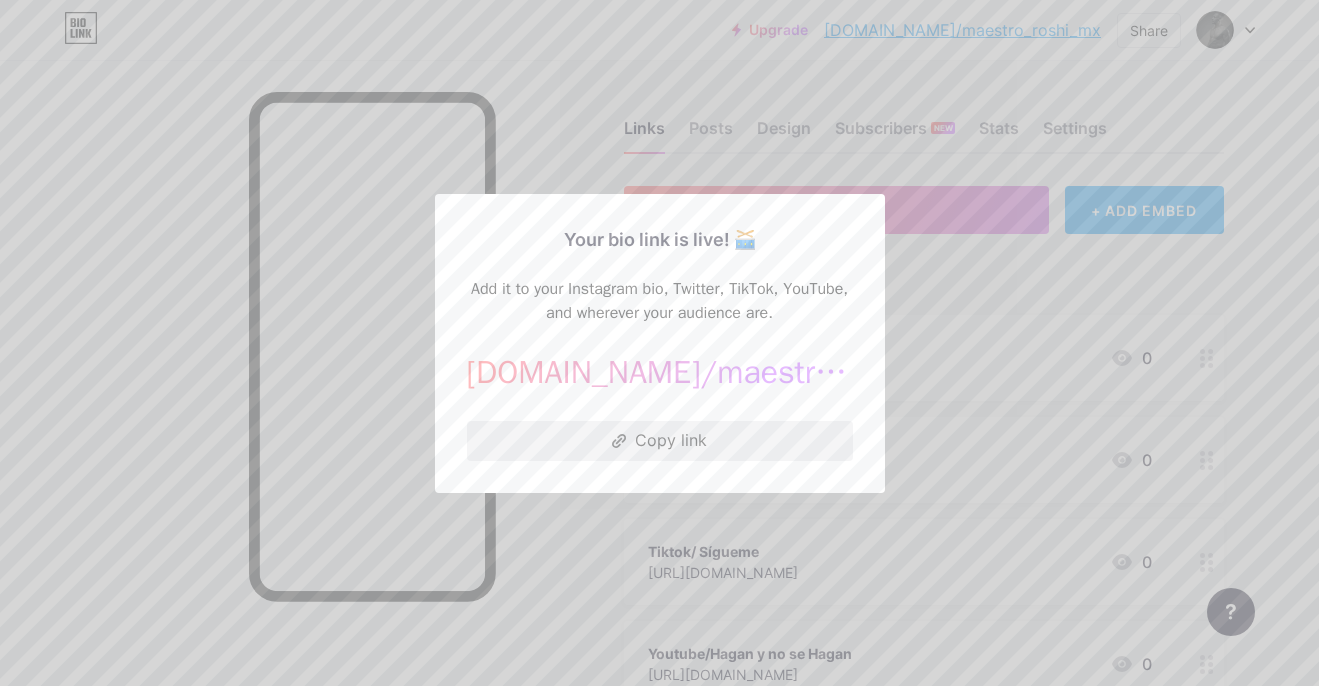 click on "Copy link" at bounding box center (660, 441) 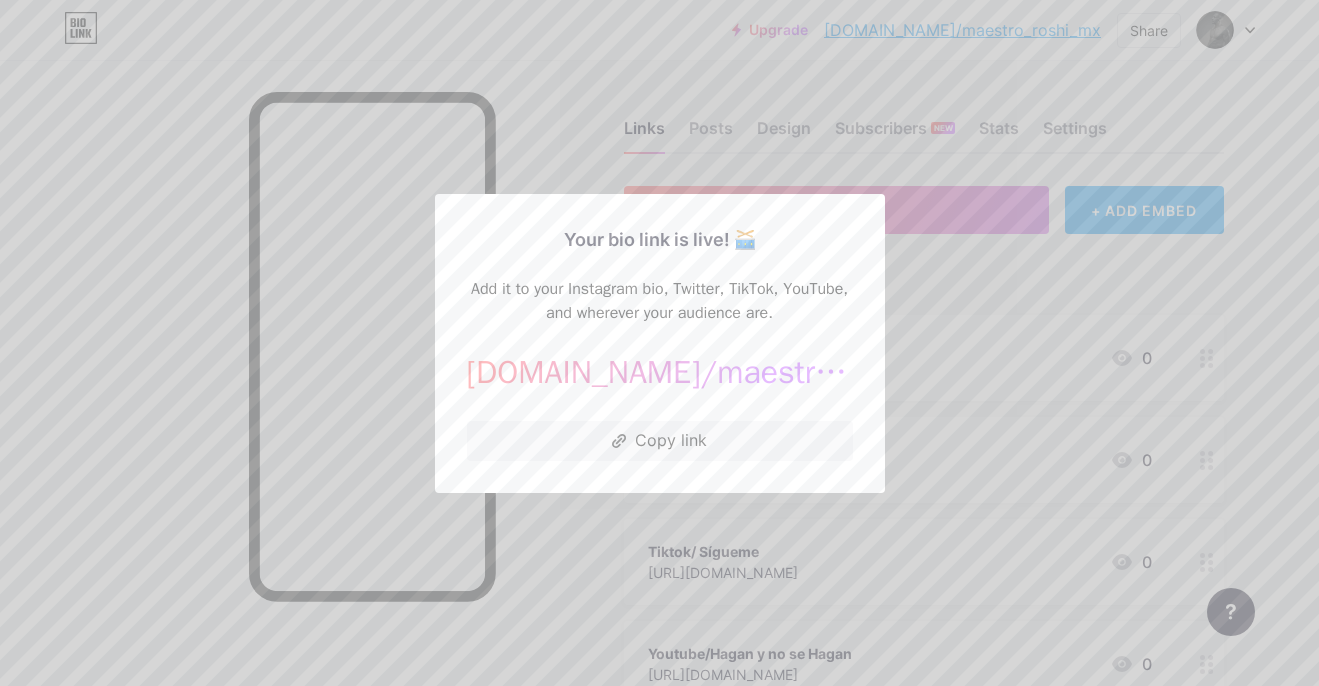 click at bounding box center [659, 343] 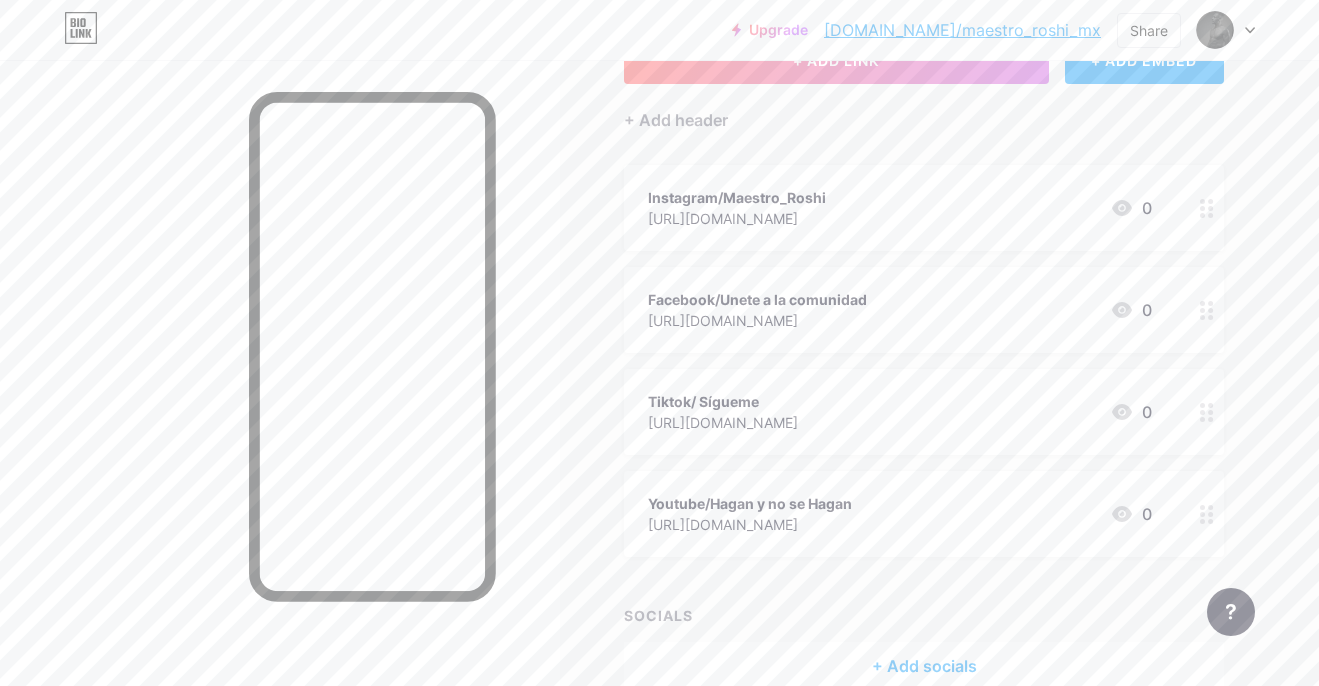 scroll, scrollTop: 0, scrollLeft: 0, axis: both 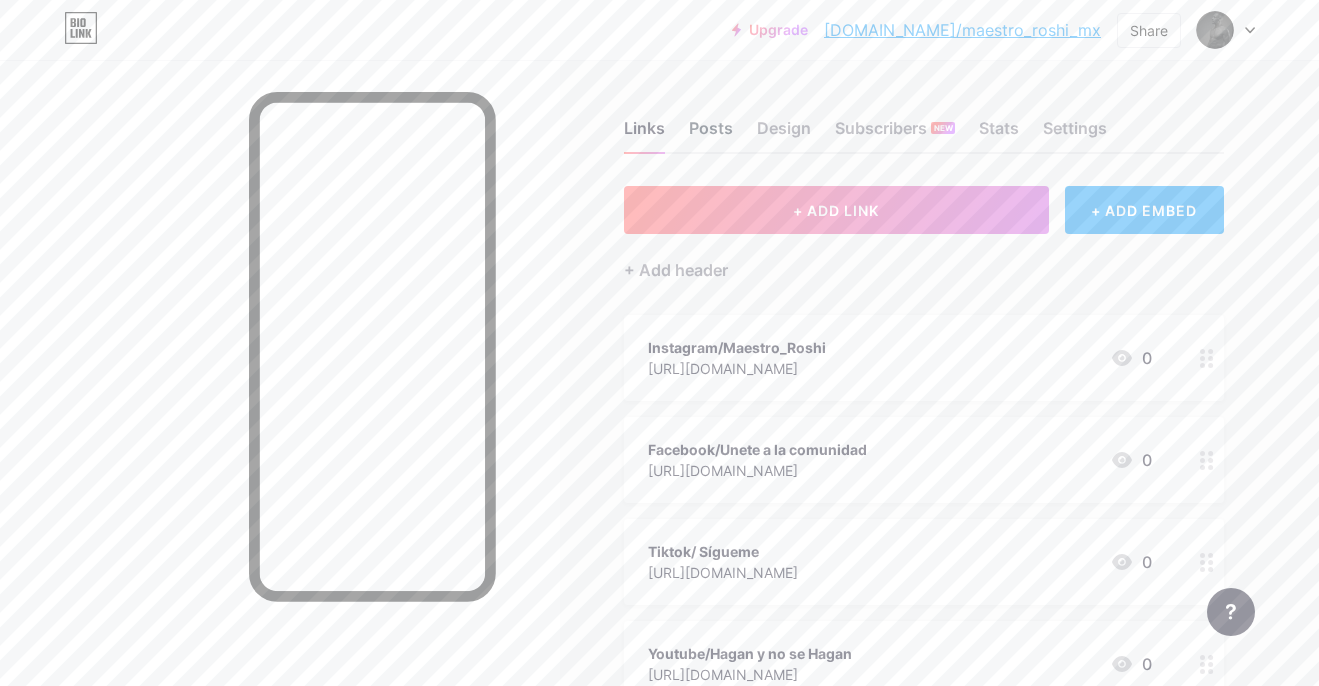 click on "Posts" at bounding box center (711, 134) 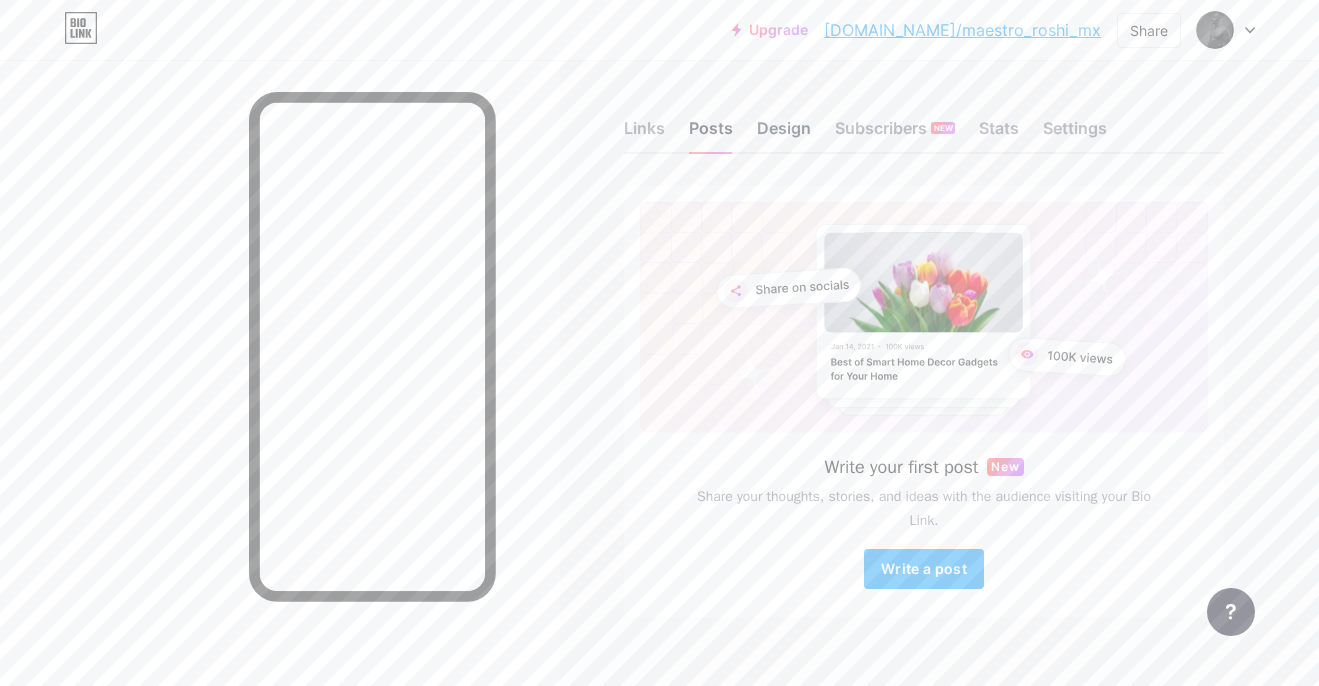 click on "Design" at bounding box center (784, 134) 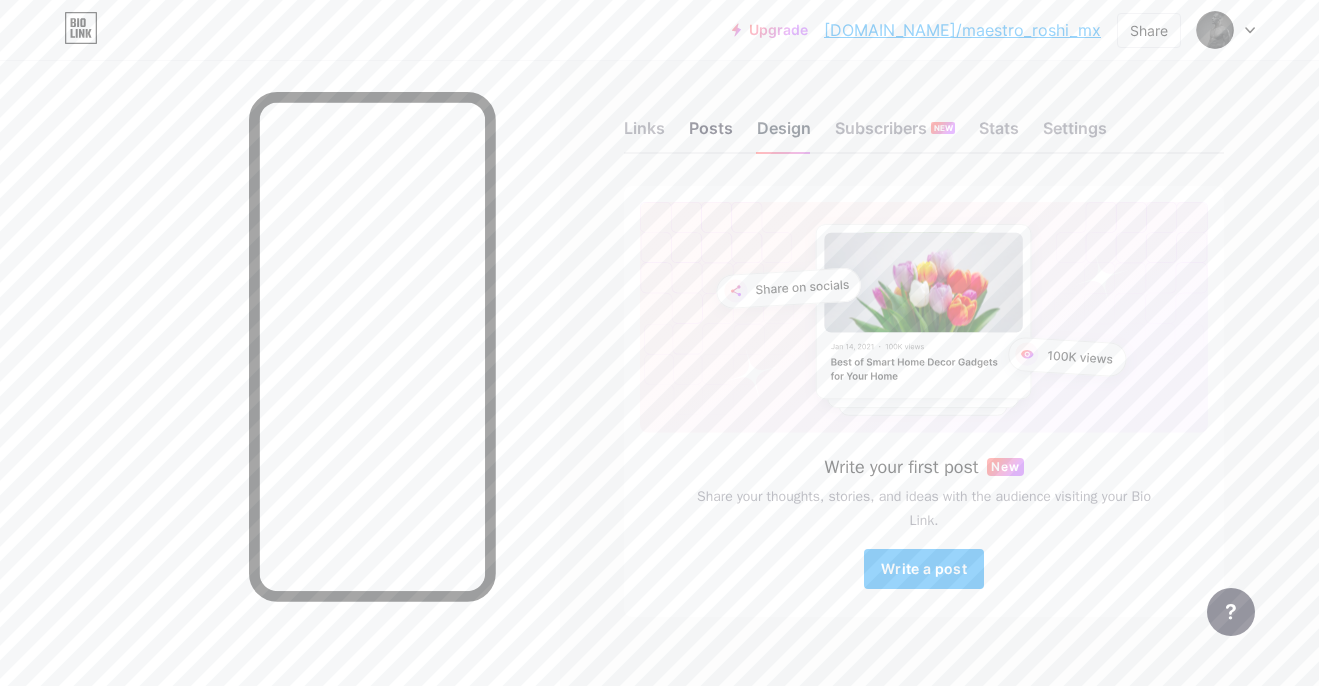 click on "Design" at bounding box center [784, 134] 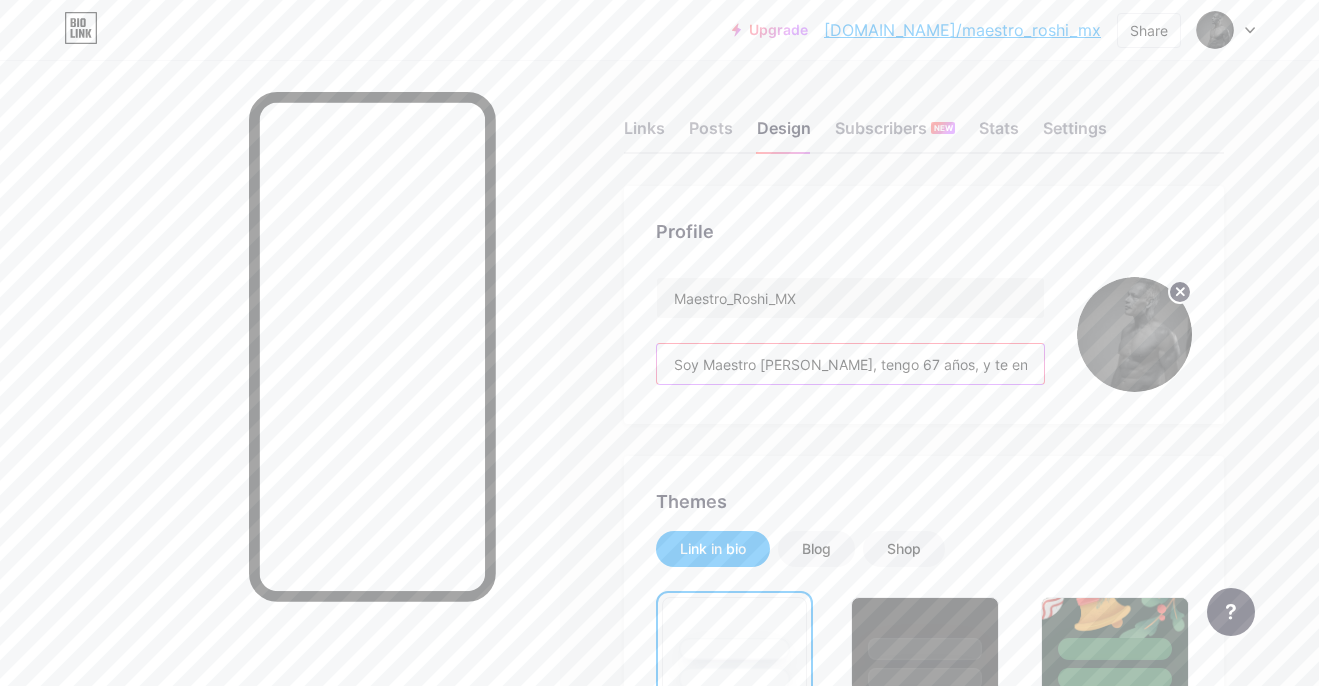 click on "Soy Maestro [PERSON_NAME], tengo 67 años, y te enseño que nunca es tarde . Aquí la edad no frena el movimiento ni la salud. [PERSON_NAME], tips y motivación para mantenerte activo y con actitud.  "Hagan y no se hagan"" at bounding box center (850, 364) 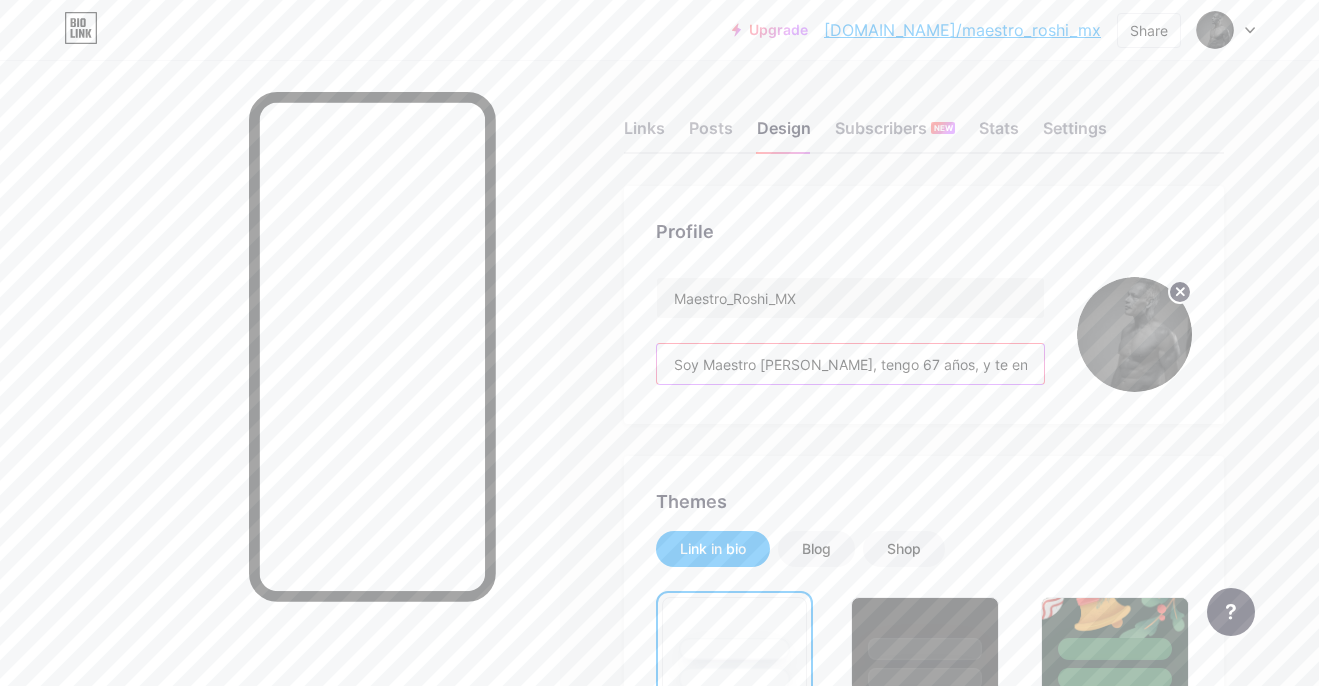 drag, startPoint x: 923, startPoint y: 368, endPoint x: 640, endPoint y: 354, distance: 283.34607 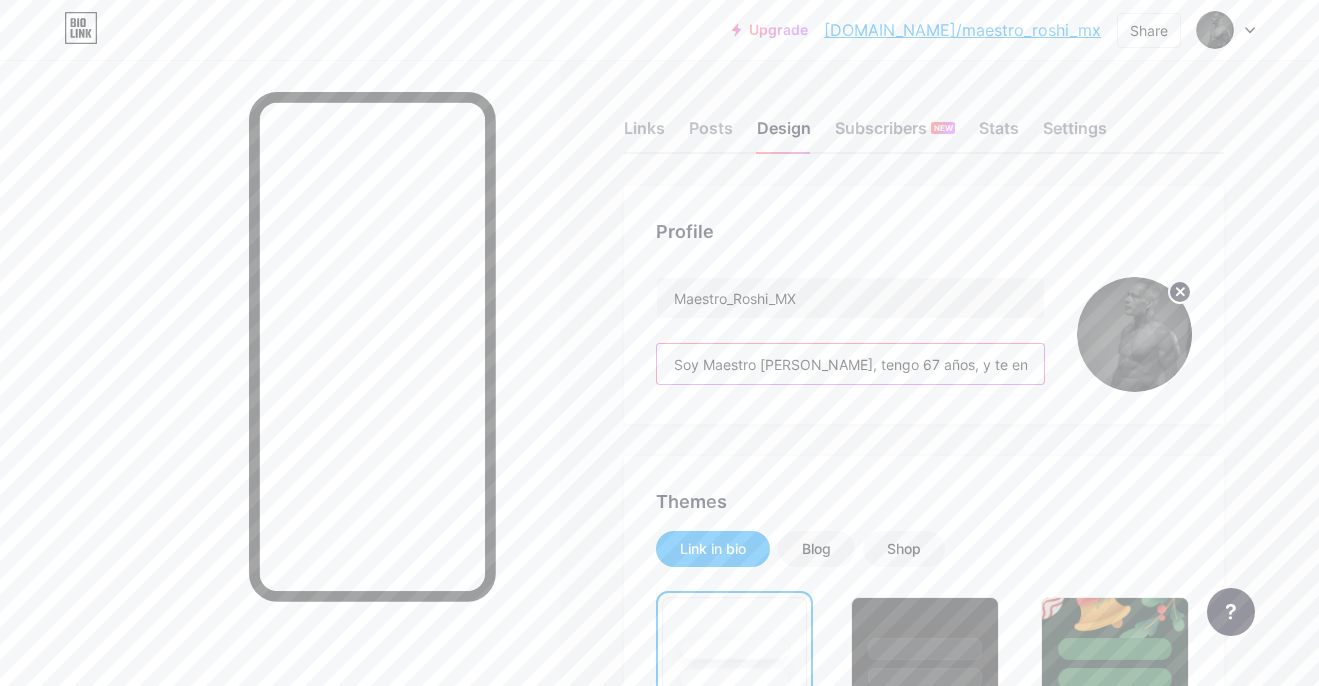 click on "Profile   Maestro_Roshi_MX     Soy Maestro [PERSON_NAME], tengo 67 años, y te enseño que nunca es tarde . Aquí la edad no frena el movimiento ni la salud. [PERSON_NAME], tips y motivación para mantenerte activo y con actitud.  "Hagan y no se hagan"" at bounding box center (924, 305) 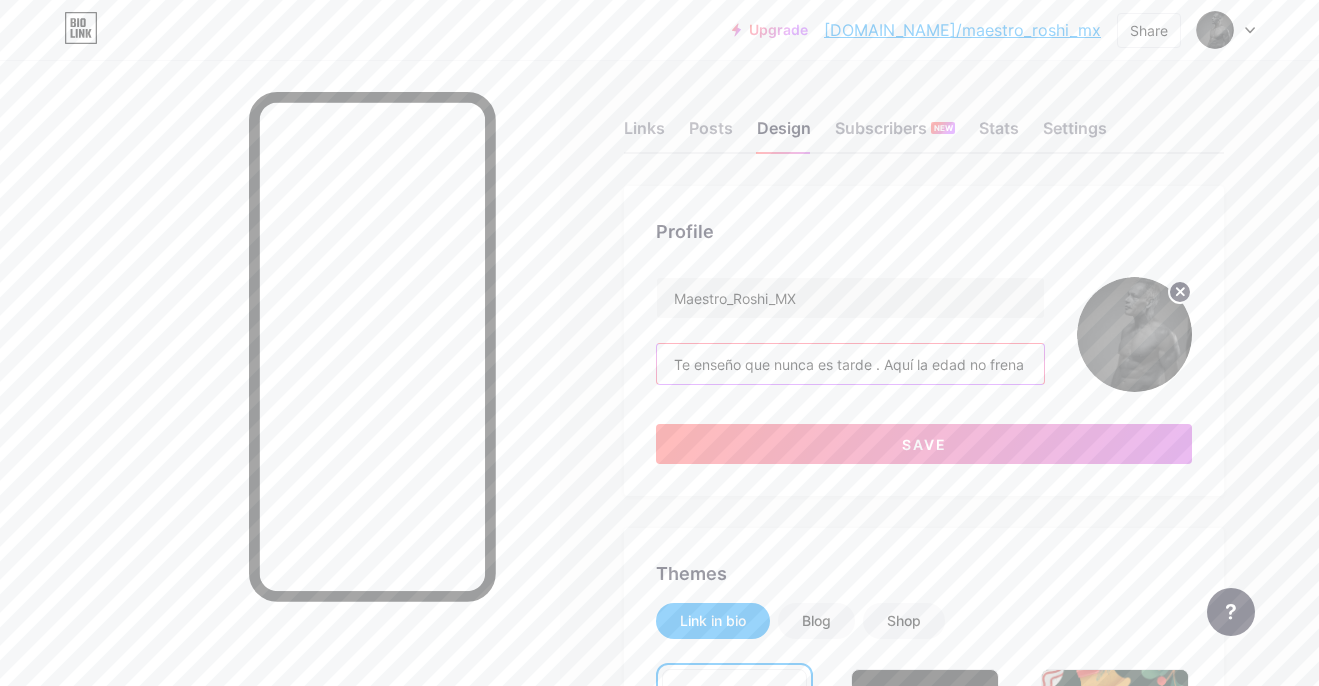 click on "Te enseño que nunca es tarde . Aquí la edad no frena el movimiento ni la salud. [PERSON_NAME], tips y motivación para mantenerte activo y con actitud.  "Hagan y no se hagan"" at bounding box center (850, 364) 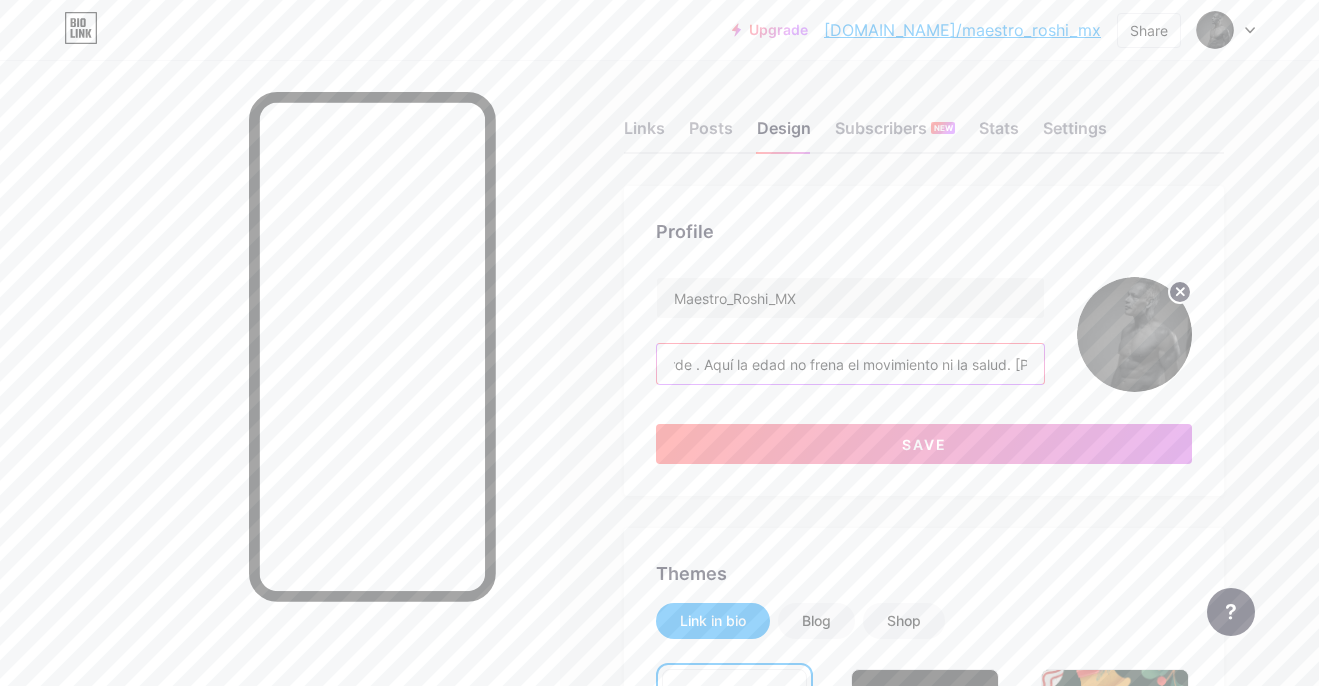scroll, scrollTop: 0, scrollLeft: 358, axis: horizontal 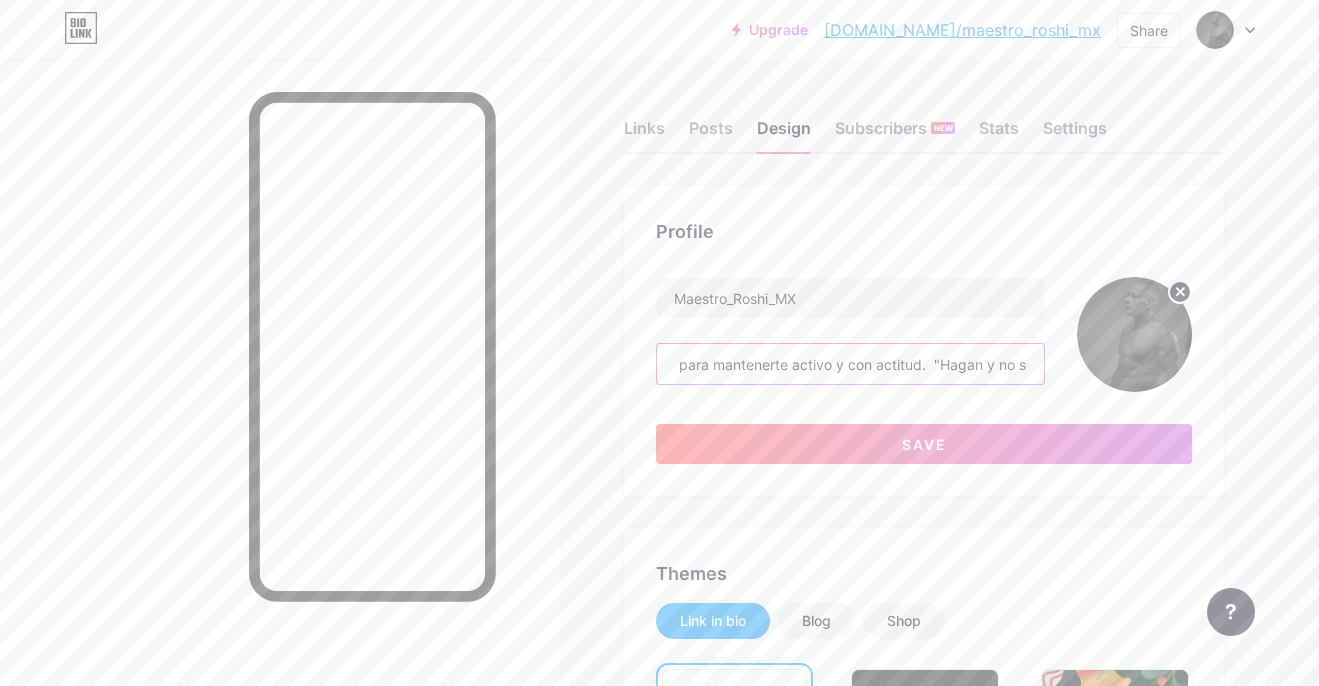 drag, startPoint x: 840, startPoint y: 367, endPoint x: 864, endPoint y: 359, distance: 25.298222 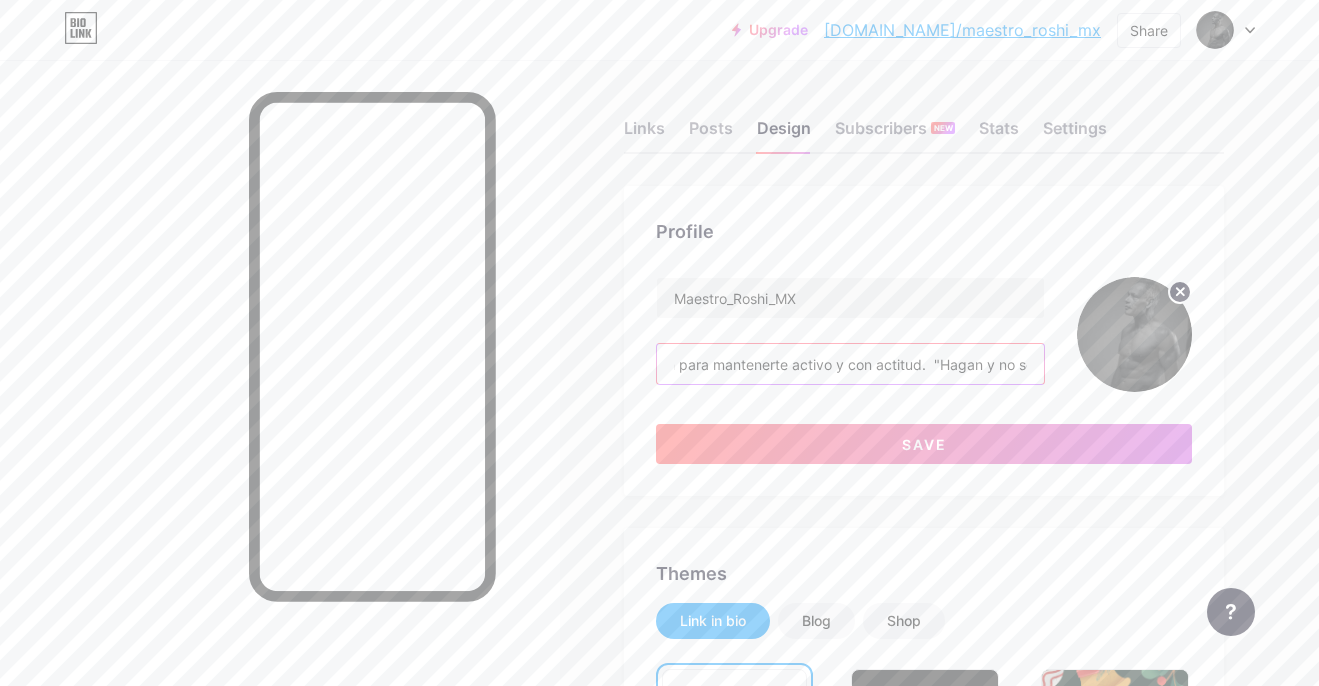 click on "Te enseño que nunca es tarde . Aquí la edad no frena el movimiento ni la salud. [PERSON_NAME], tips y motivación para mantenerte activo y con actitud.  "Hagan y no se hagan"" at bounding box center (850, 364) 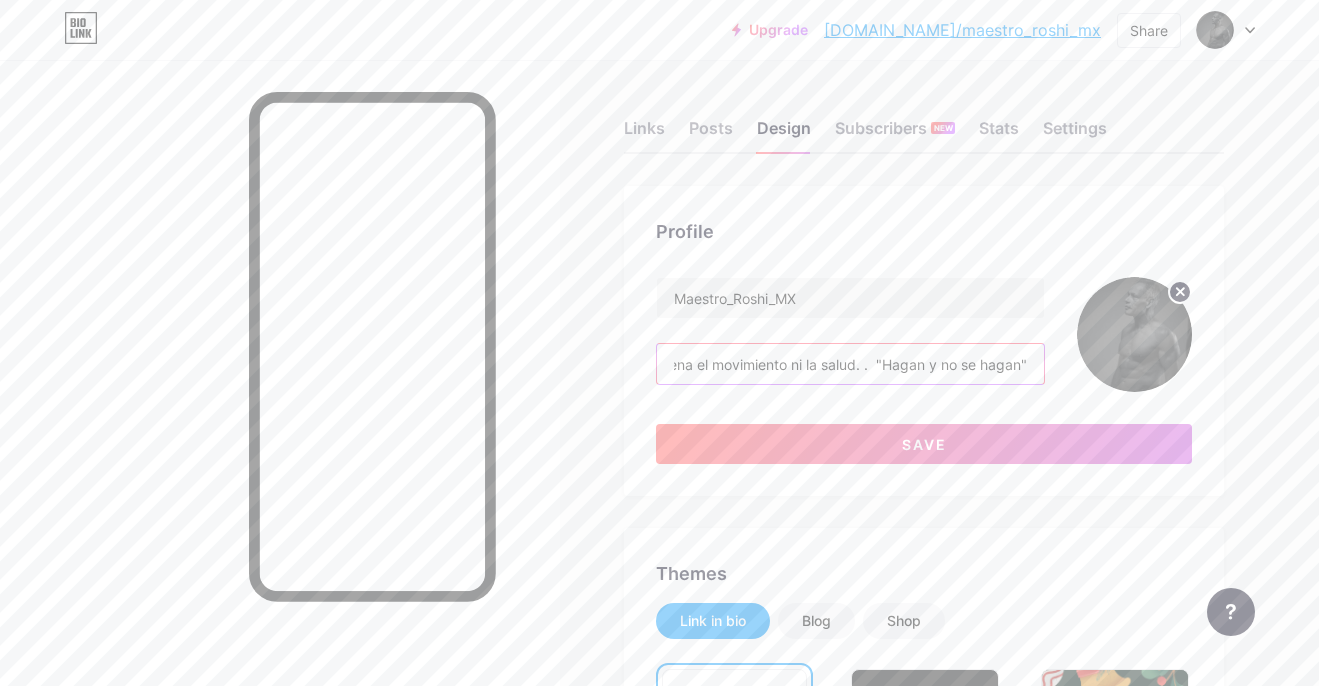 scroll, scrollTop: 0, scrollLeft: 336, axis: horizontal 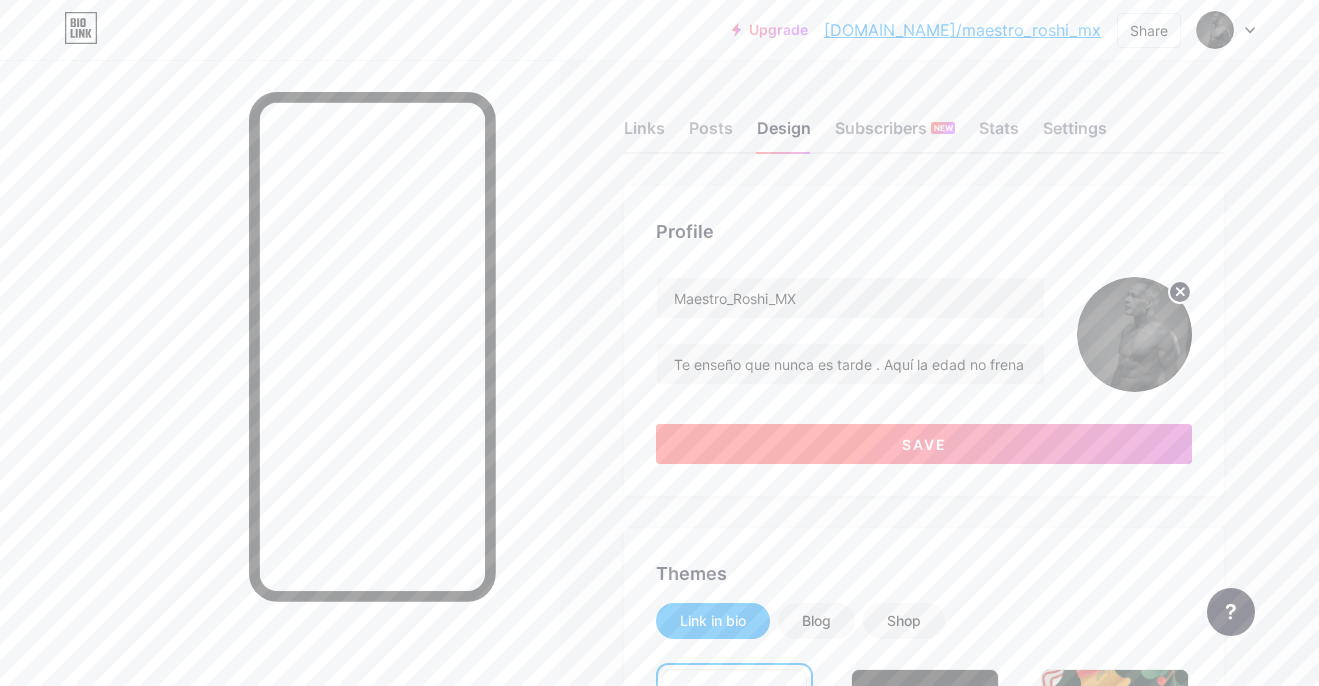 click on "Save" at bounding box center [924, 444] 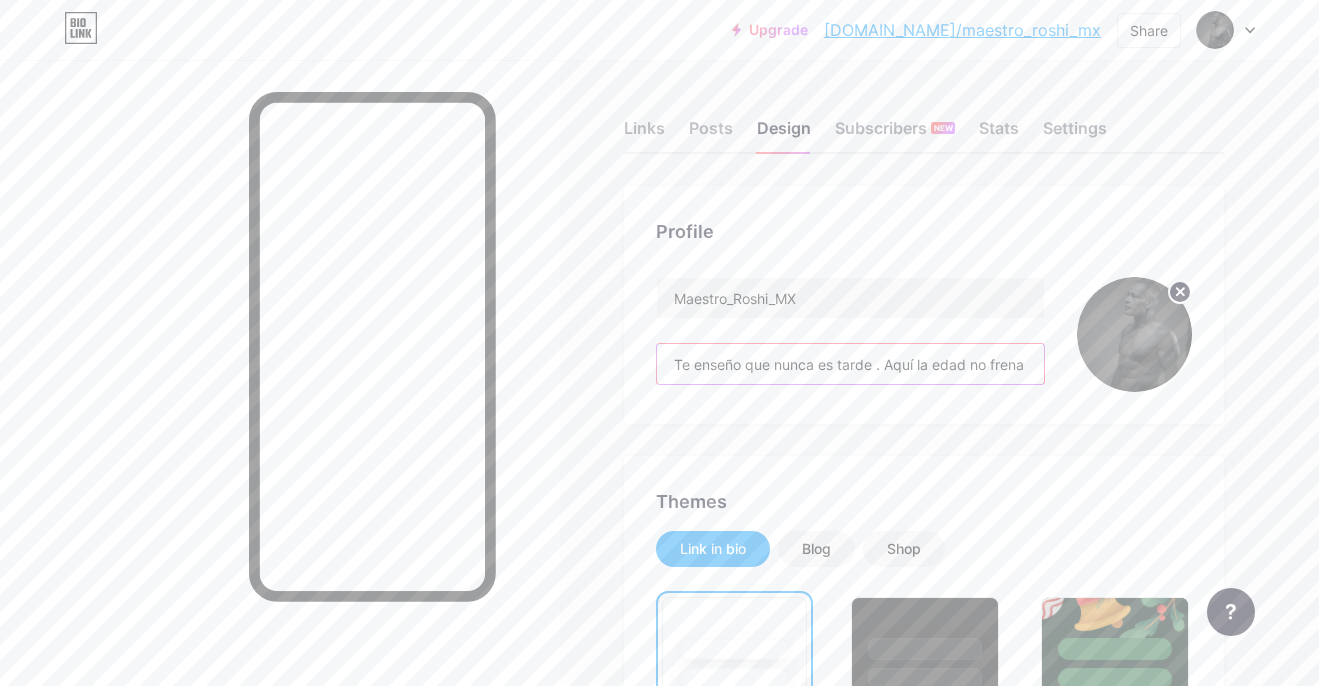 click on "Te enseño que nunca es tarde . Aquí la edad no frena el movimiento ni la salud. .  "Hagan y no se hagan"" at bounding box center (850, 364) 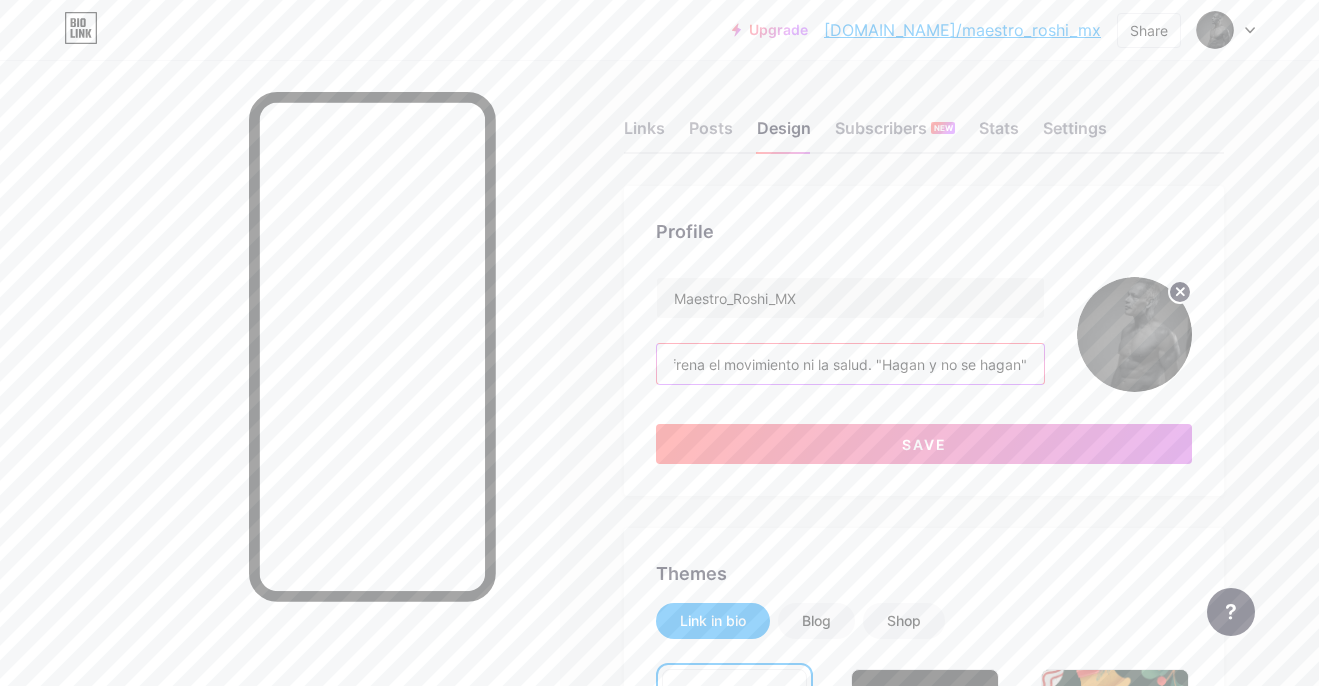 scroll, scrollTop: 0, scrollLeft: 324, axis: horizontal 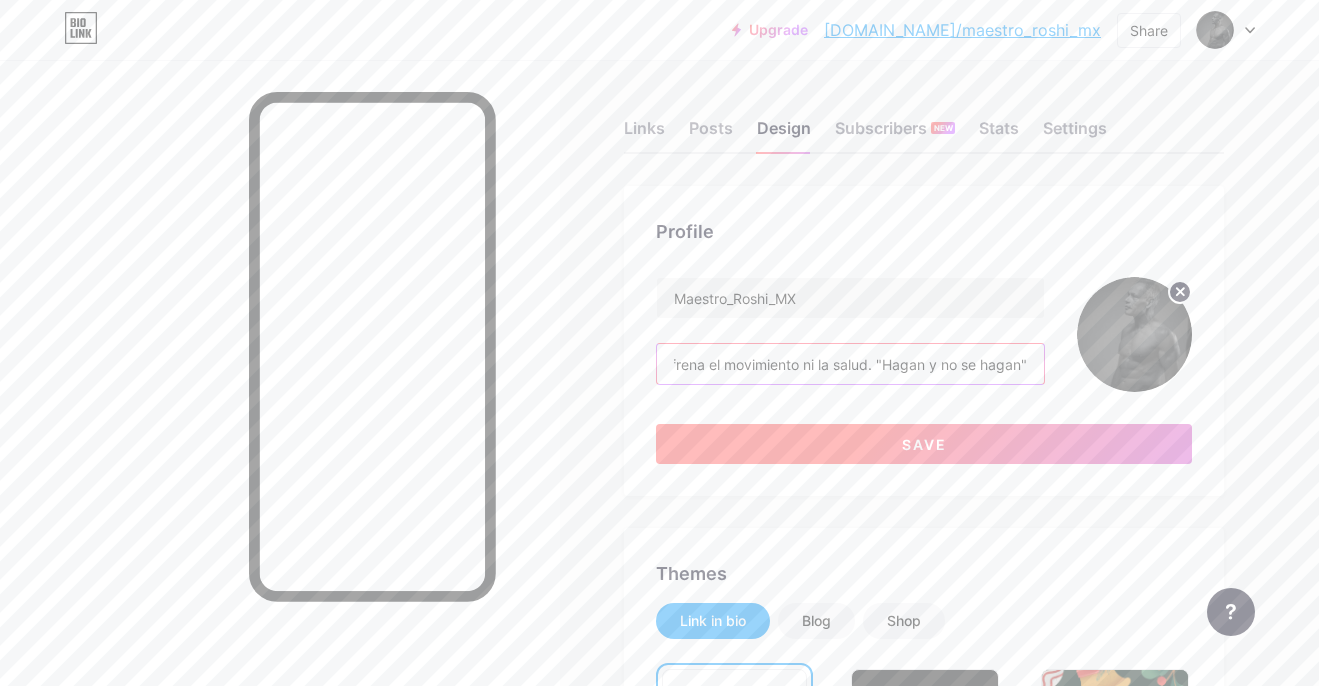 type on "Te enseño que nunca es tarde . Aquí la edad no frena el movimiento ni la salud. "Hagan y no se hagan"" 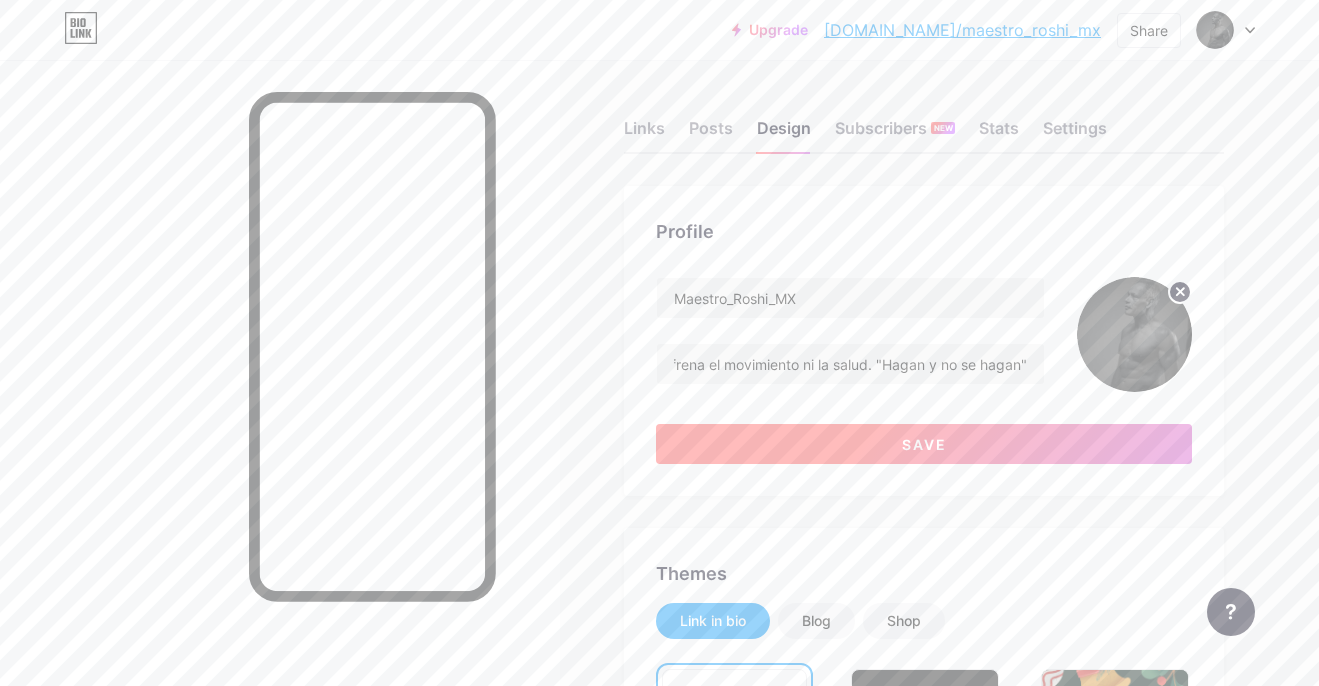 scroll, scrollTop: 0, scrollLeft: 0, axis: both 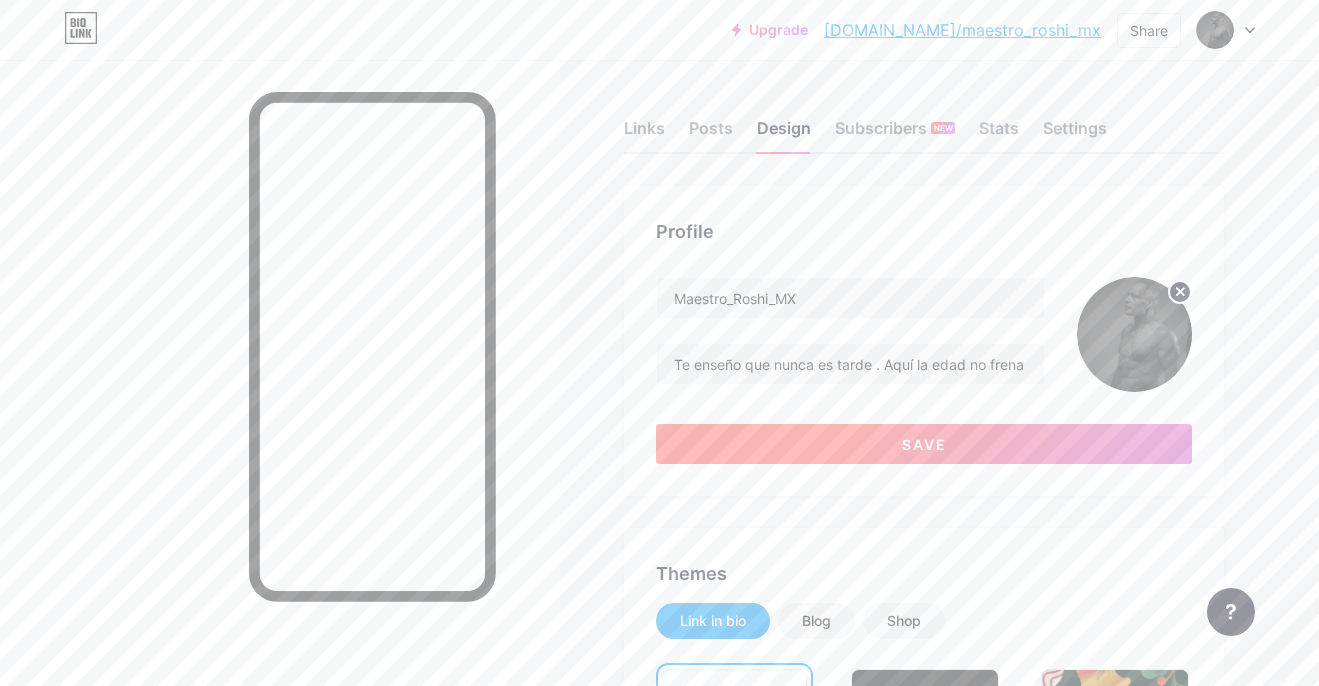 click on "Save" at bounding box center (924, 444) 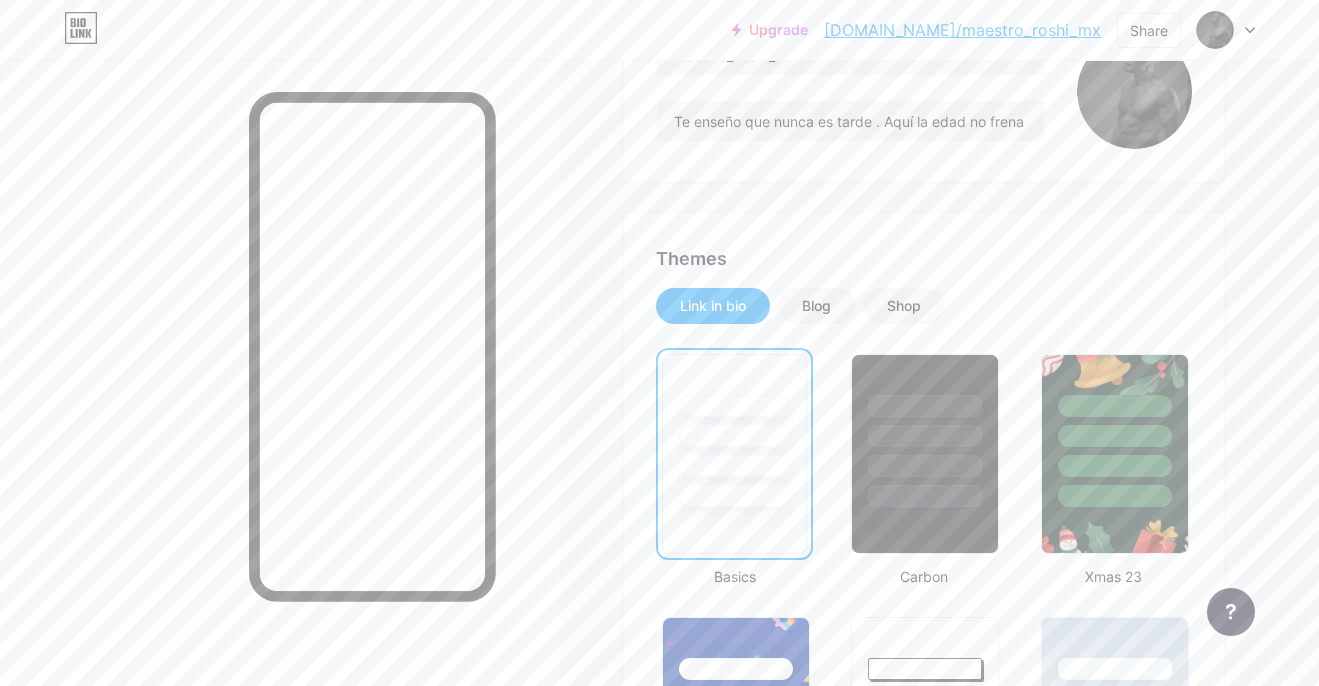 scroll, scrollTop: 248, scrollLeft: 0, axis: vertical 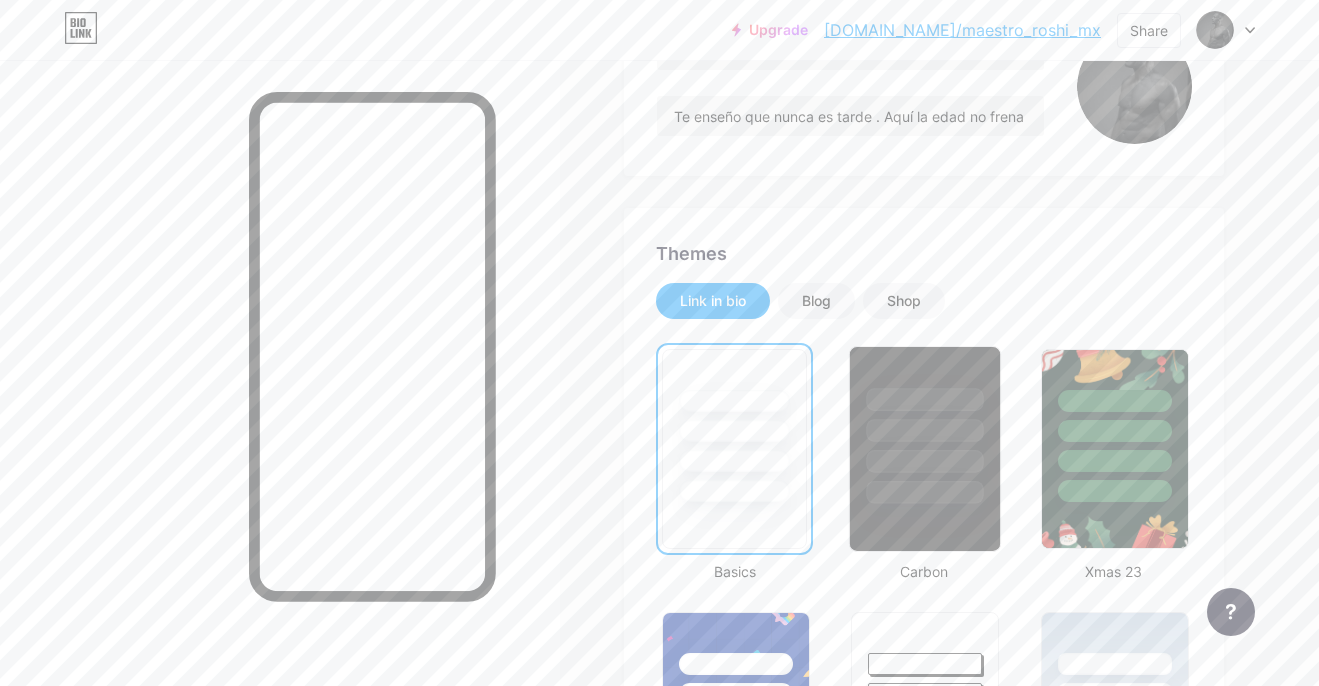 click at bounding box center (925, 461) 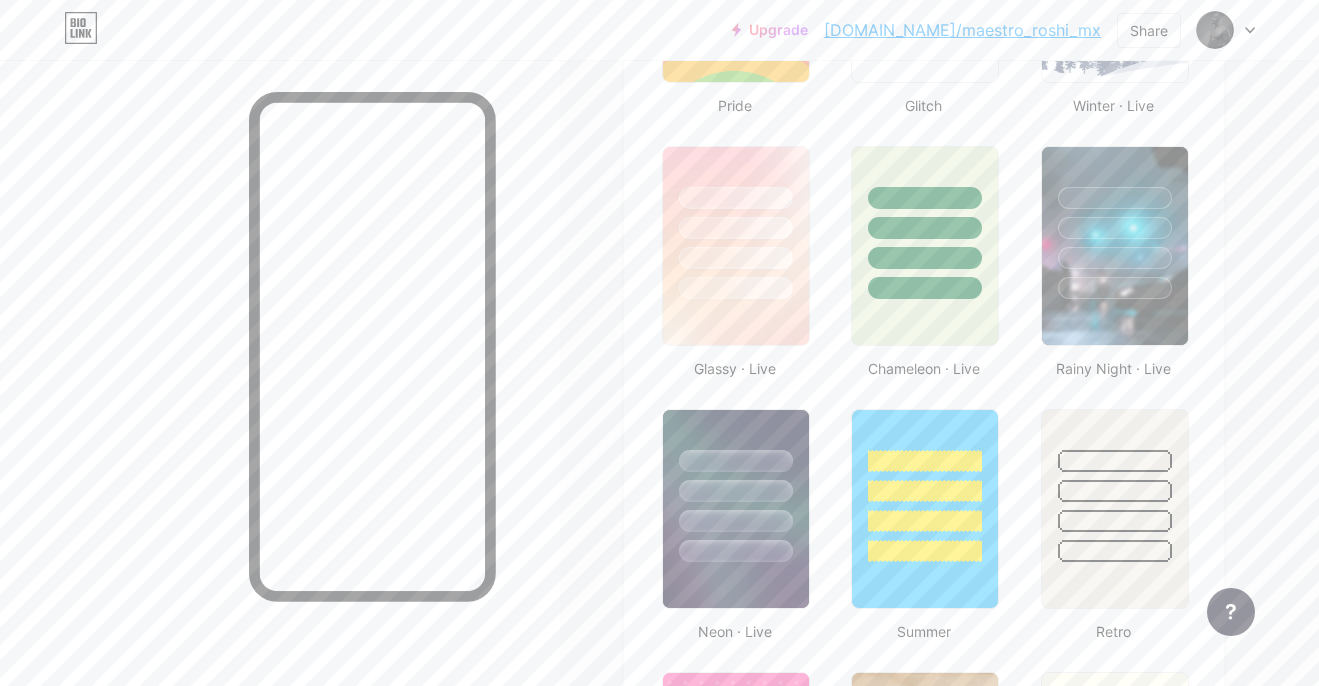 scroll, scrollTop: 981, scrollLeft: 0, axis: vertical 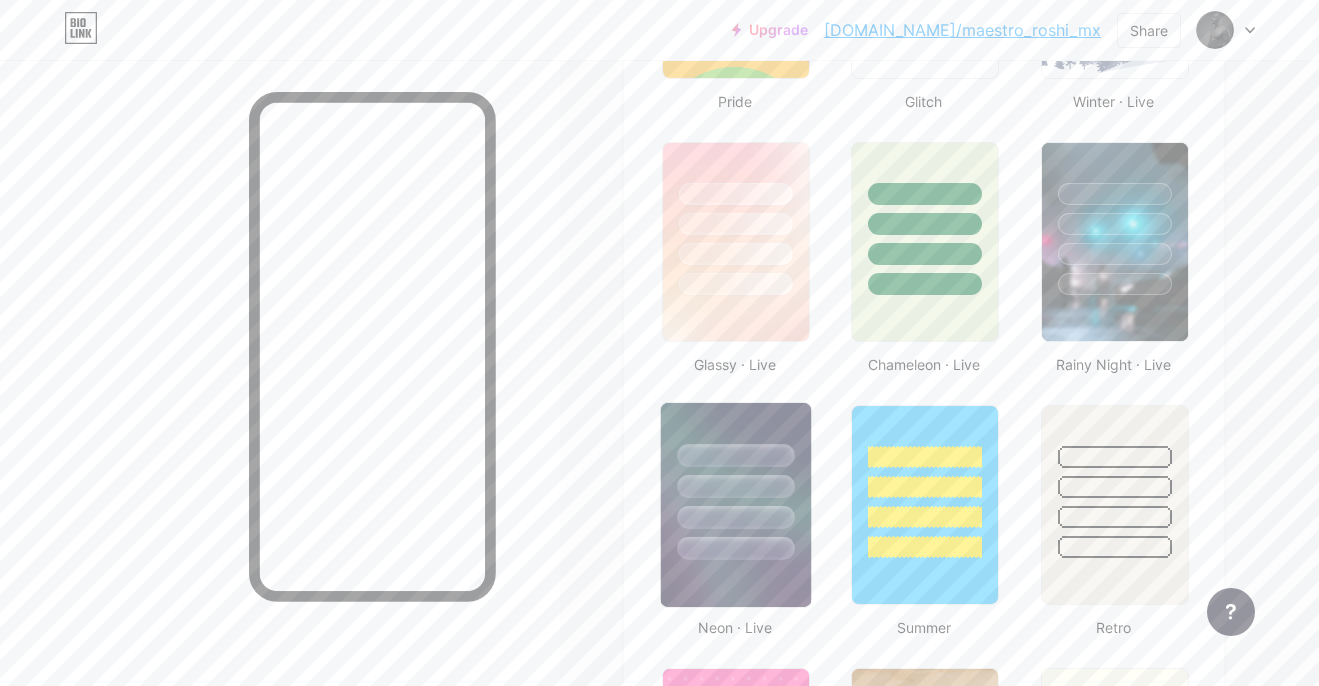 click at bounding box center [736, 481] 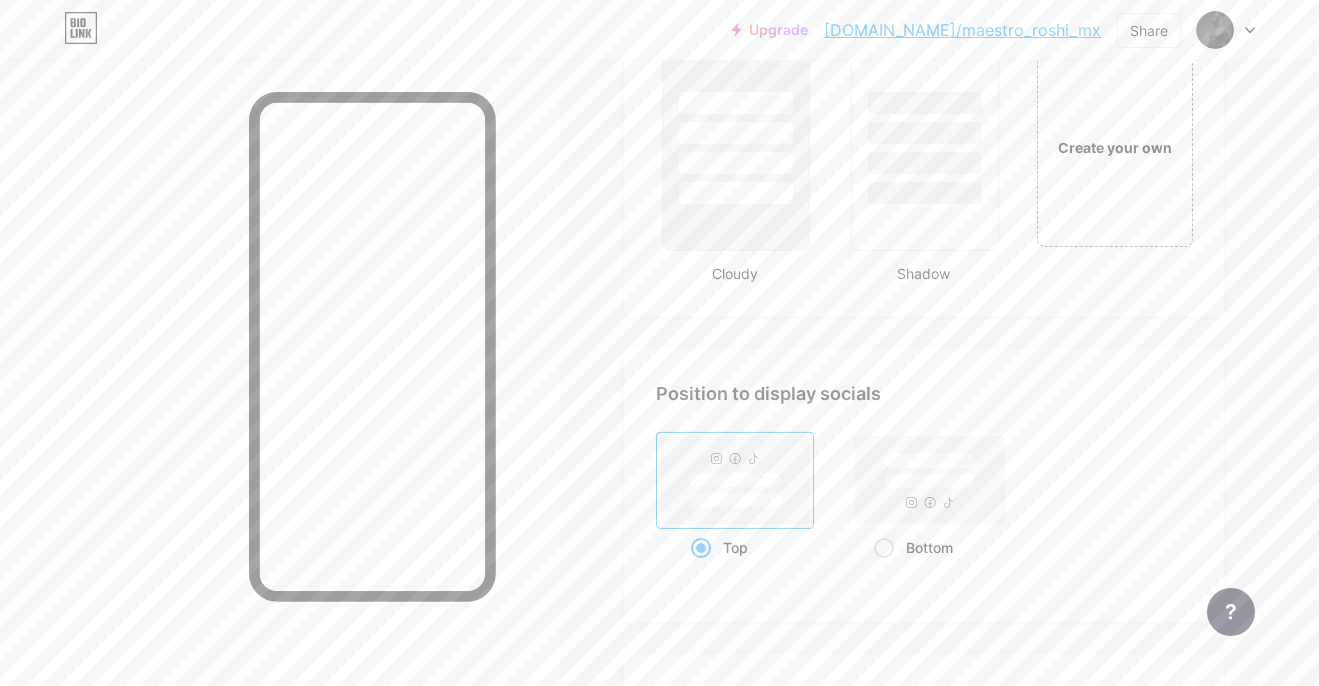 scroll, scrollTop: 2389, scrollLeft: 0, axis: vertical 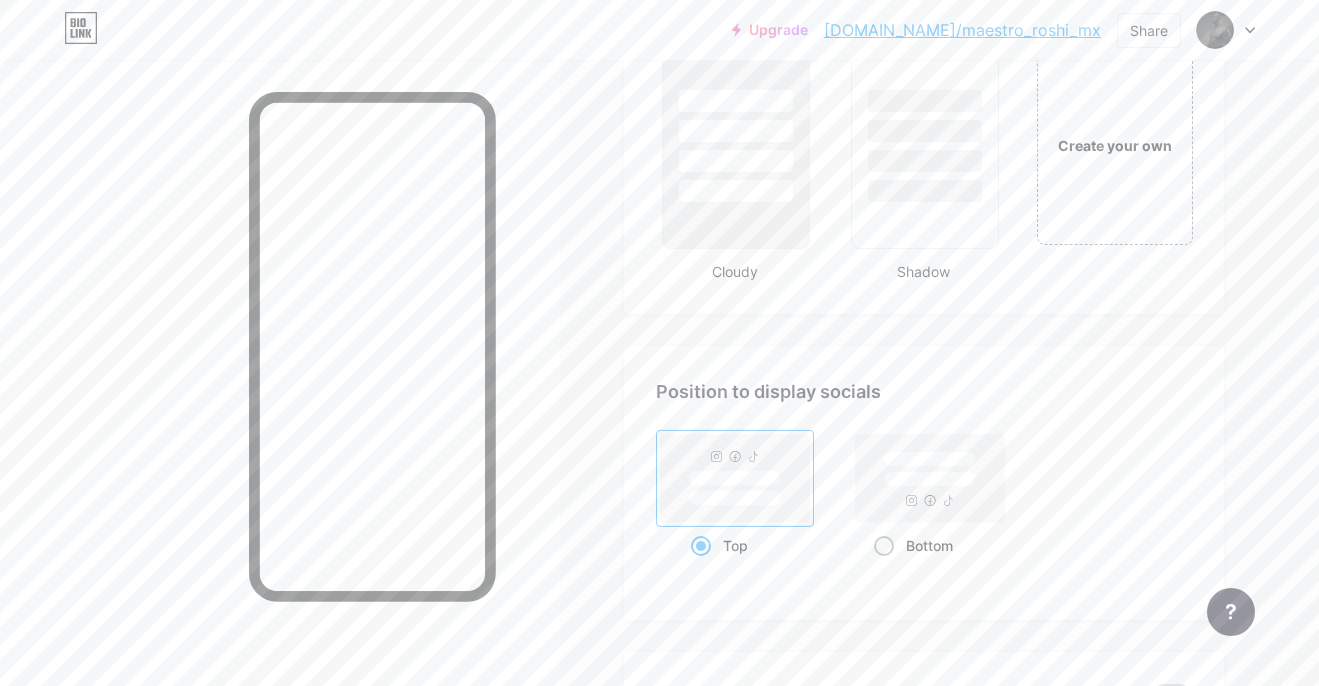 click at bounding box center [884, 546] 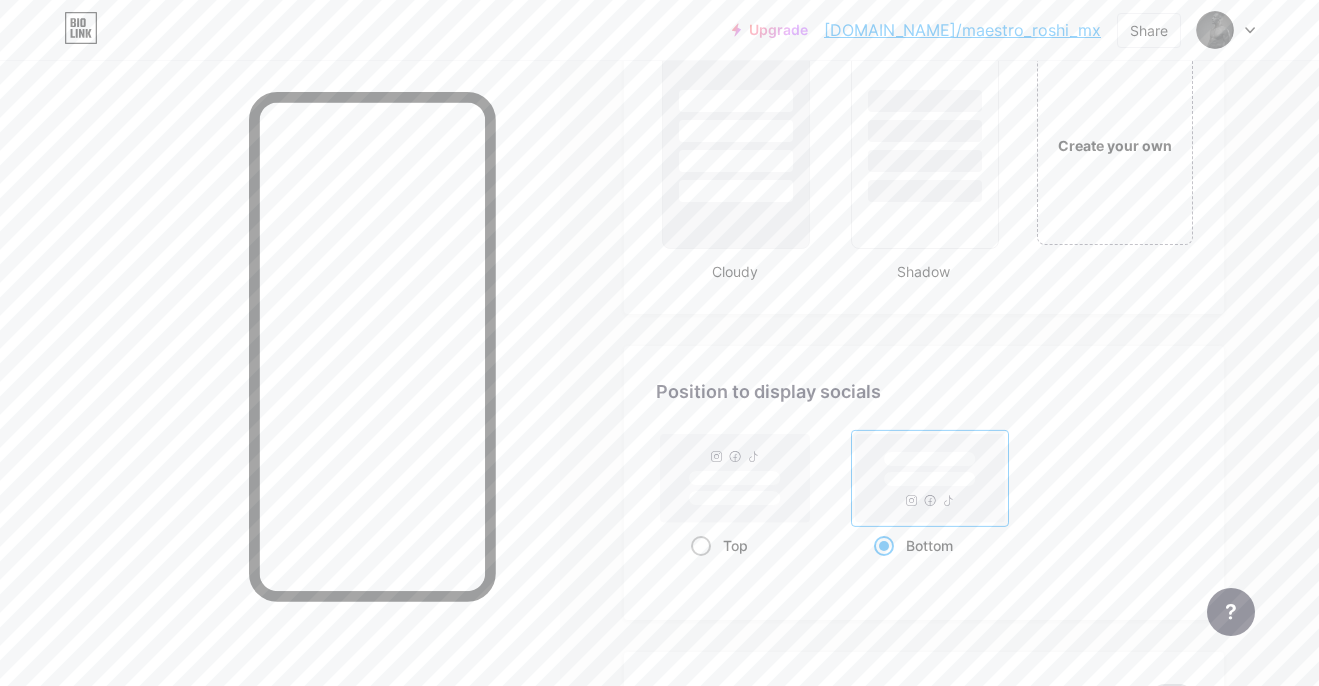 click at bounding box center (701, 546) 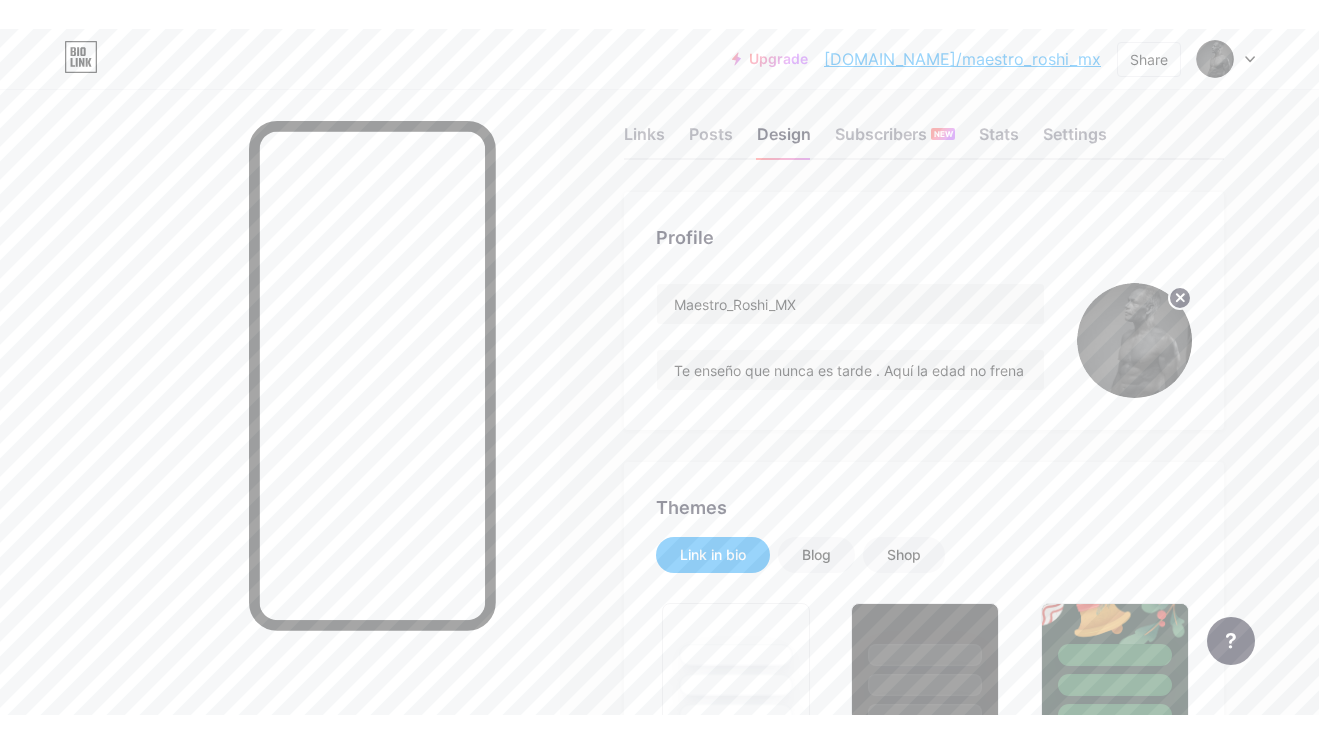 scroll, scrollTop: 0, scrollLeft: 0, axis: both 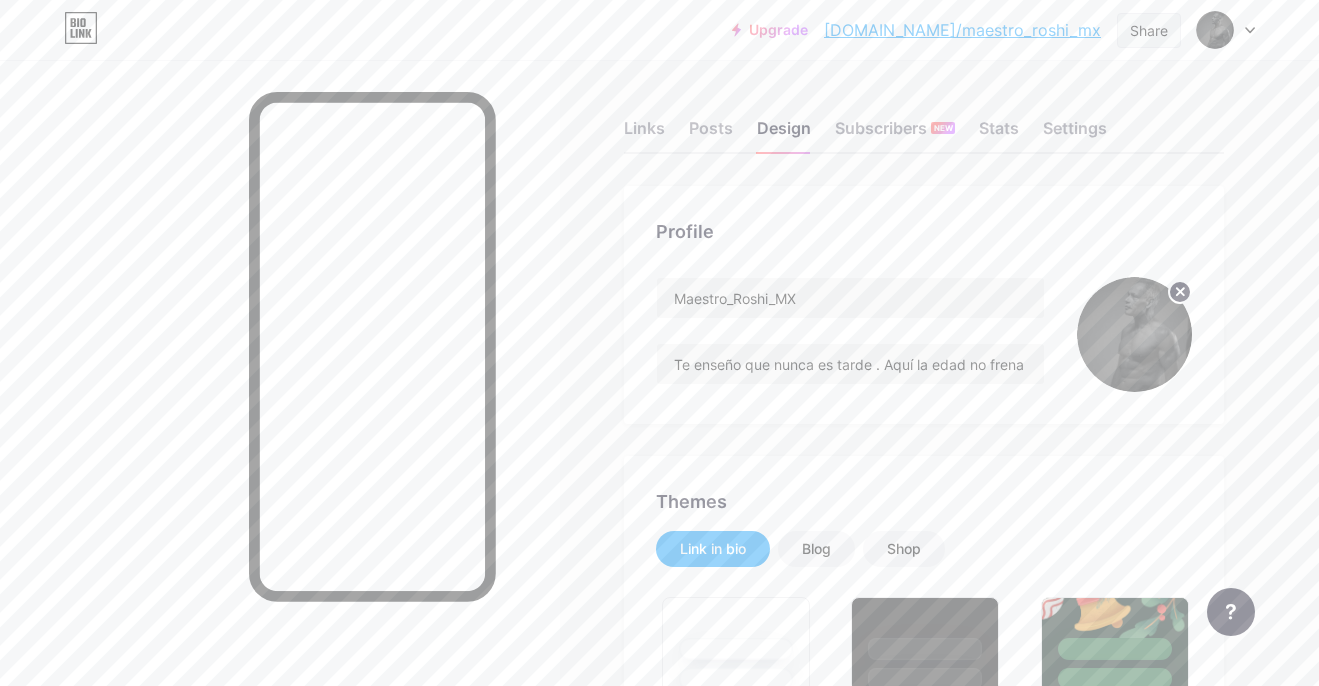 click on "Share" at bounding box center [1149, 30] 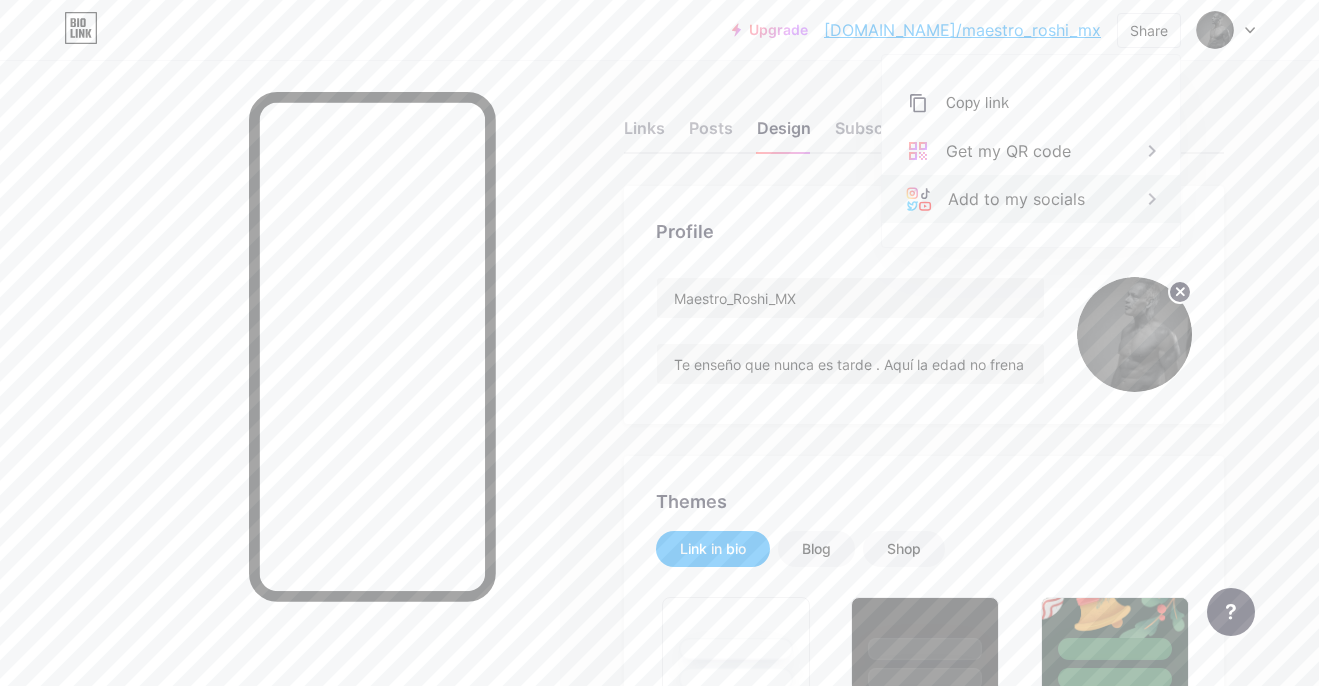 click on "Add to my socials" at bounding box center (1031, 199) 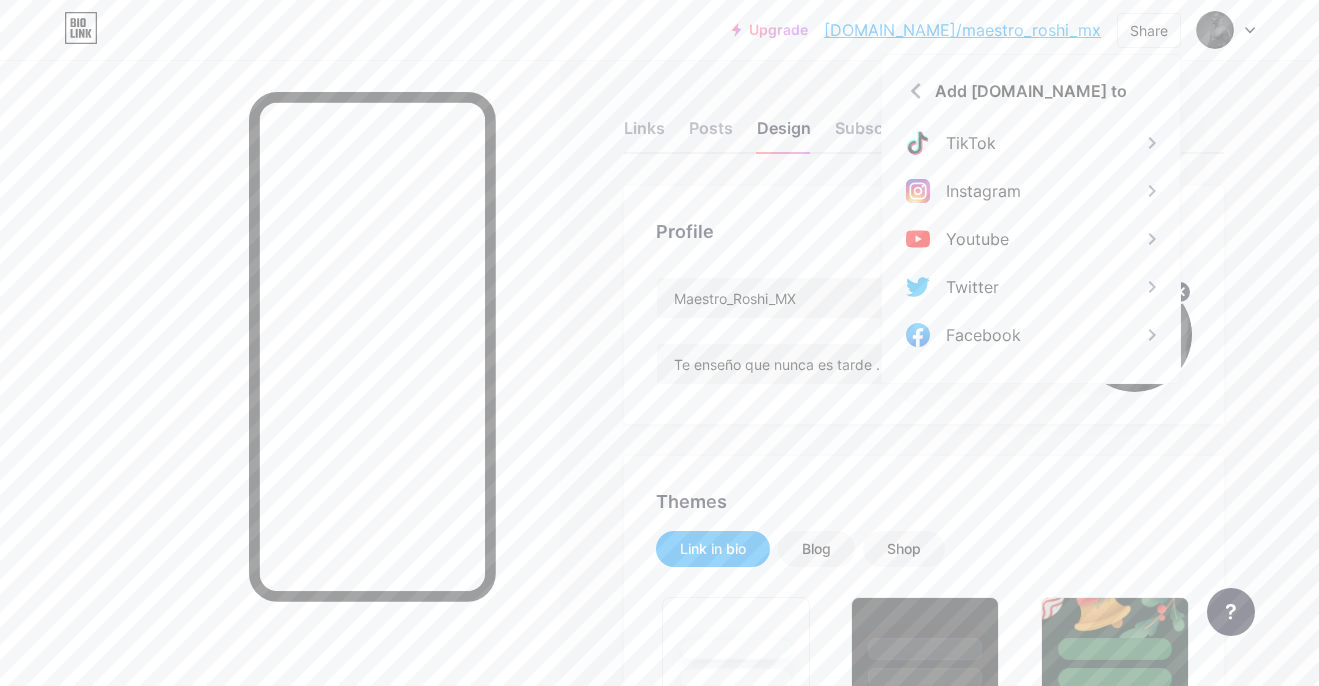 click on "Links
Posts
Design
Subscribers
NEW
Stats
Settings" at bounding box center (924, 119) 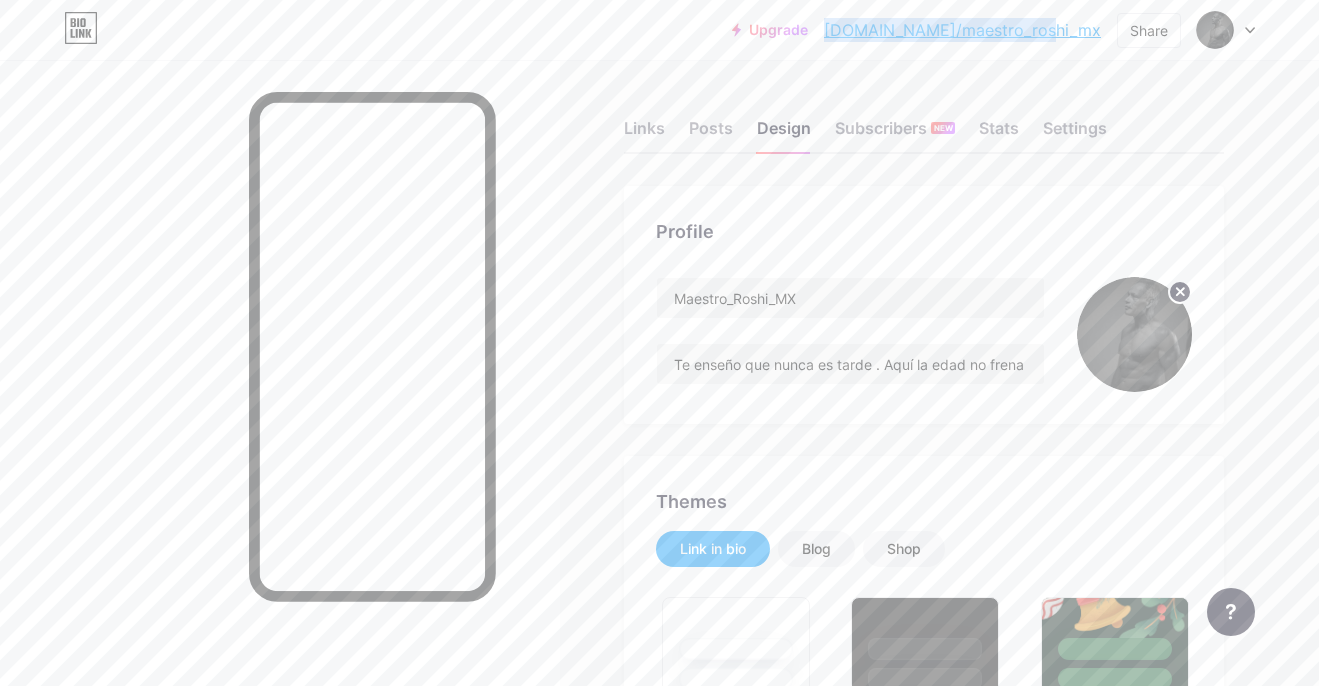 copy on "[DOMAIN_NAME]/maestro_roshi_mx" 